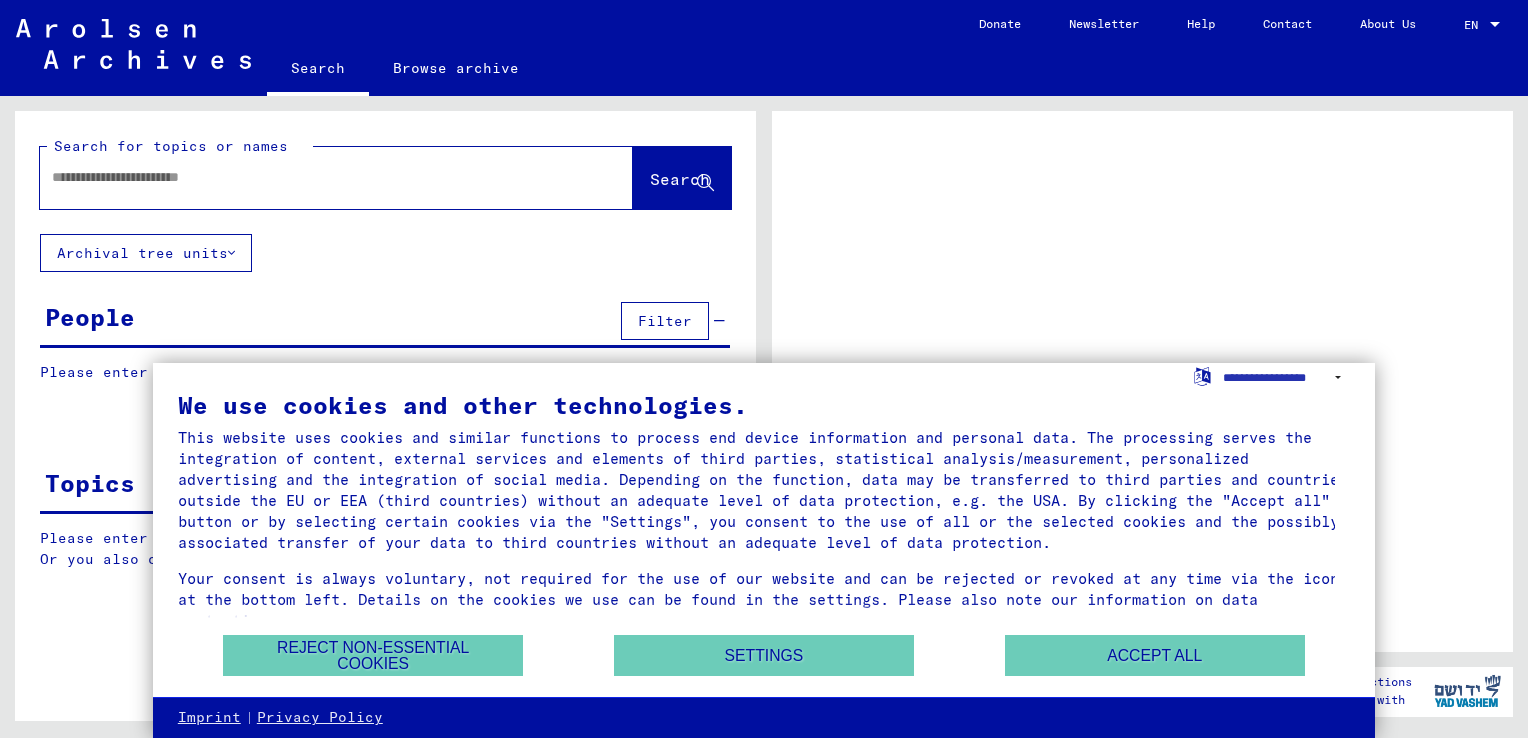 scroll, scrollTop: 0, scrollLeft: 0, axis: both 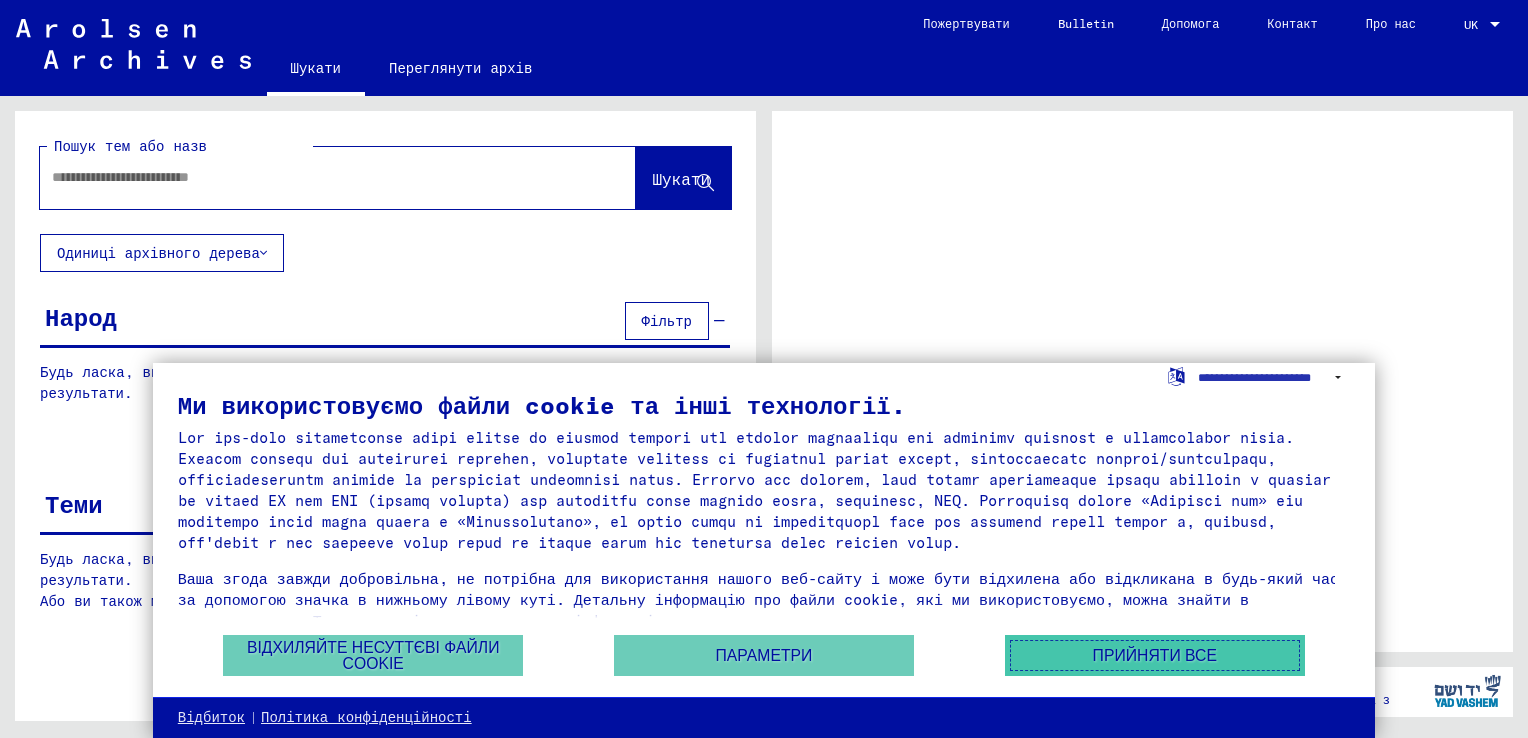 click on "Прийняти все" at bounding box center (1155, 655) 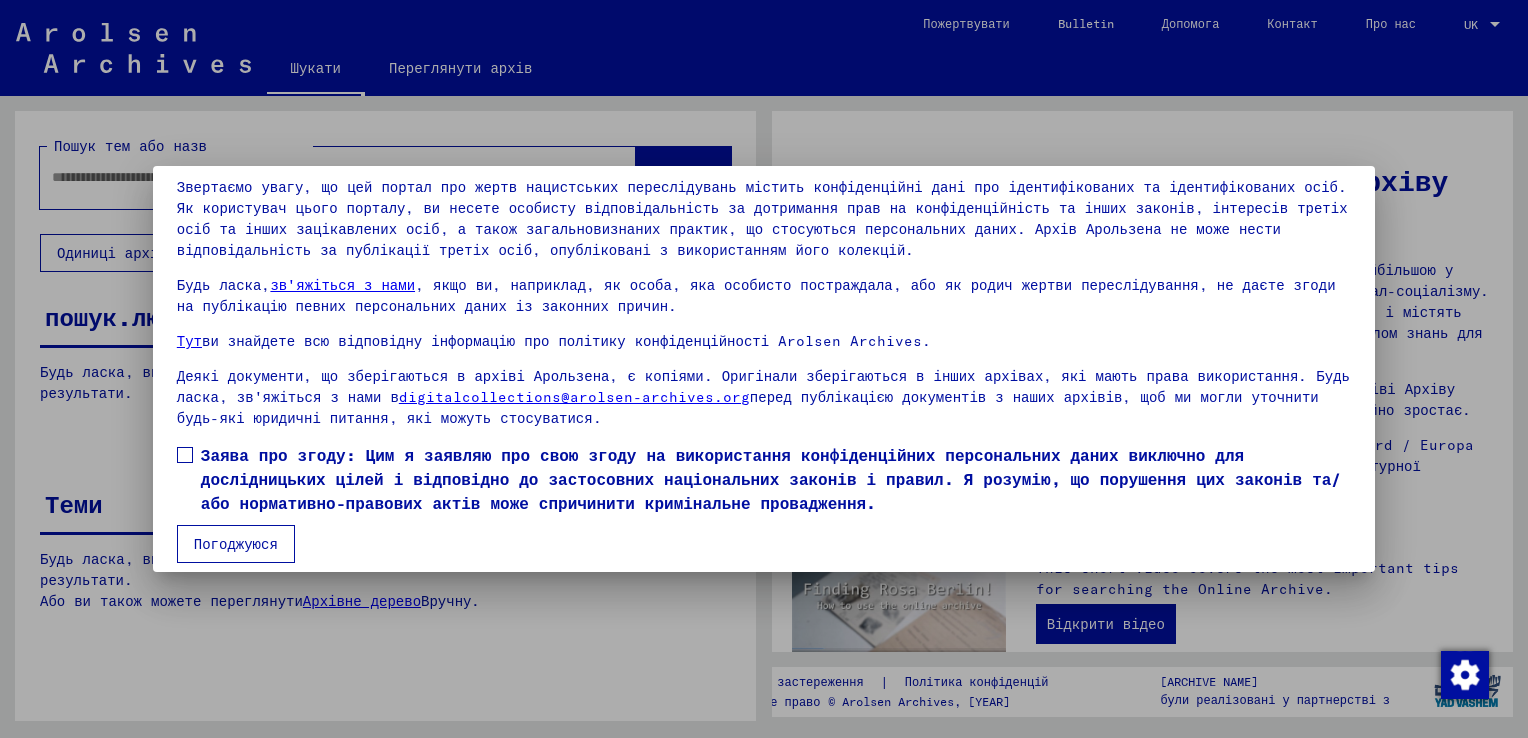scroll, scrollTop: 149, scrollLeft: 0, axis: vertical 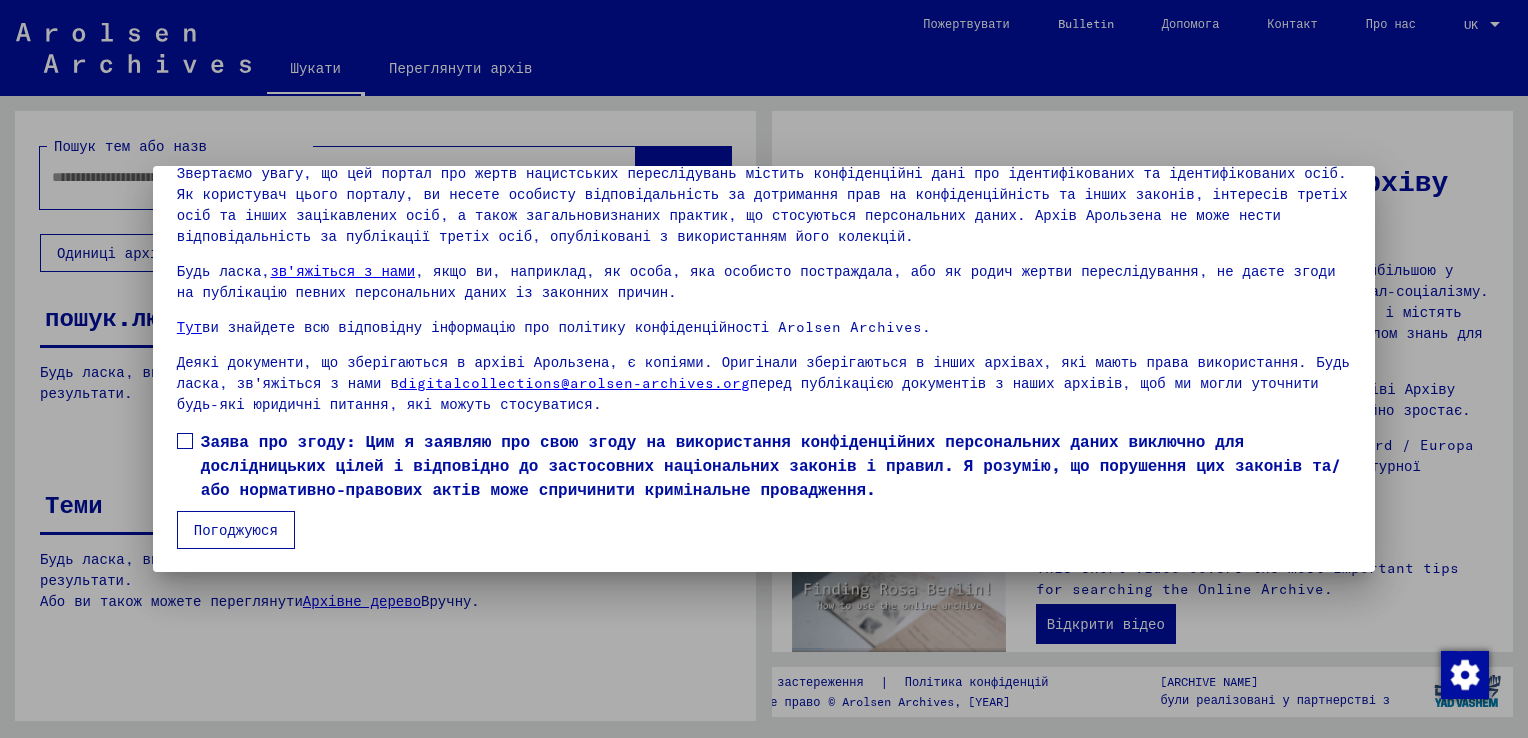 click at bounding box center (185, 441) 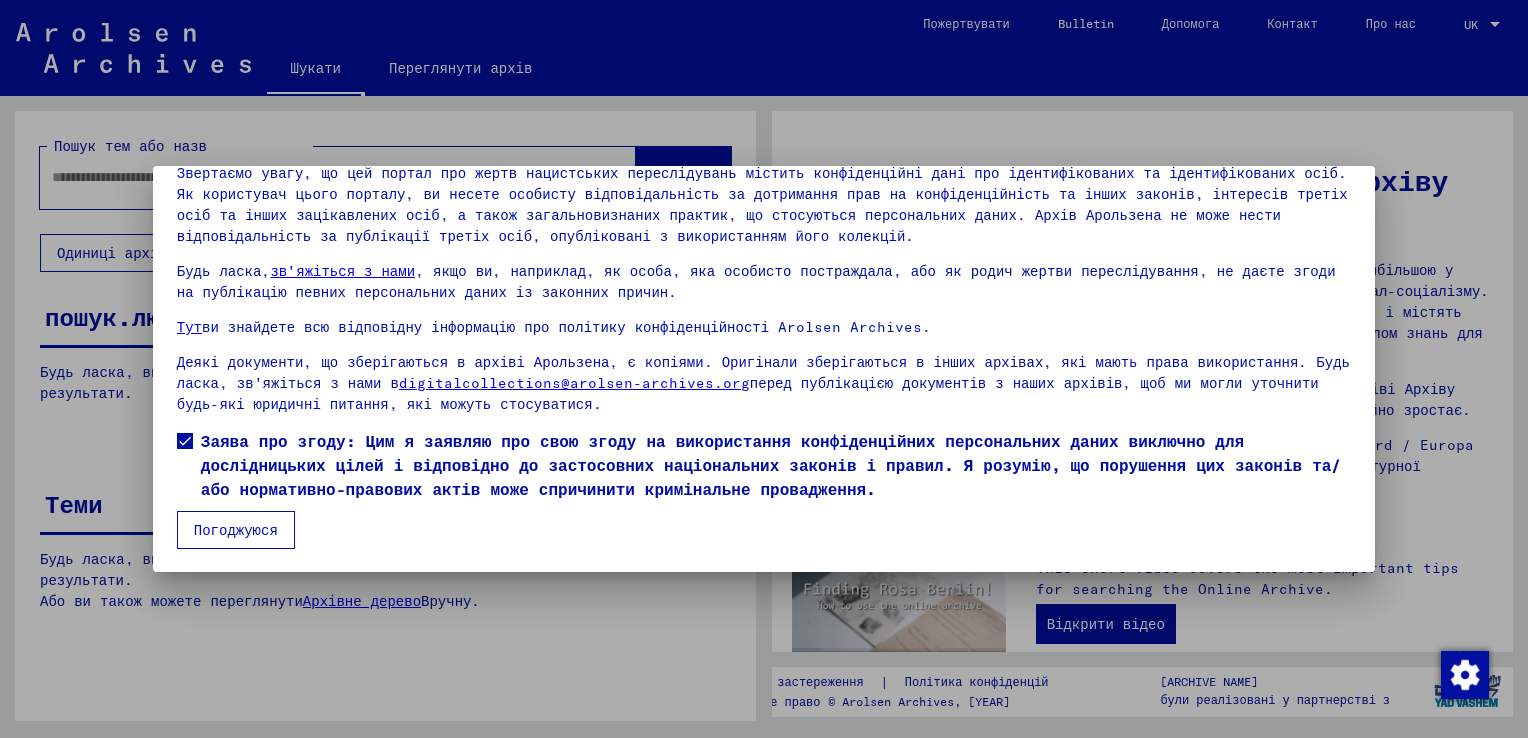 click on "Погоджуюся" at bounding box center (236, 530) 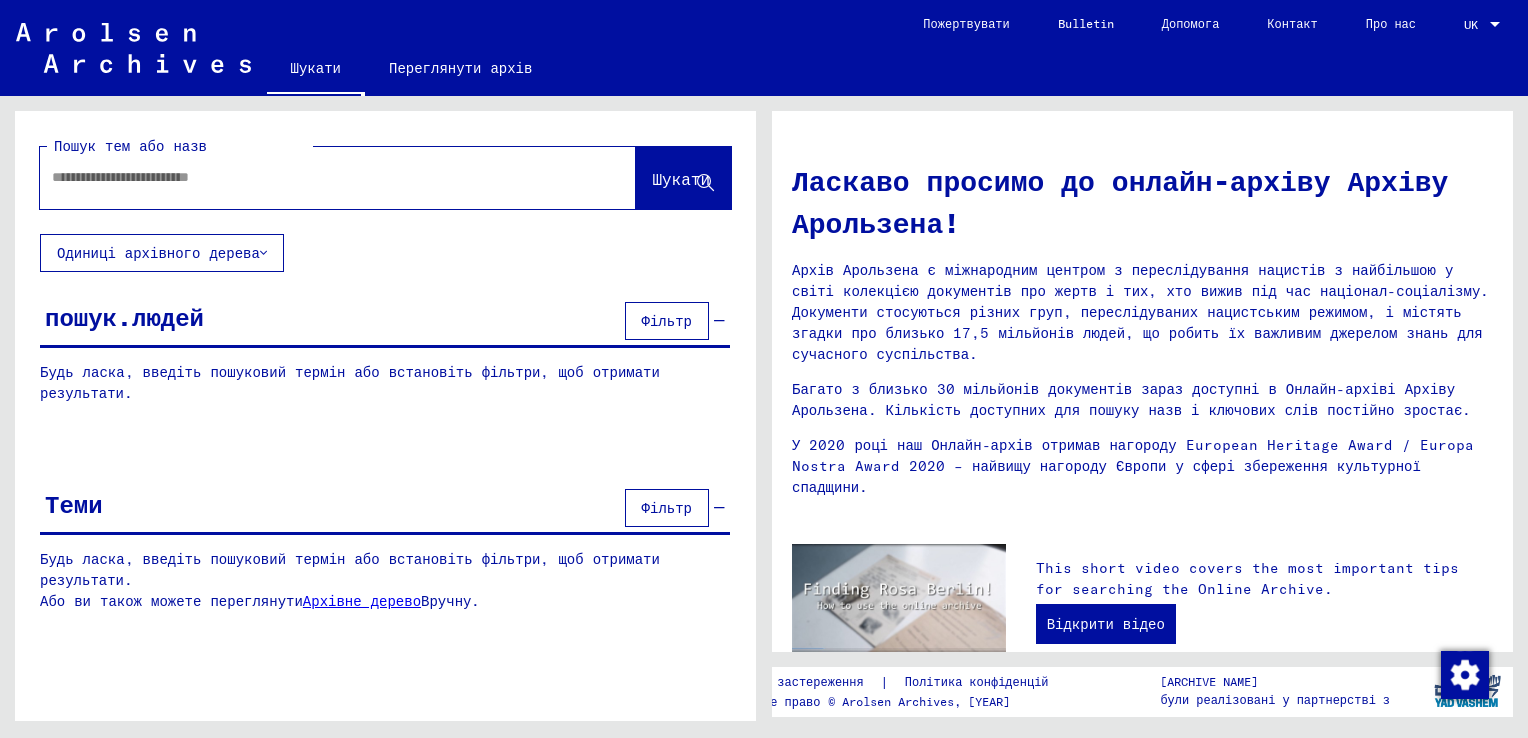 click on "Фільтр" at bounding box center [667, 321] 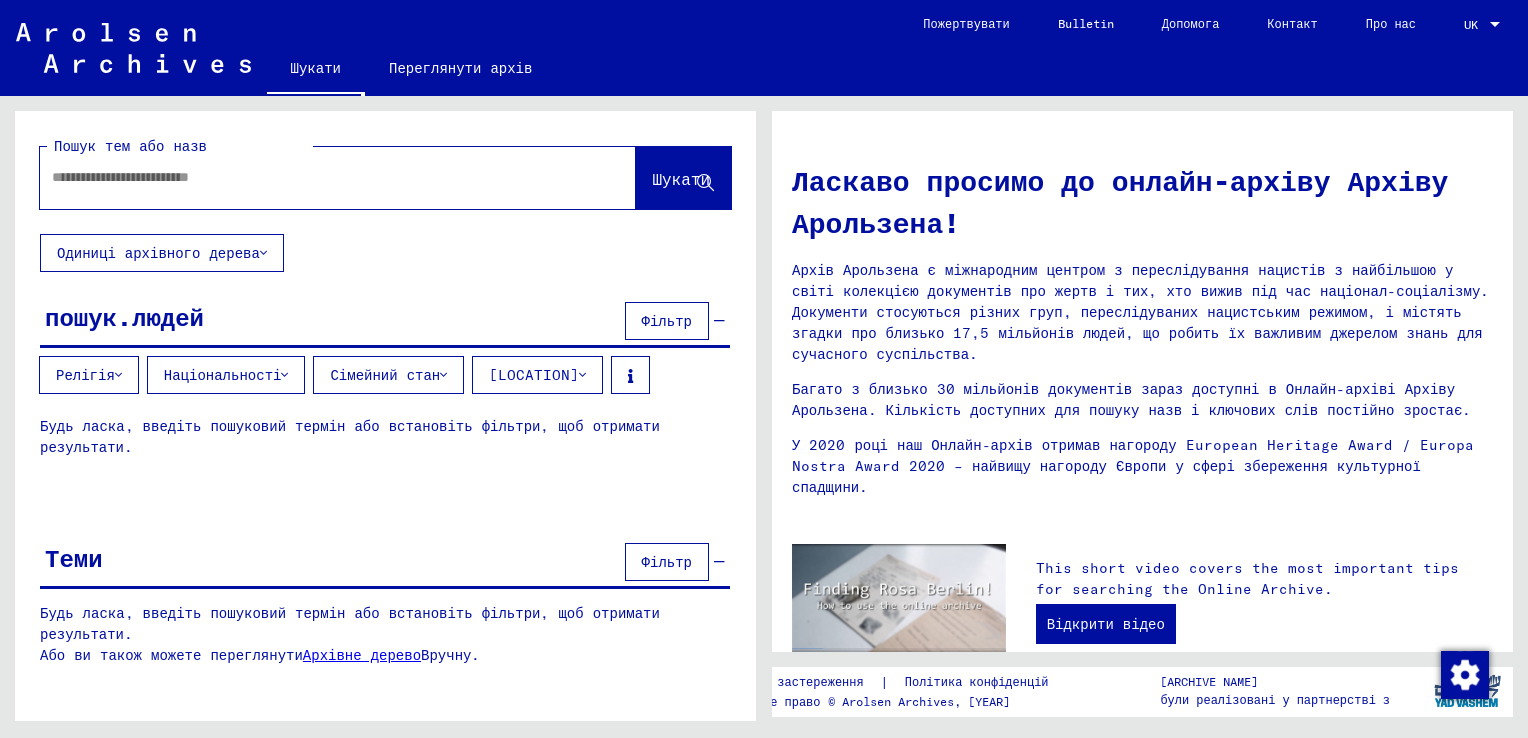 click at bounding box center (582, 375) 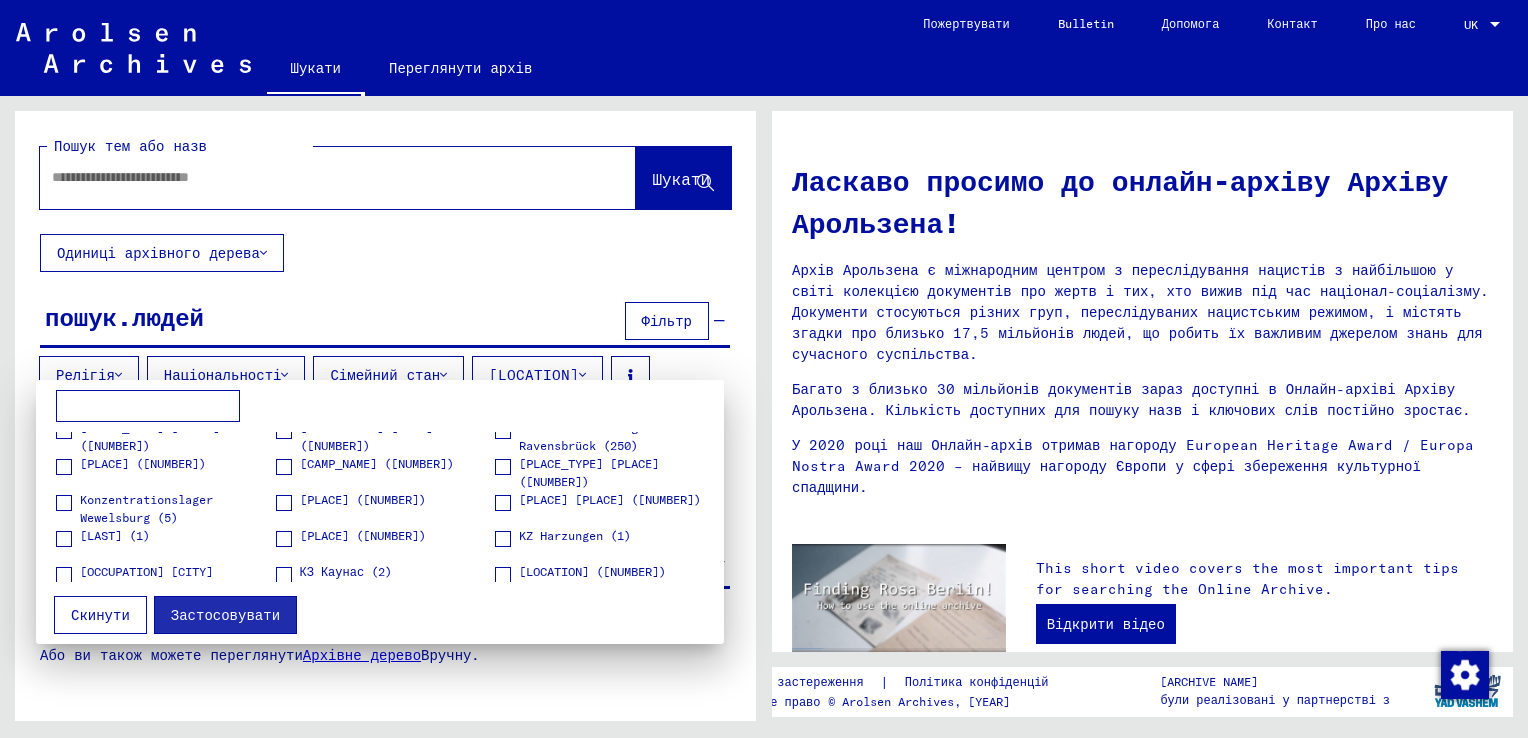scroll, scrollTop: 3000, scrollLeft: 0, axis: vertical 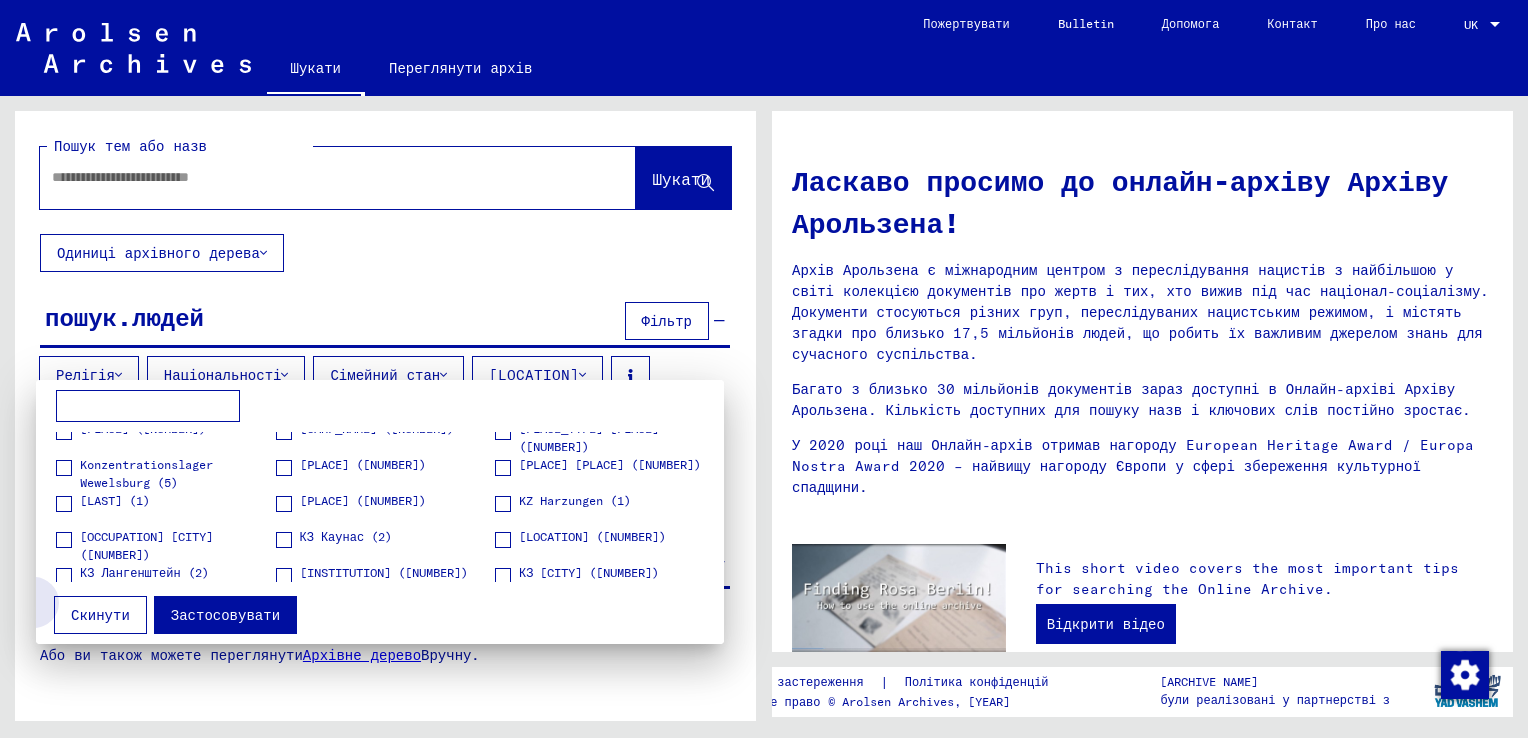 click on "Скинути" at bounding box center (100, 615) 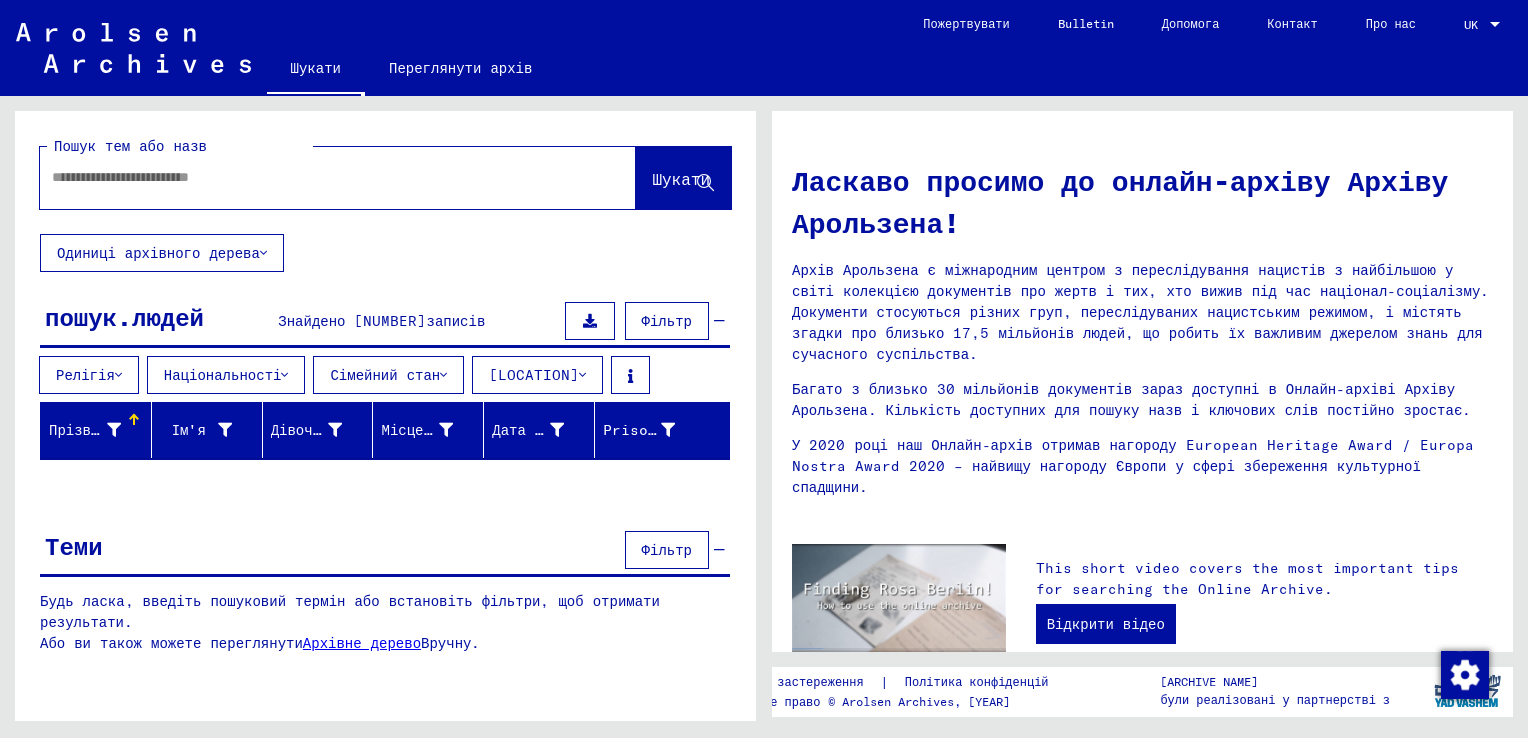 click on "Прізвище" at bounding box center (82, 430) 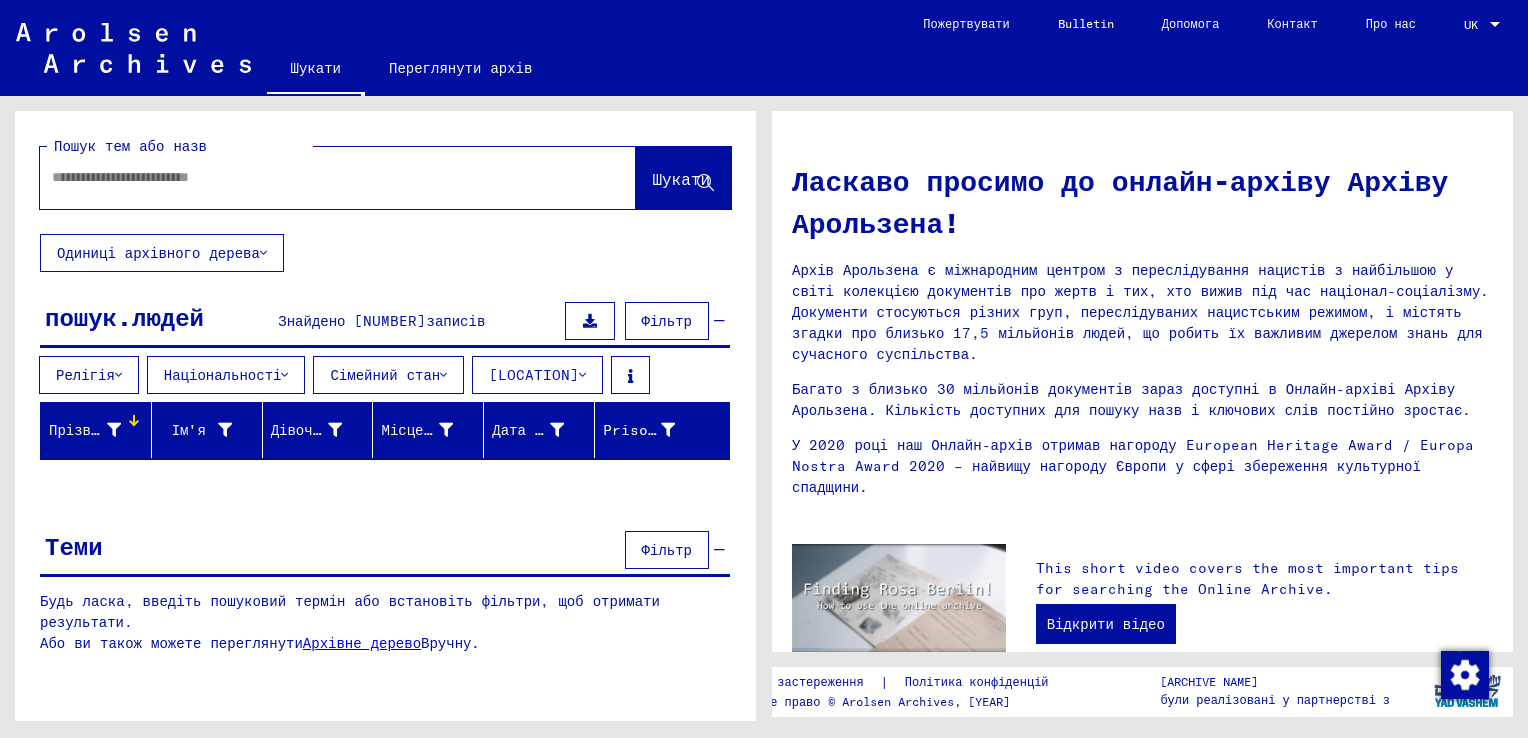 click on "Прізвище" at bounding box center [100, 430] 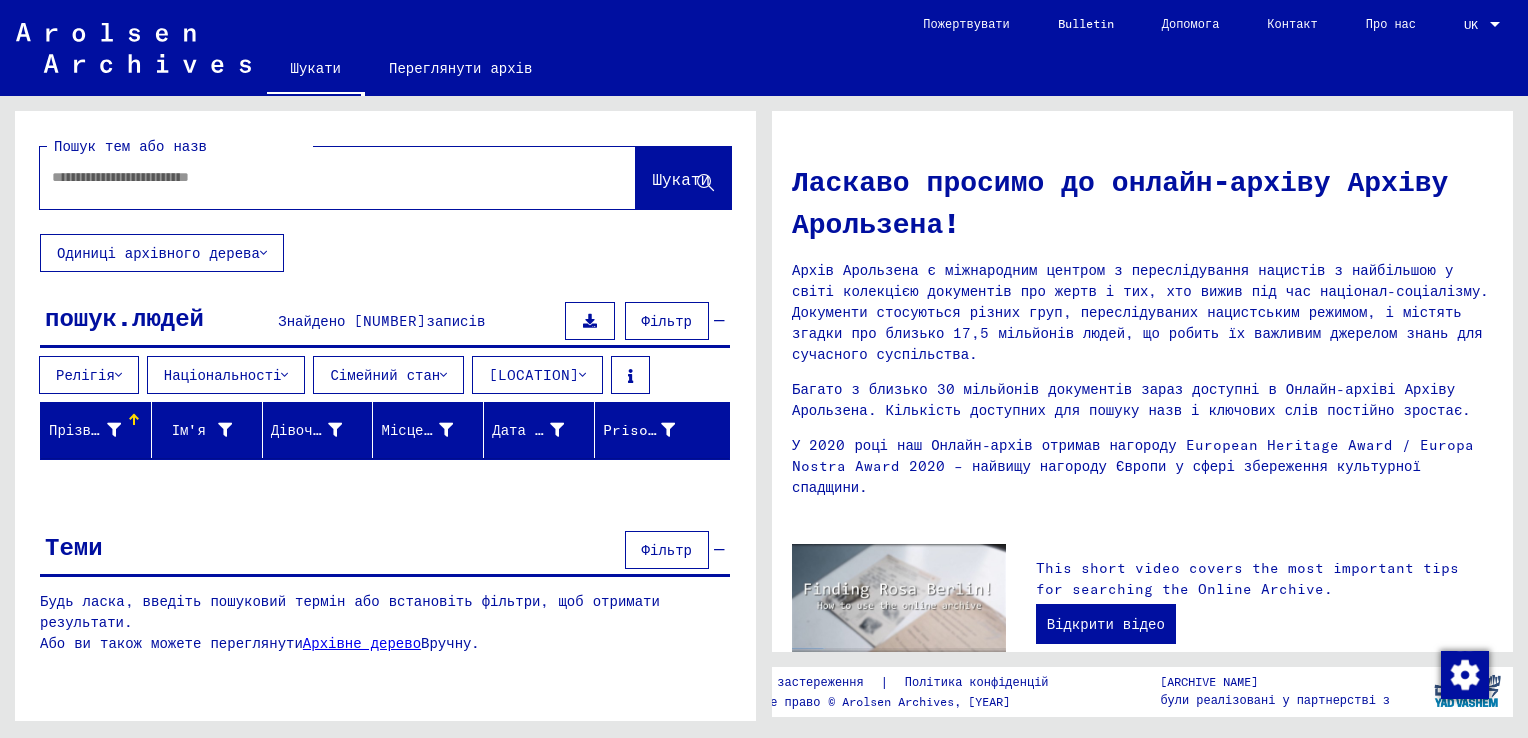click on "пошук.людей" at bounding box center (124, 317) 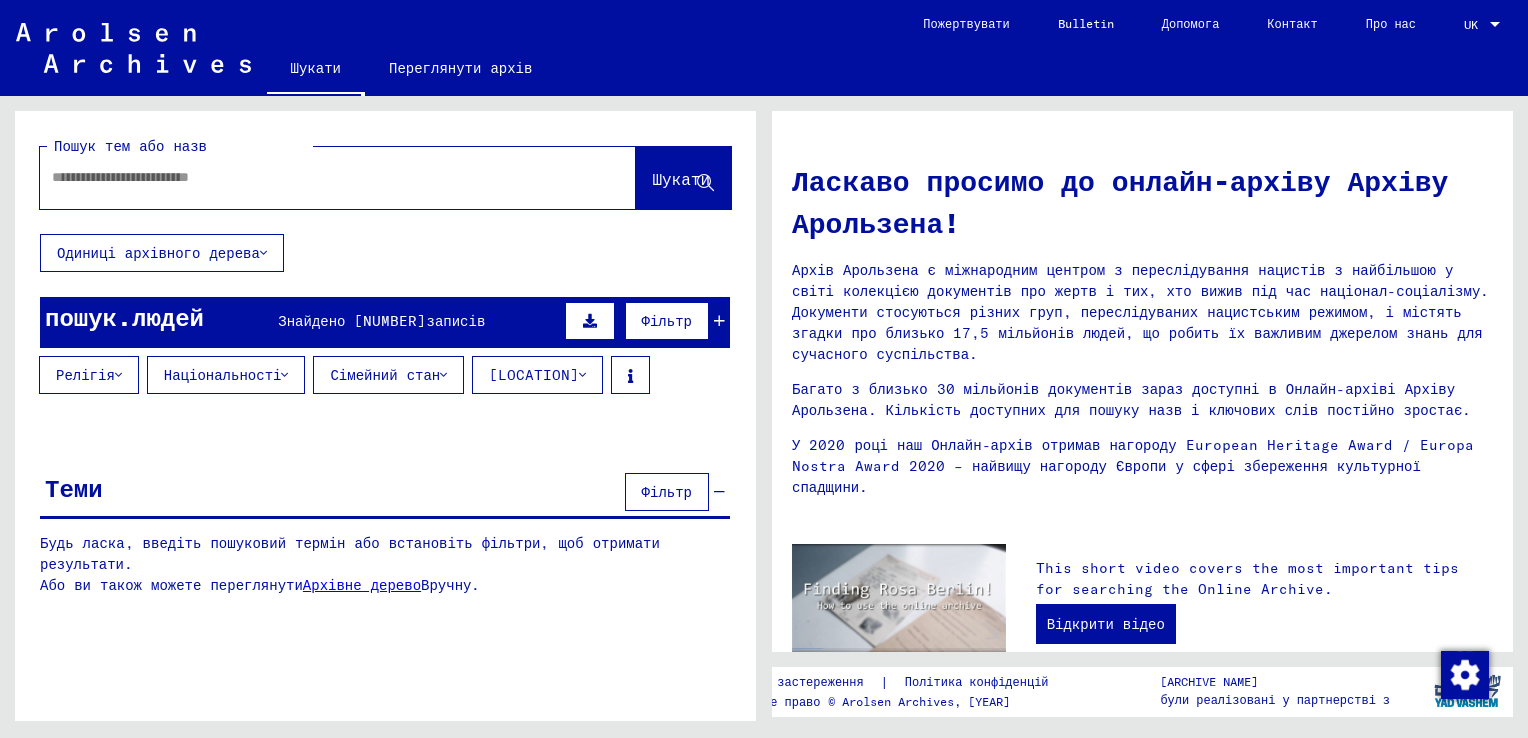 click at bounding box center [314, 177] 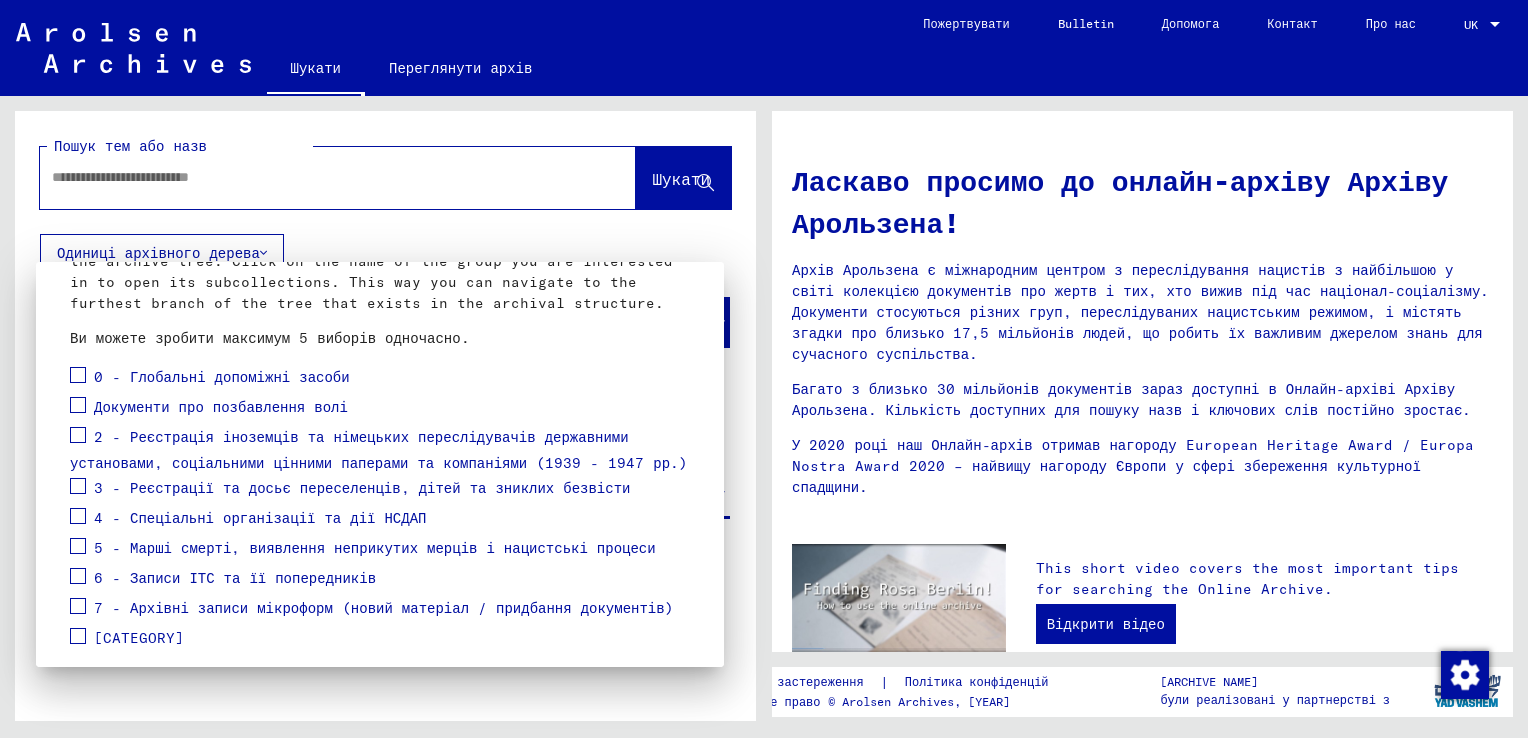 scroll, scrollTop: 200, scrollLeft: 0, axis: vertical 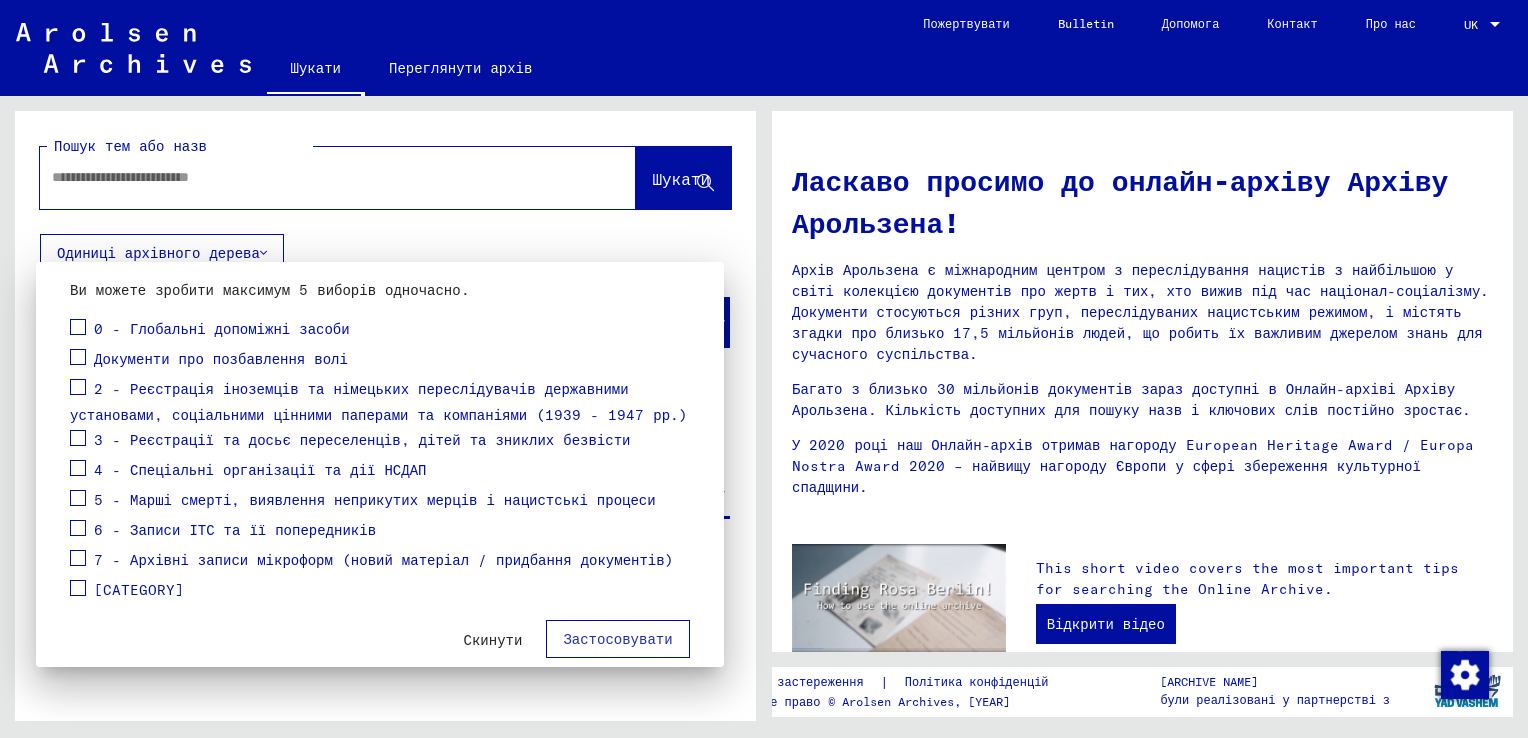 click at bounding box center [78, 357] 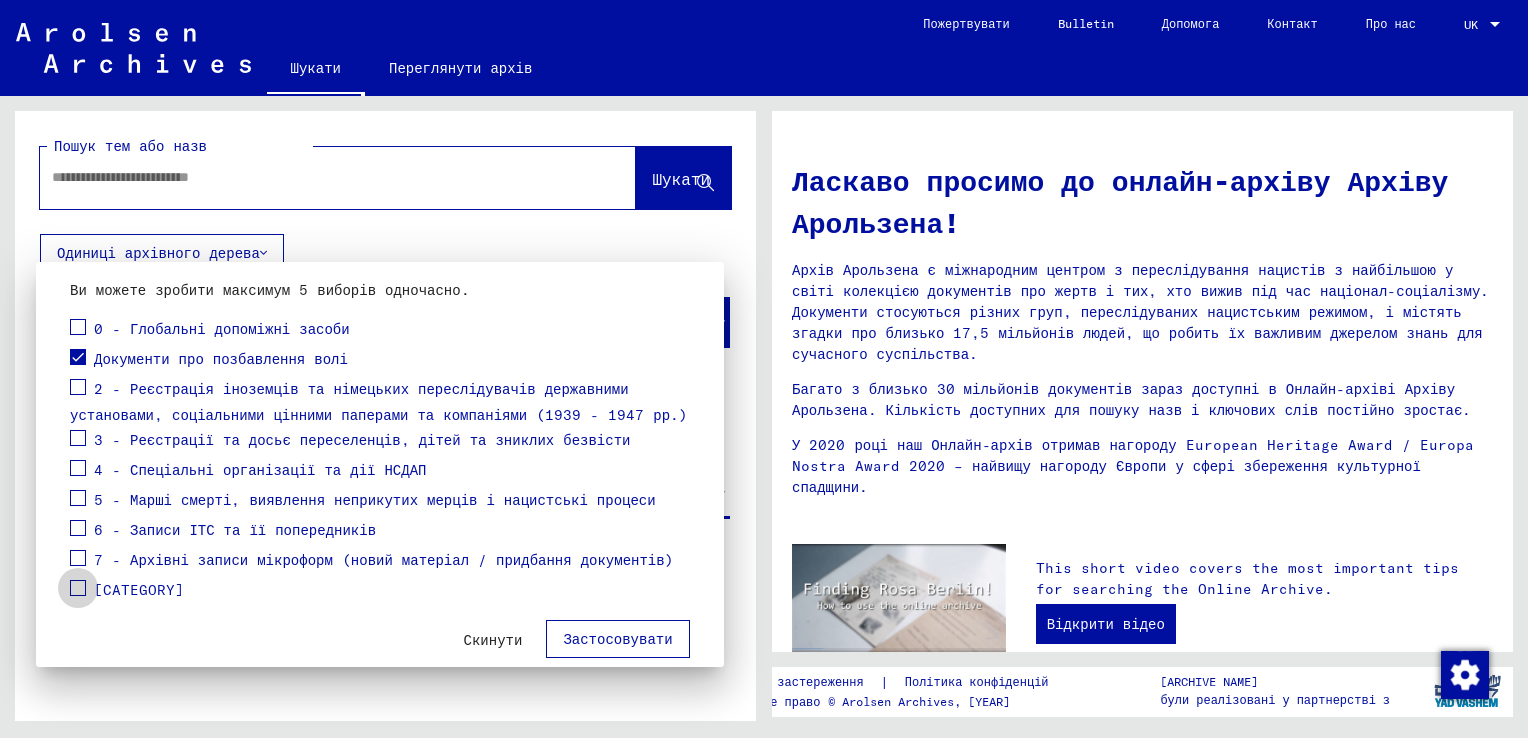 click at bounding box center [78, 588] 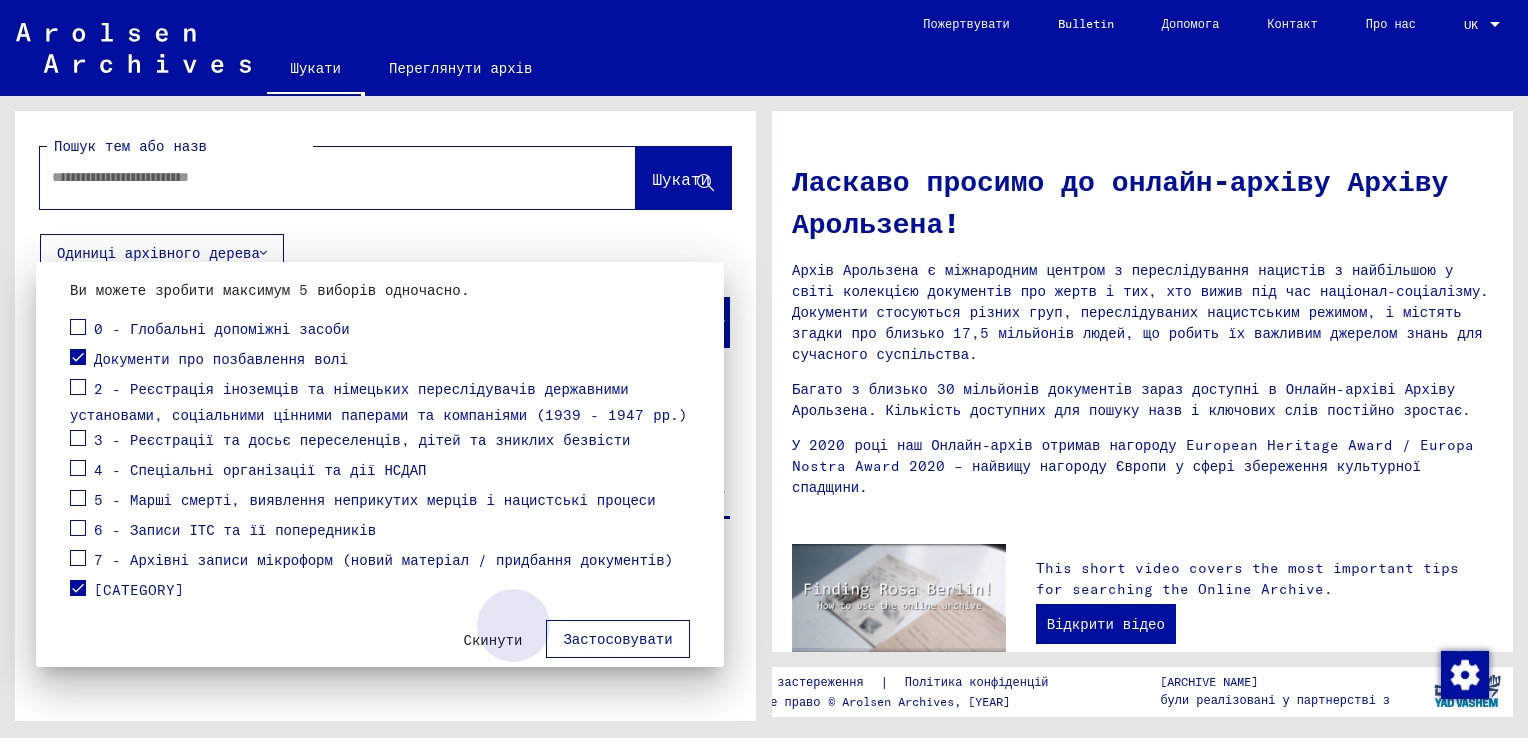 click on "Застосовувати" at bounding box center (617, 639) 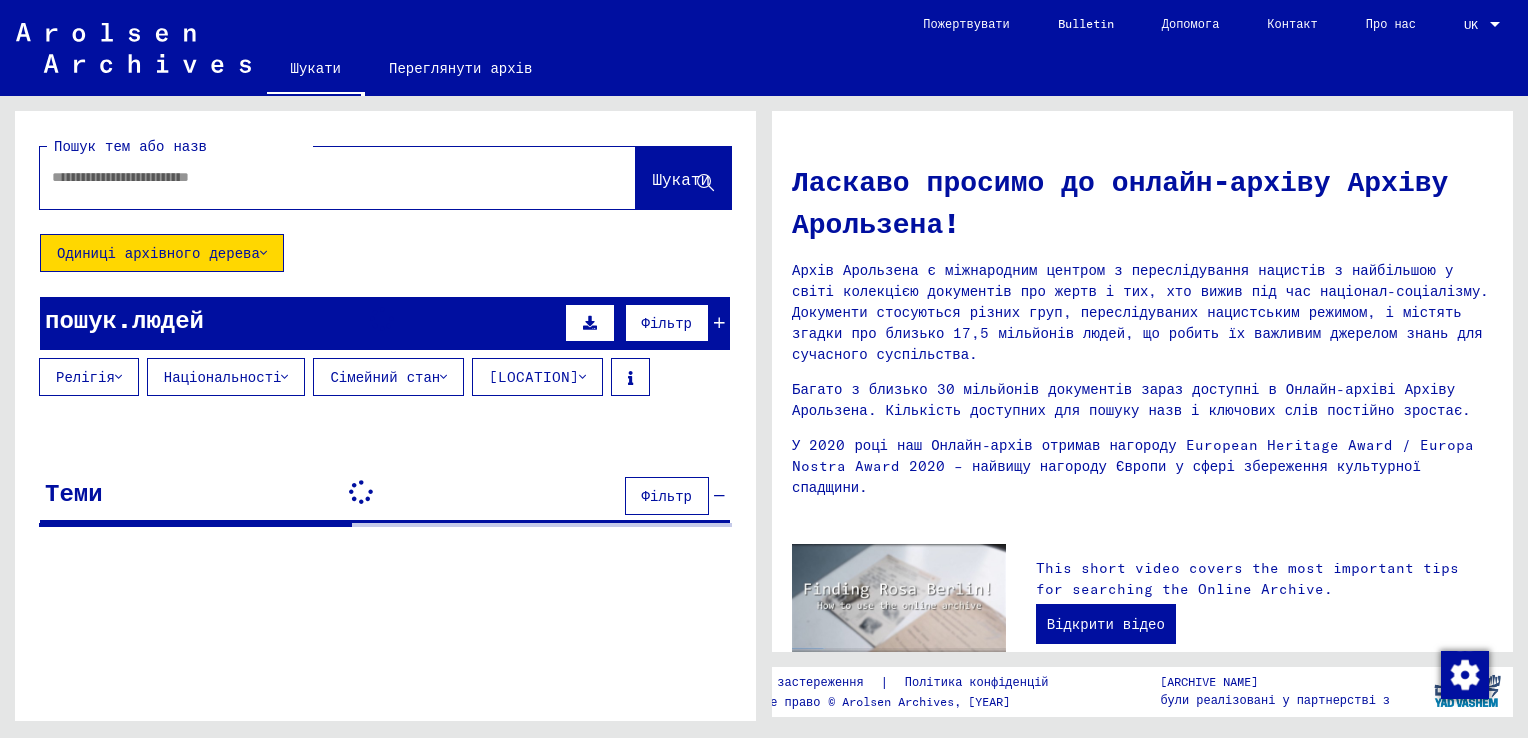 click on "пошук.людей  Фільтр" at bounding box center [385, 323] 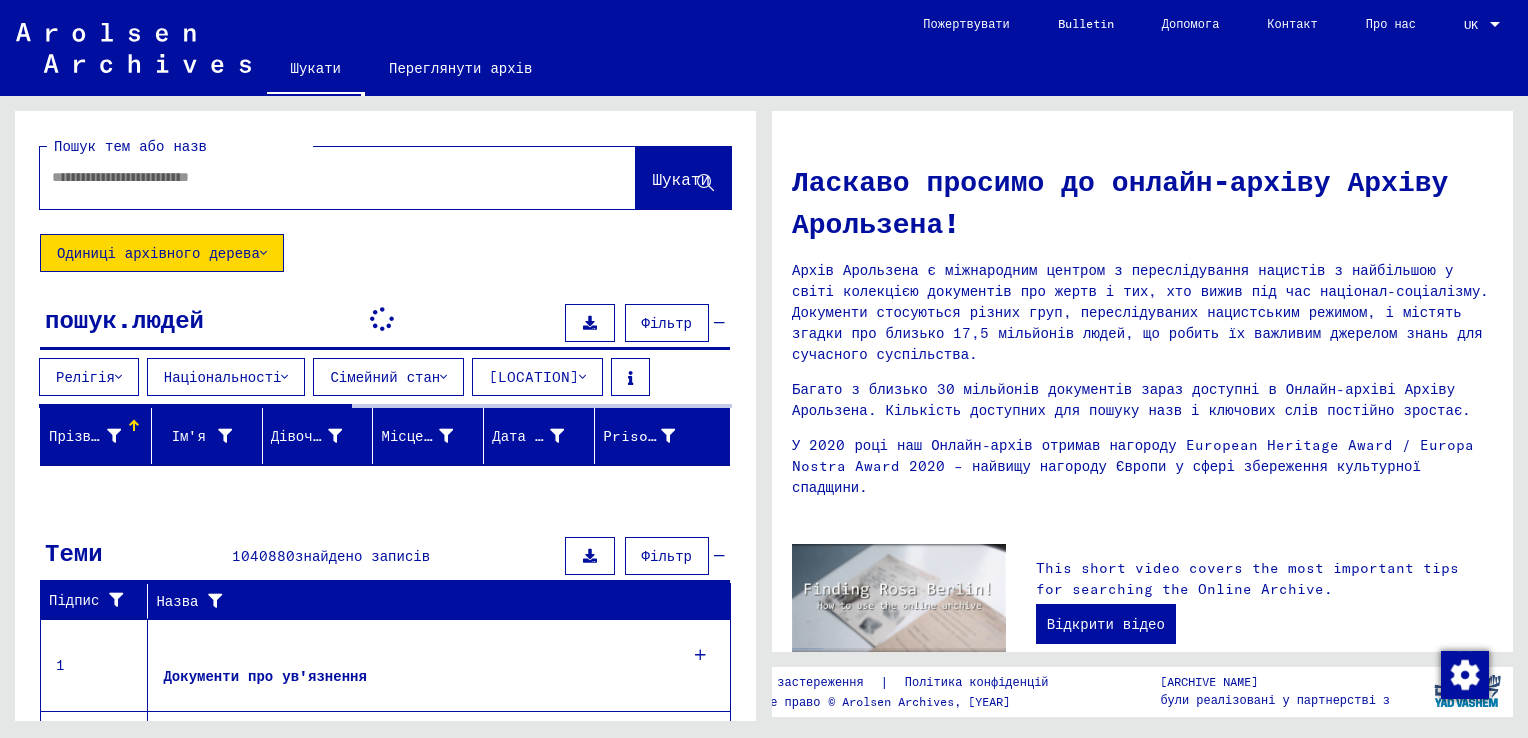 click at bounding box center (134, 426) 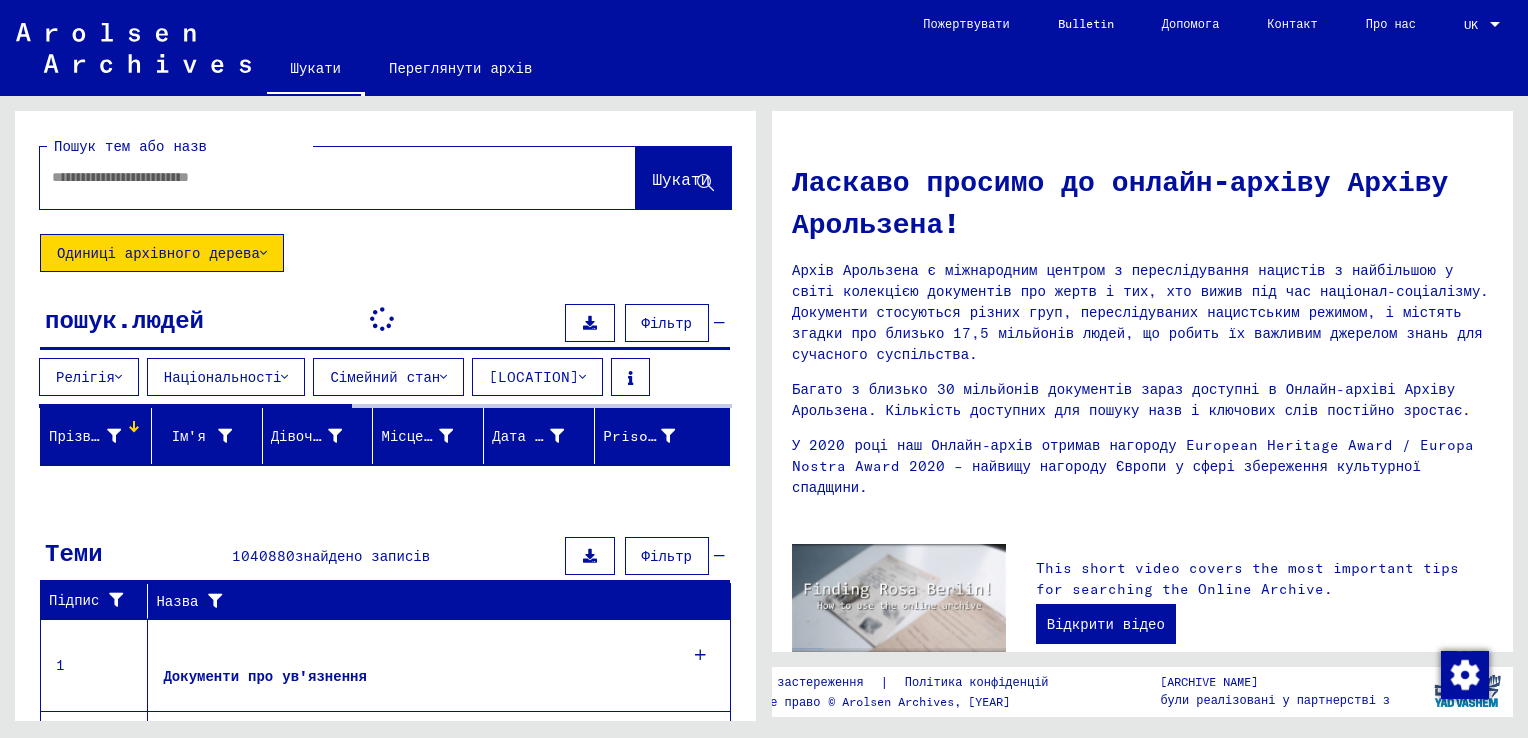 click on "Прізвище" at bounding box center (87, 436) 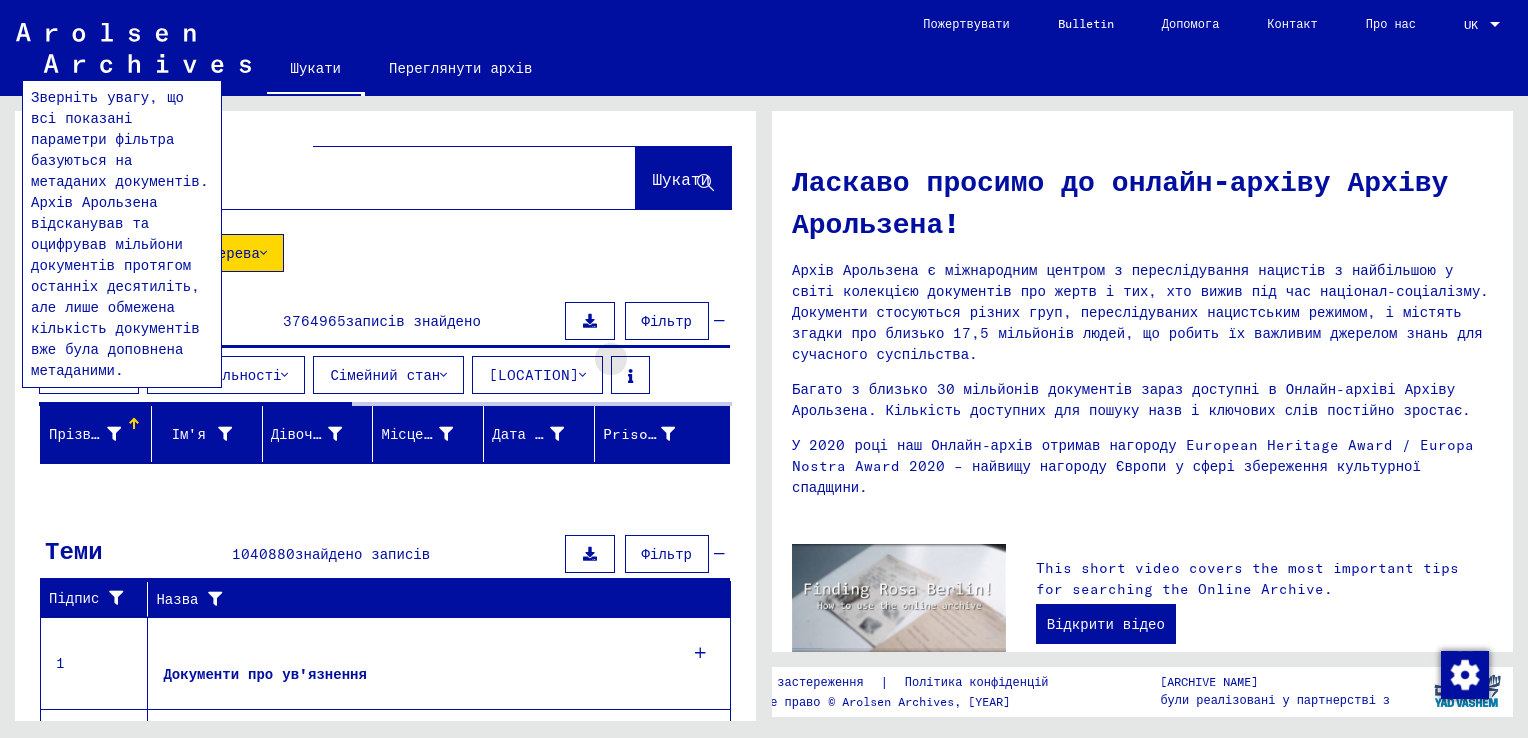 click at bounding box center (630, 375) 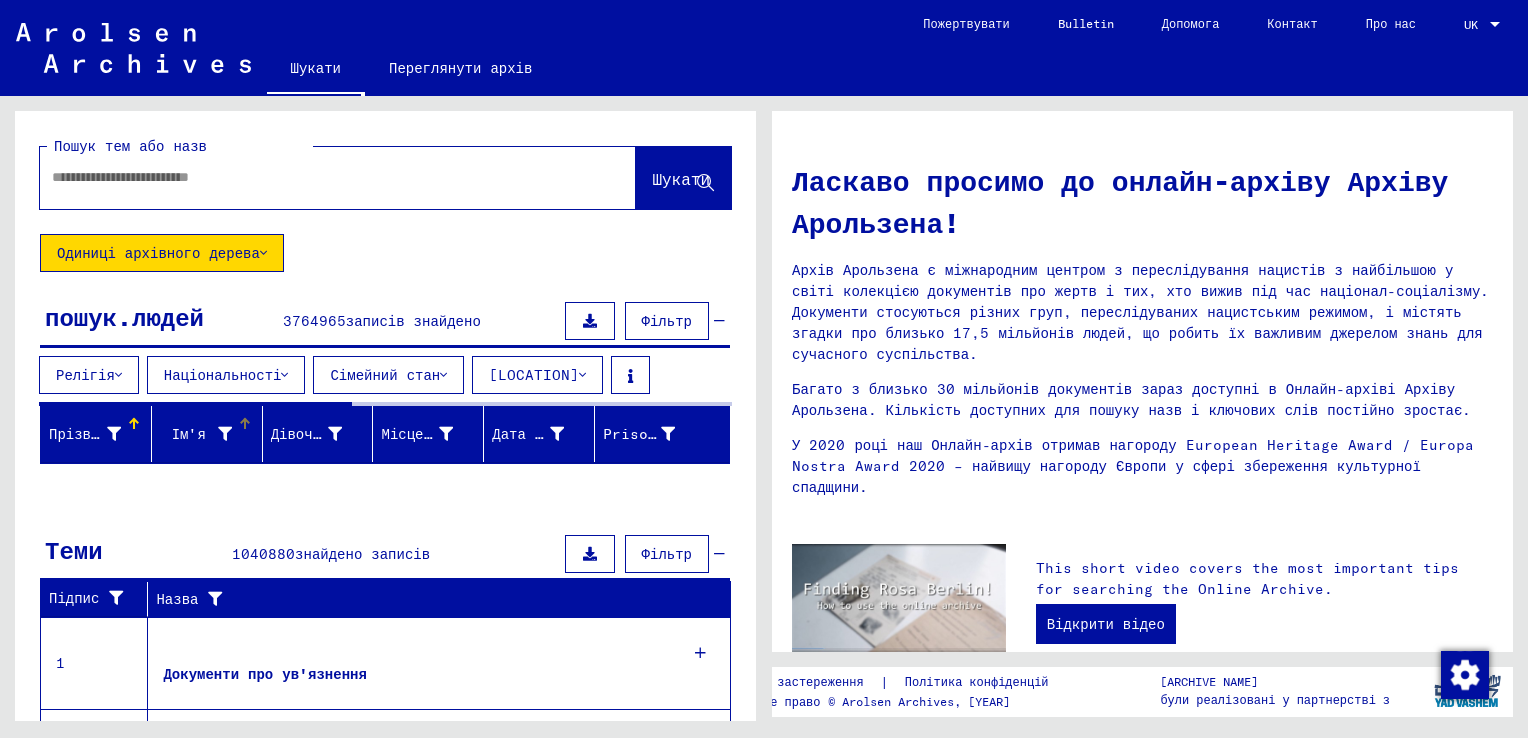 click on "Ім'я" at bounding box center (196, 434) 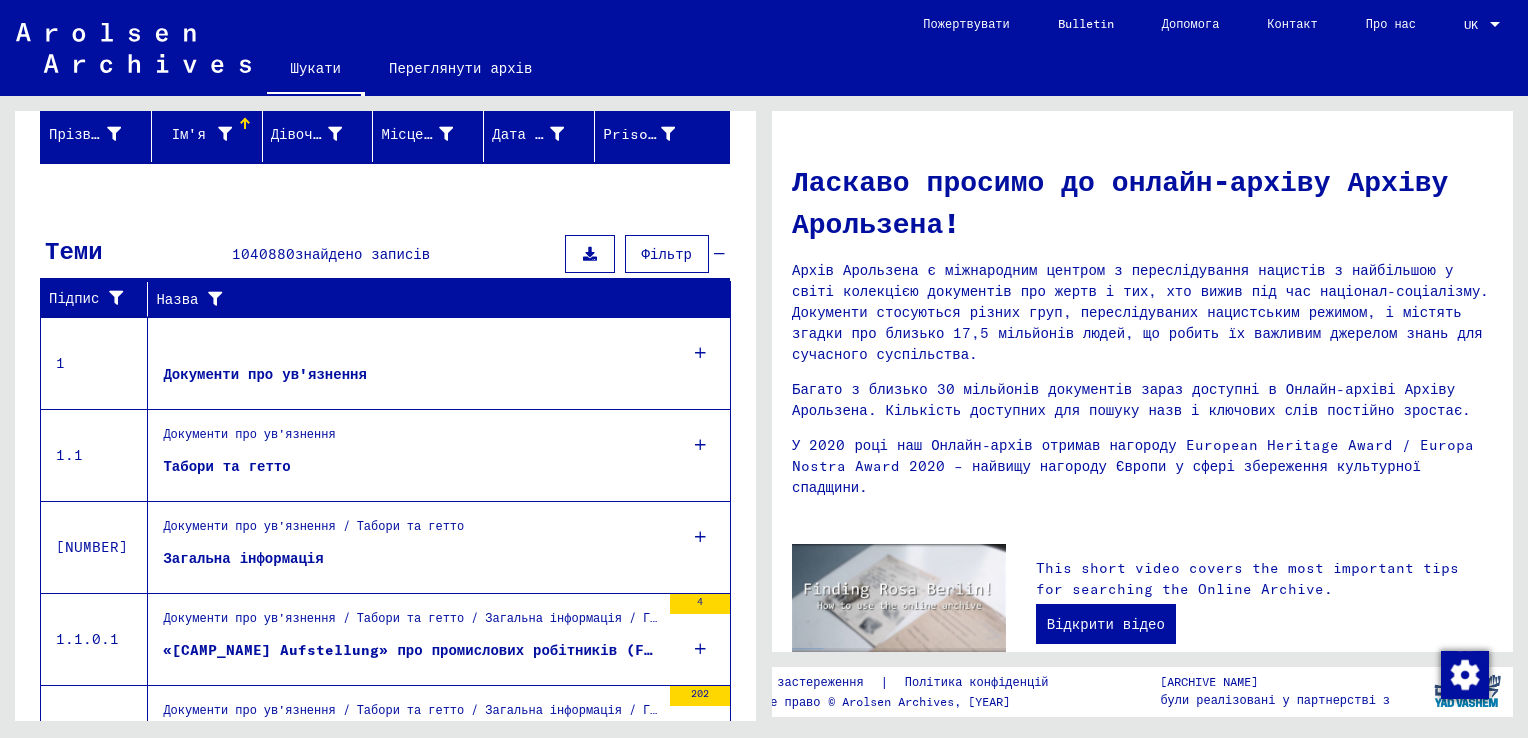 scroll, scrollTop: 400, scrollLeft: 0, axis: vertical 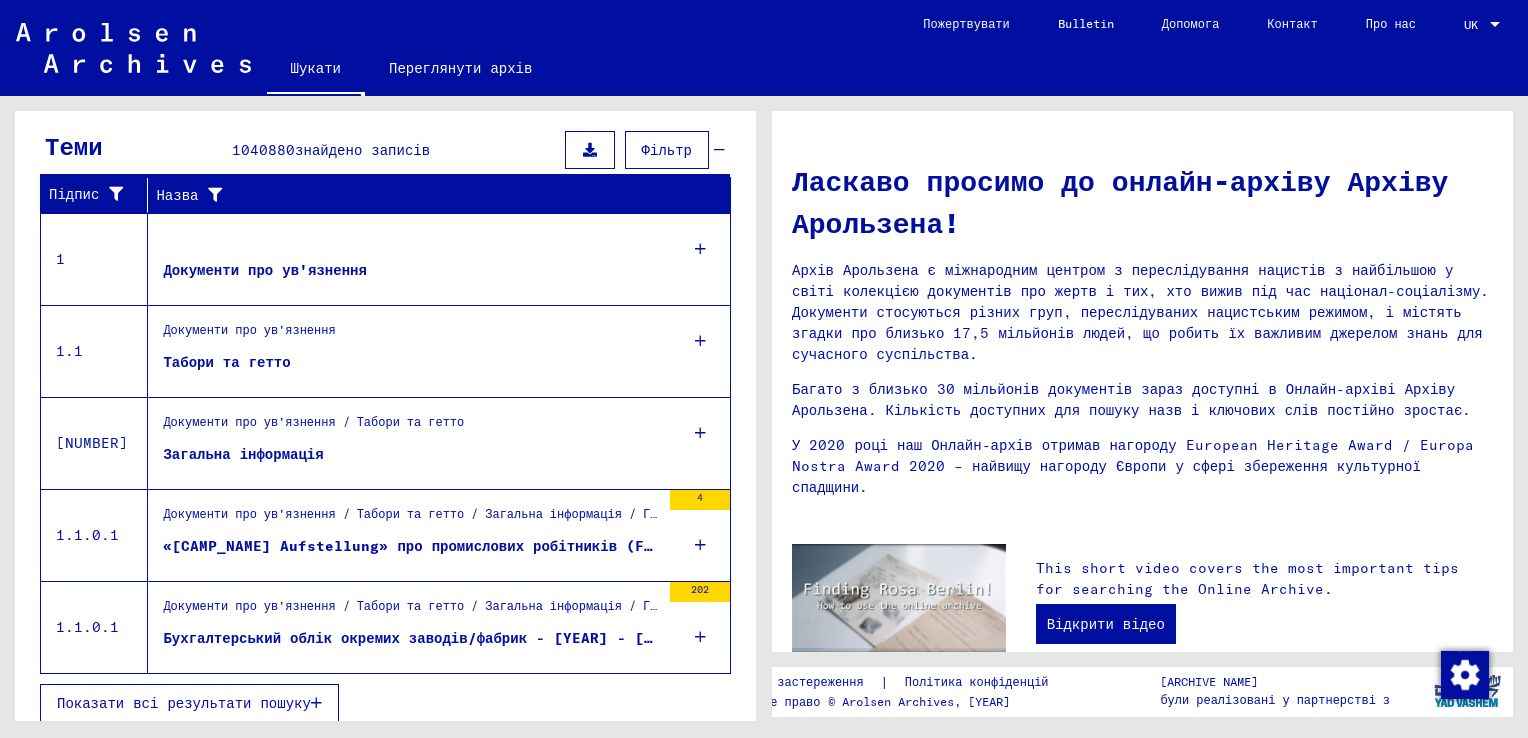 click on "Документи про ув'язнення" at bounding box center (411, 336) 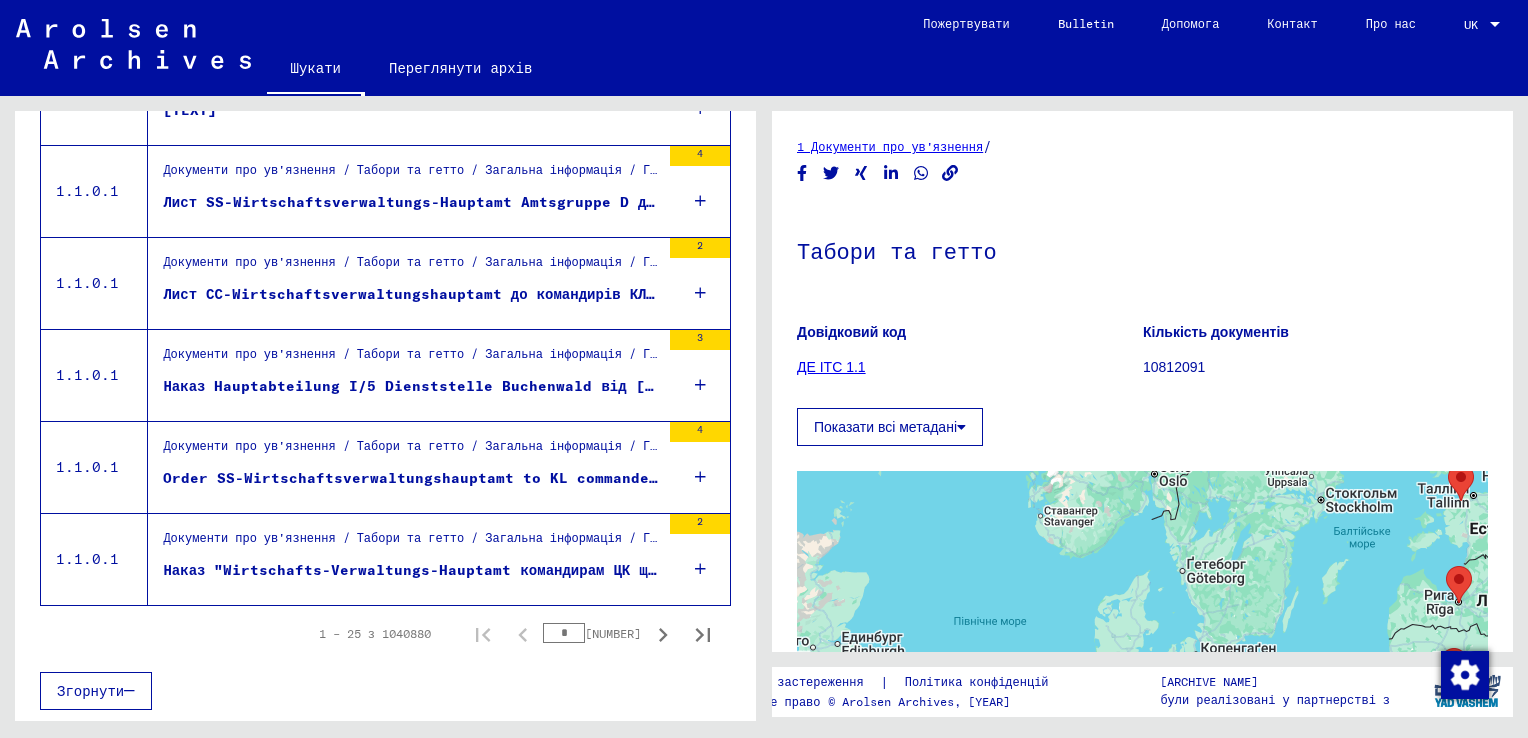 scroll, scrollTop: 2277, scrollLeft: 0, axis: vertical 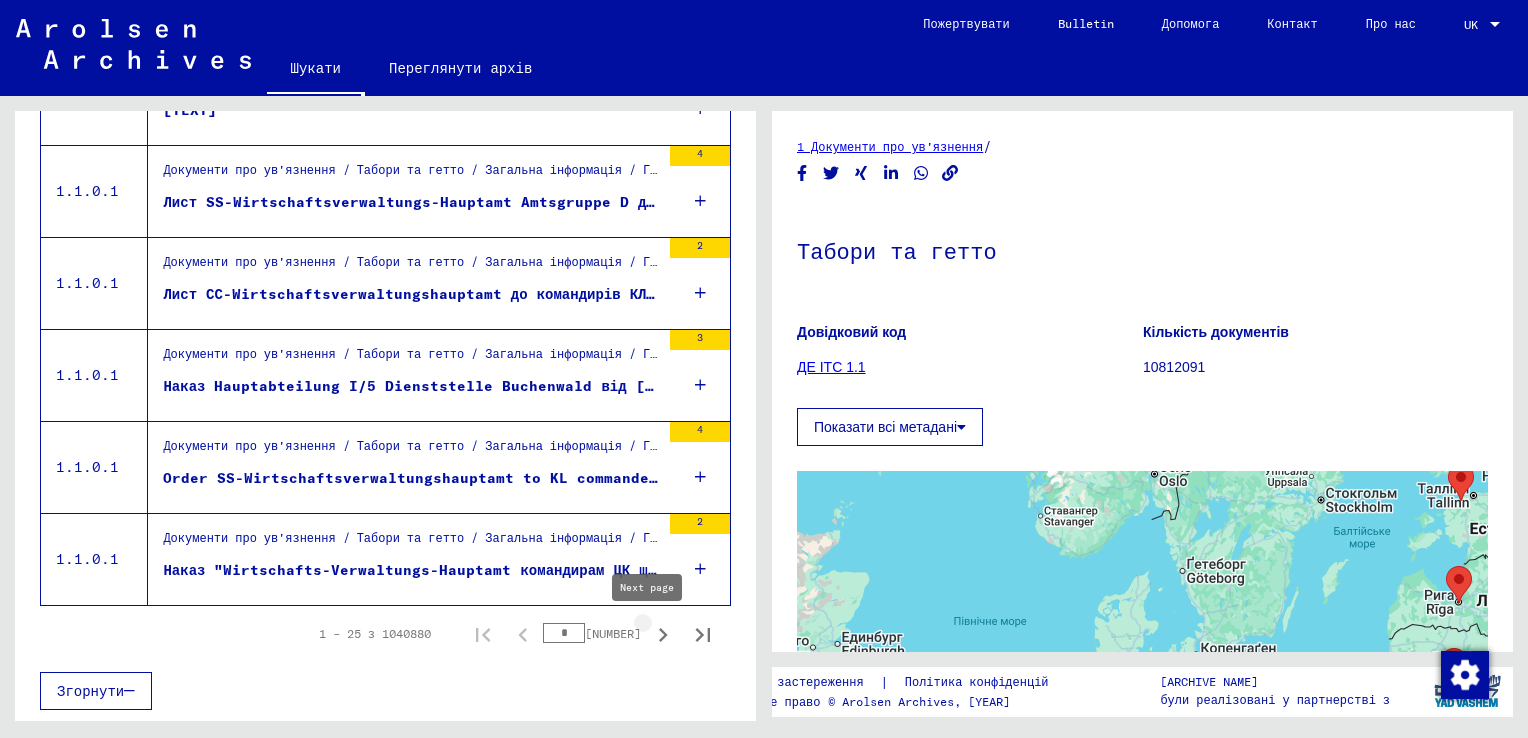 click 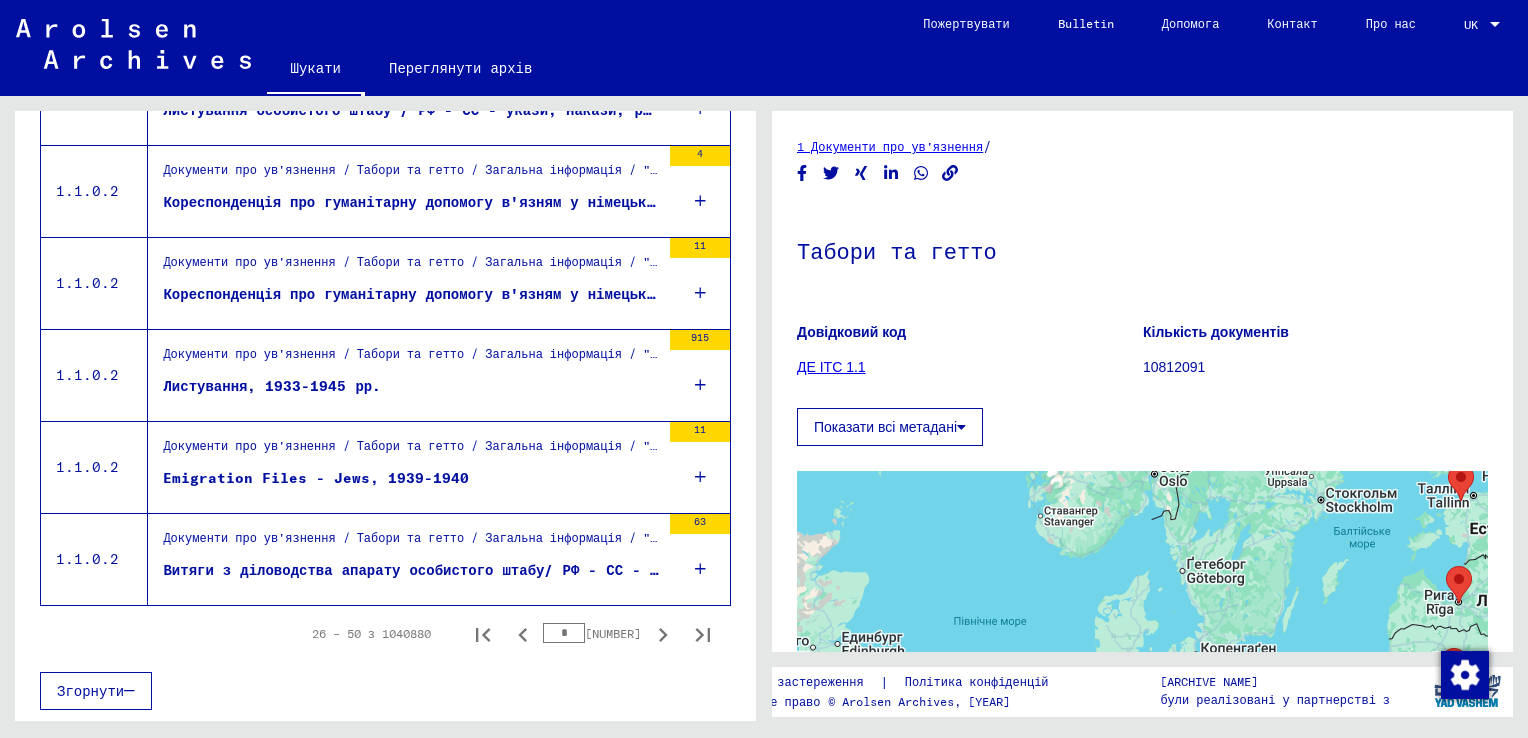 click 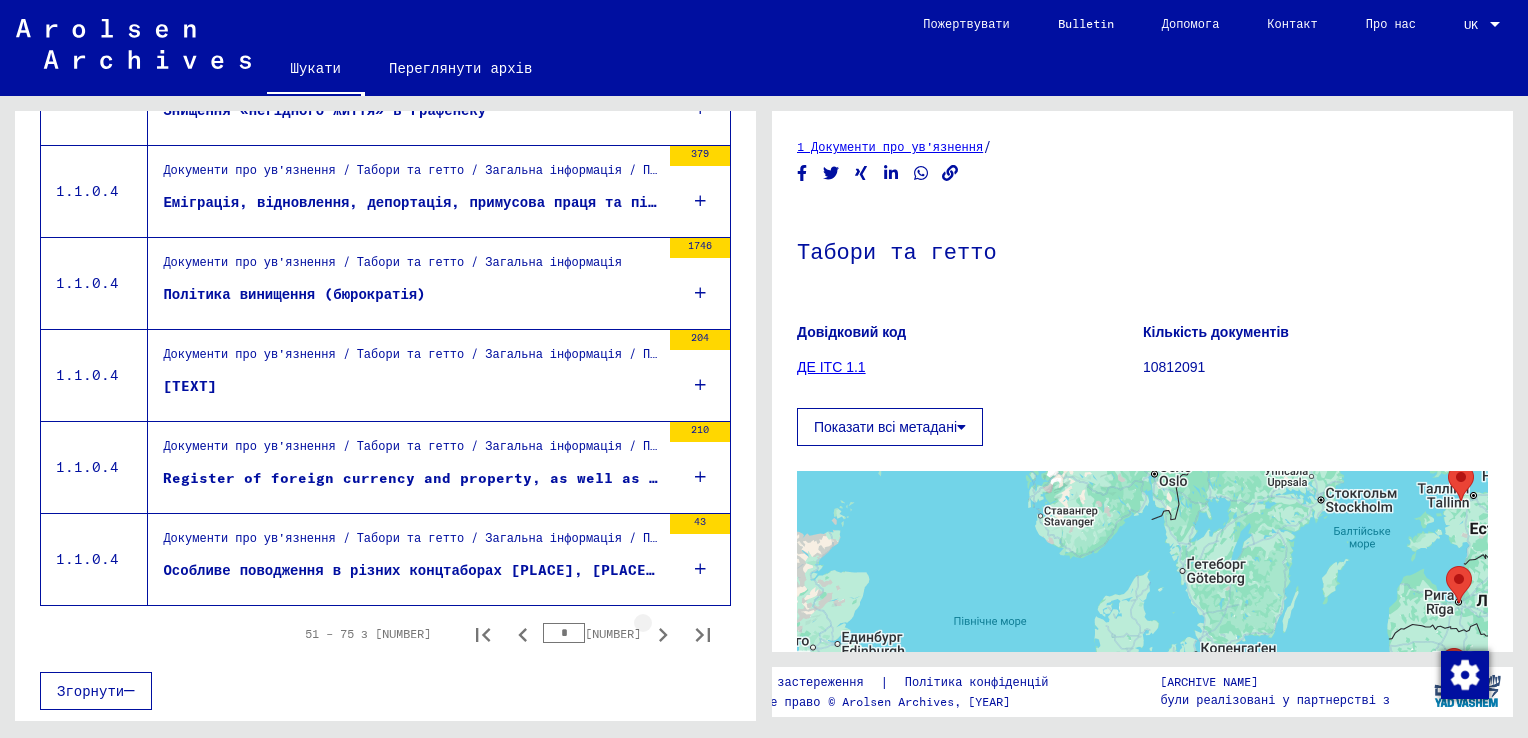 click 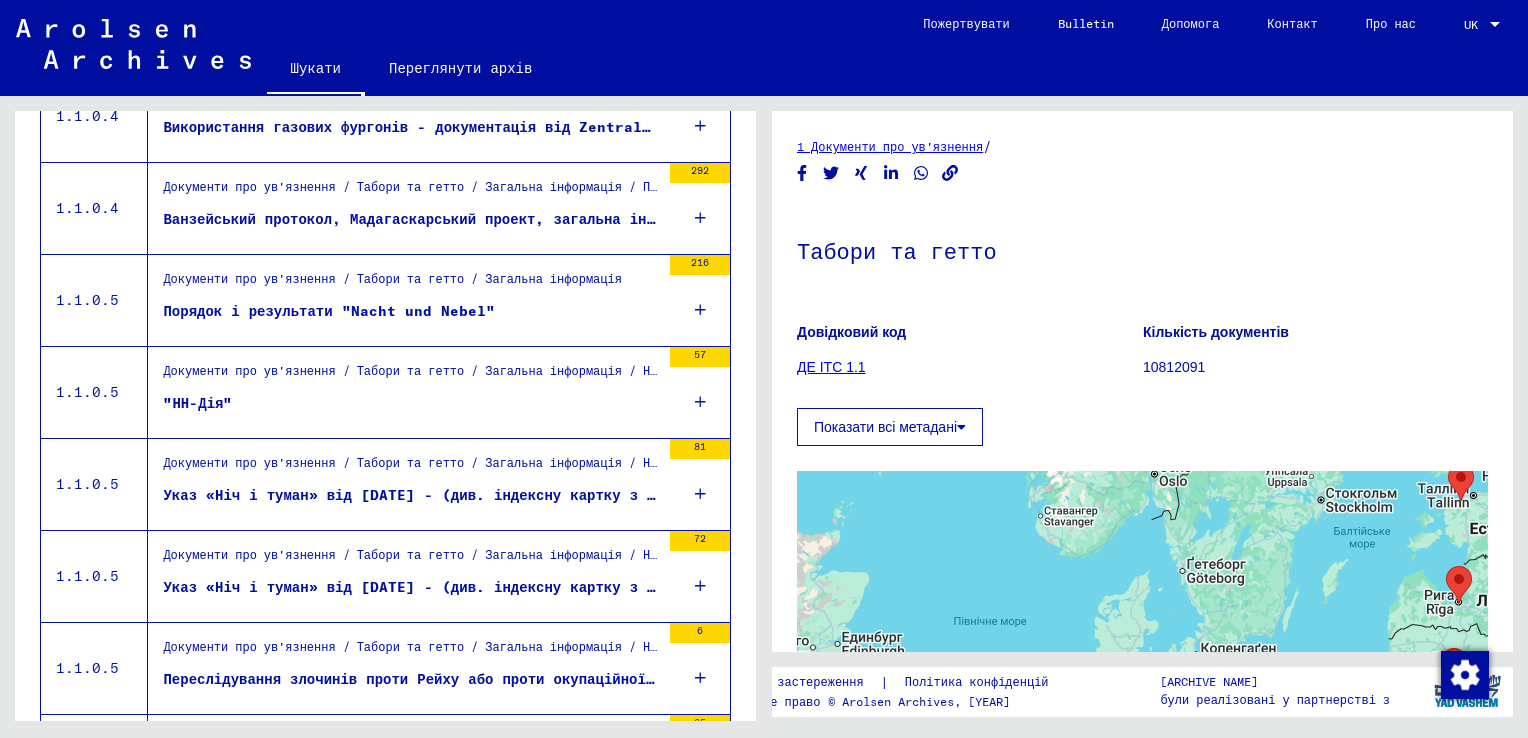 scroll, scrollTop: 77, scrollLeft: 0, axis: vertical 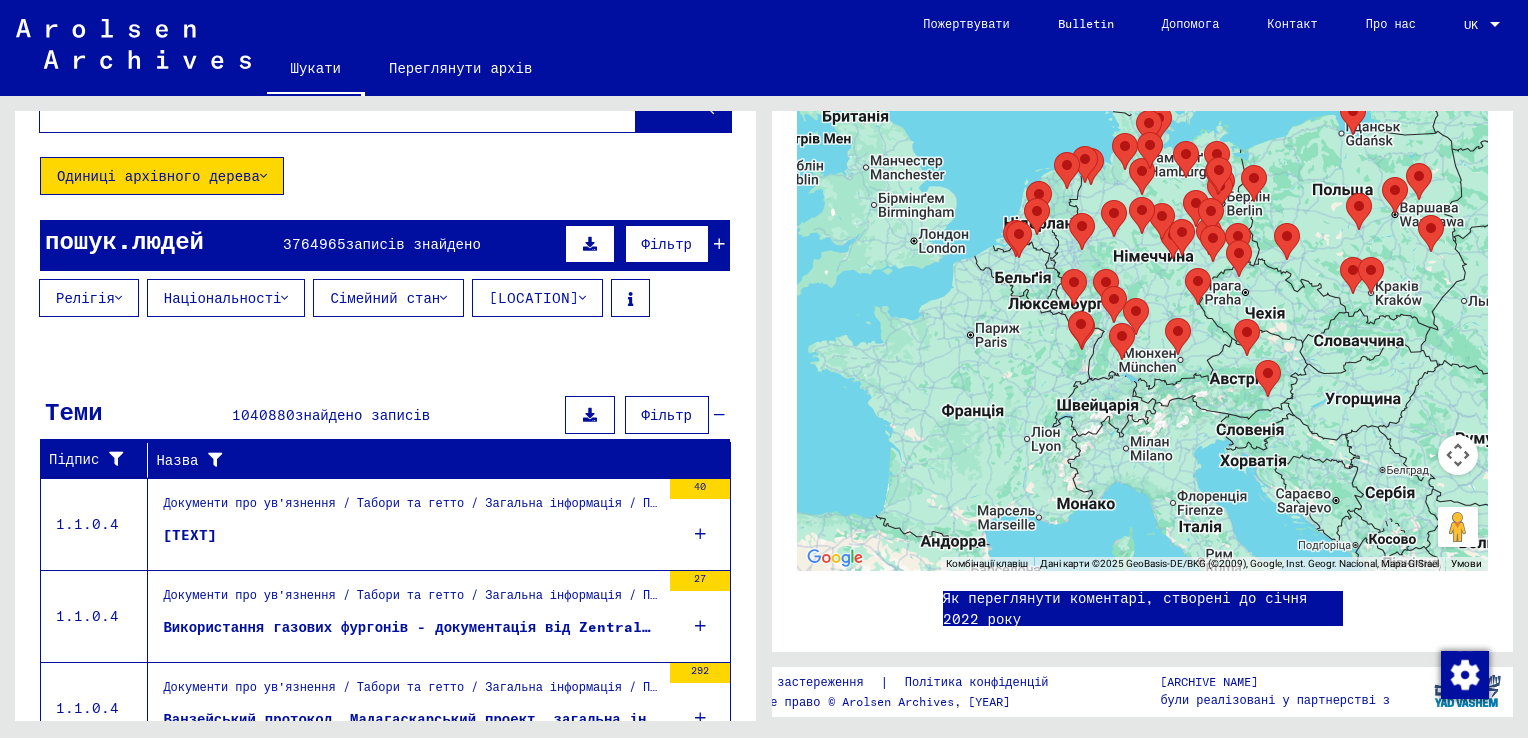 drag, startPoint x: 1372, startPoint y: 317, endPoint x: 927, endPoint y: 314, distance: 445.0101 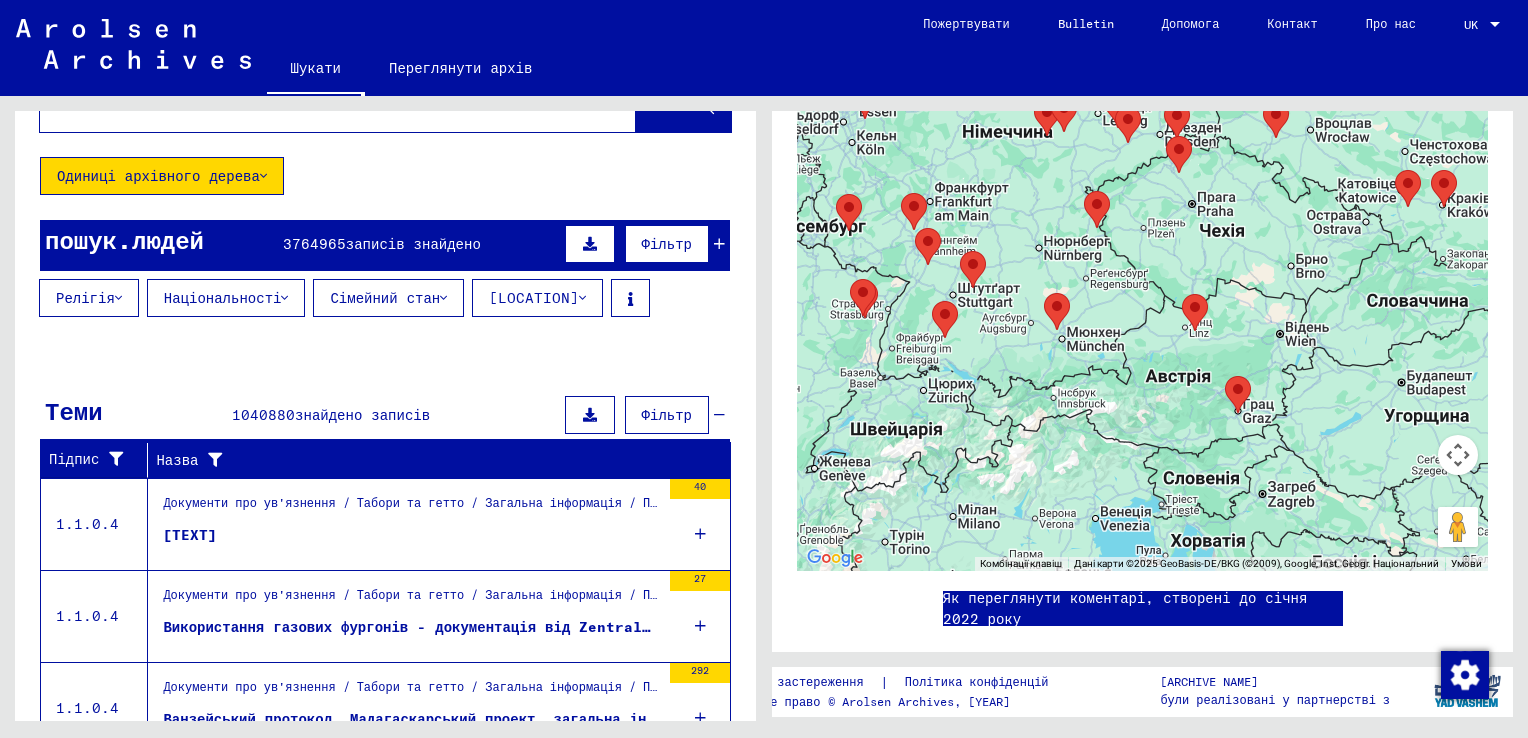click at bounding box center [284, 298] 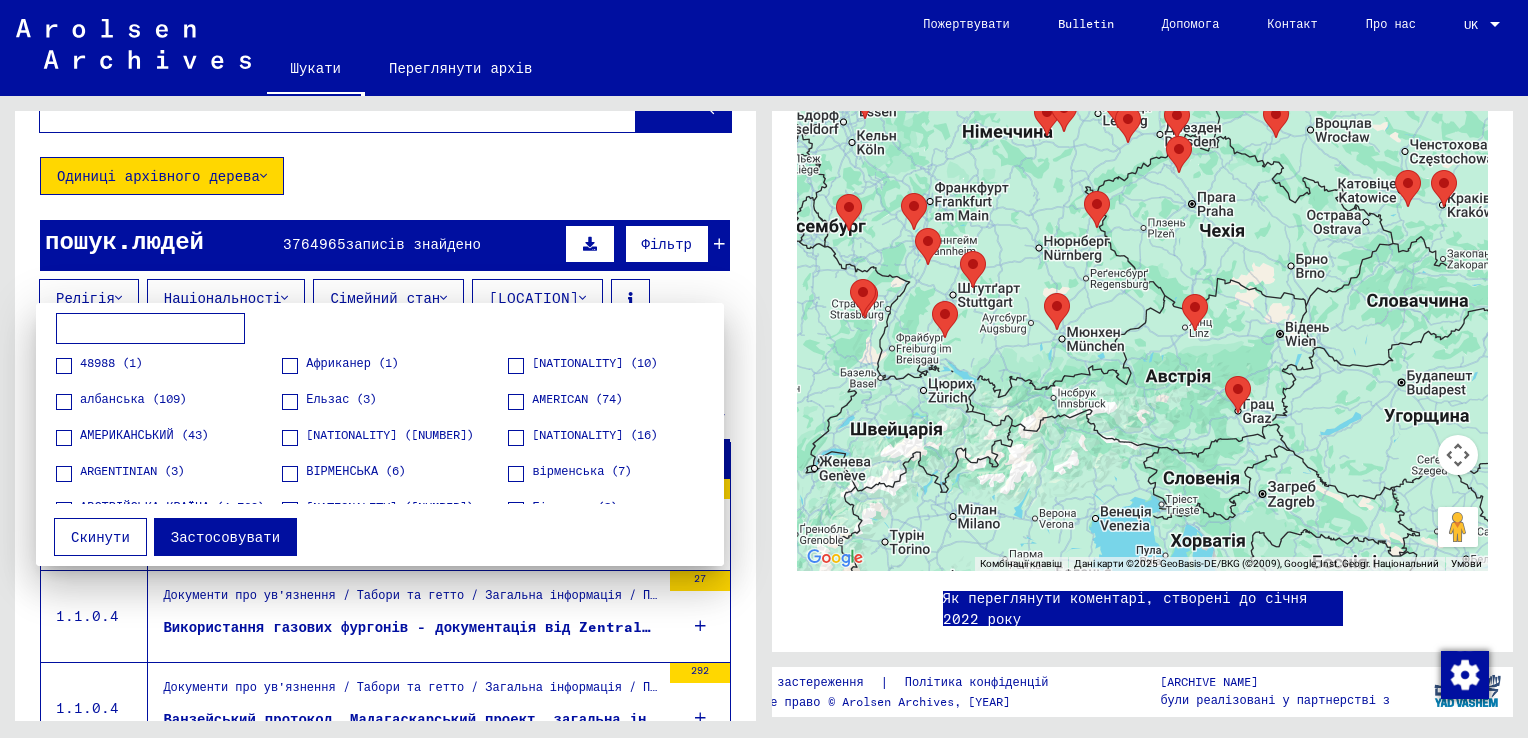 click at bounding box center [764, 369] 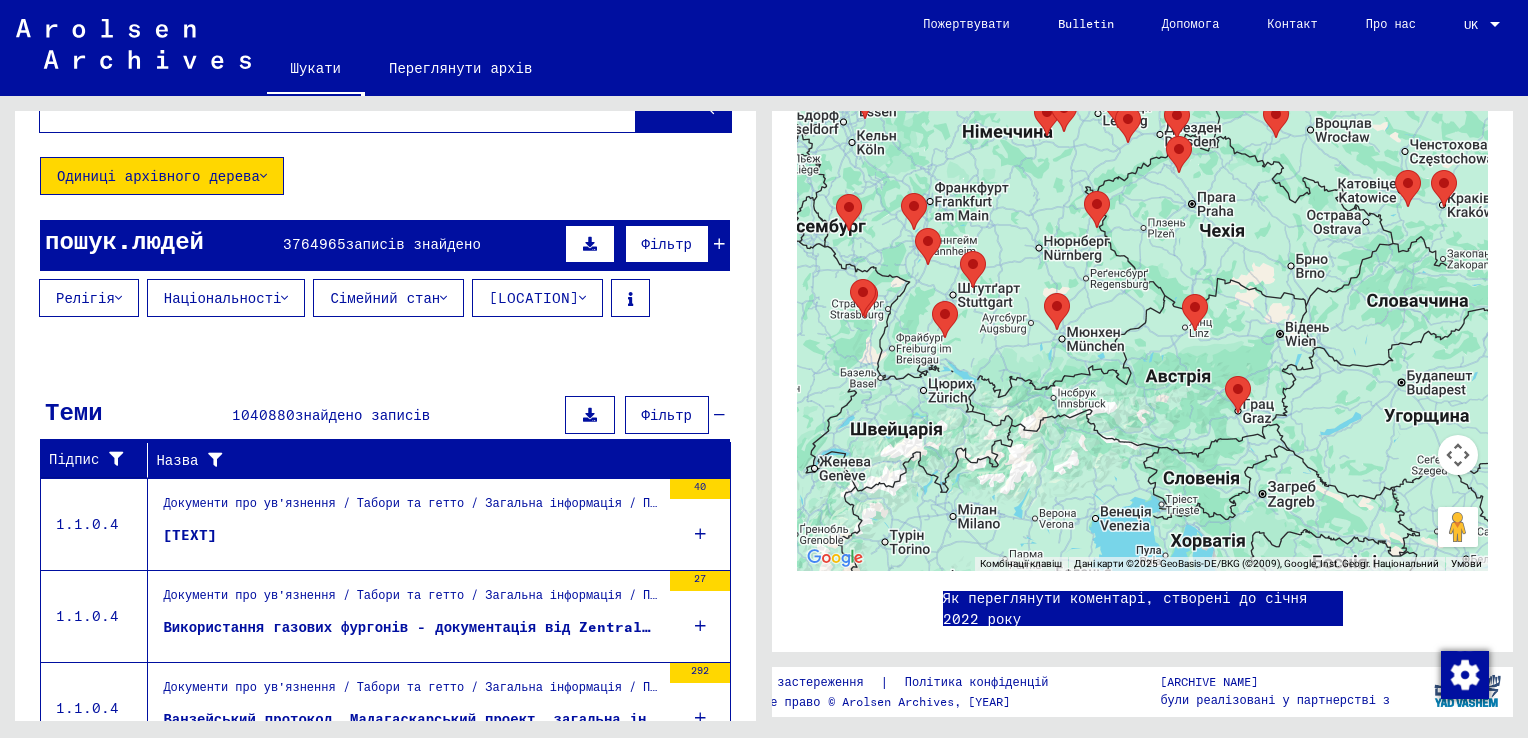 click at bounding box center (443, 298) 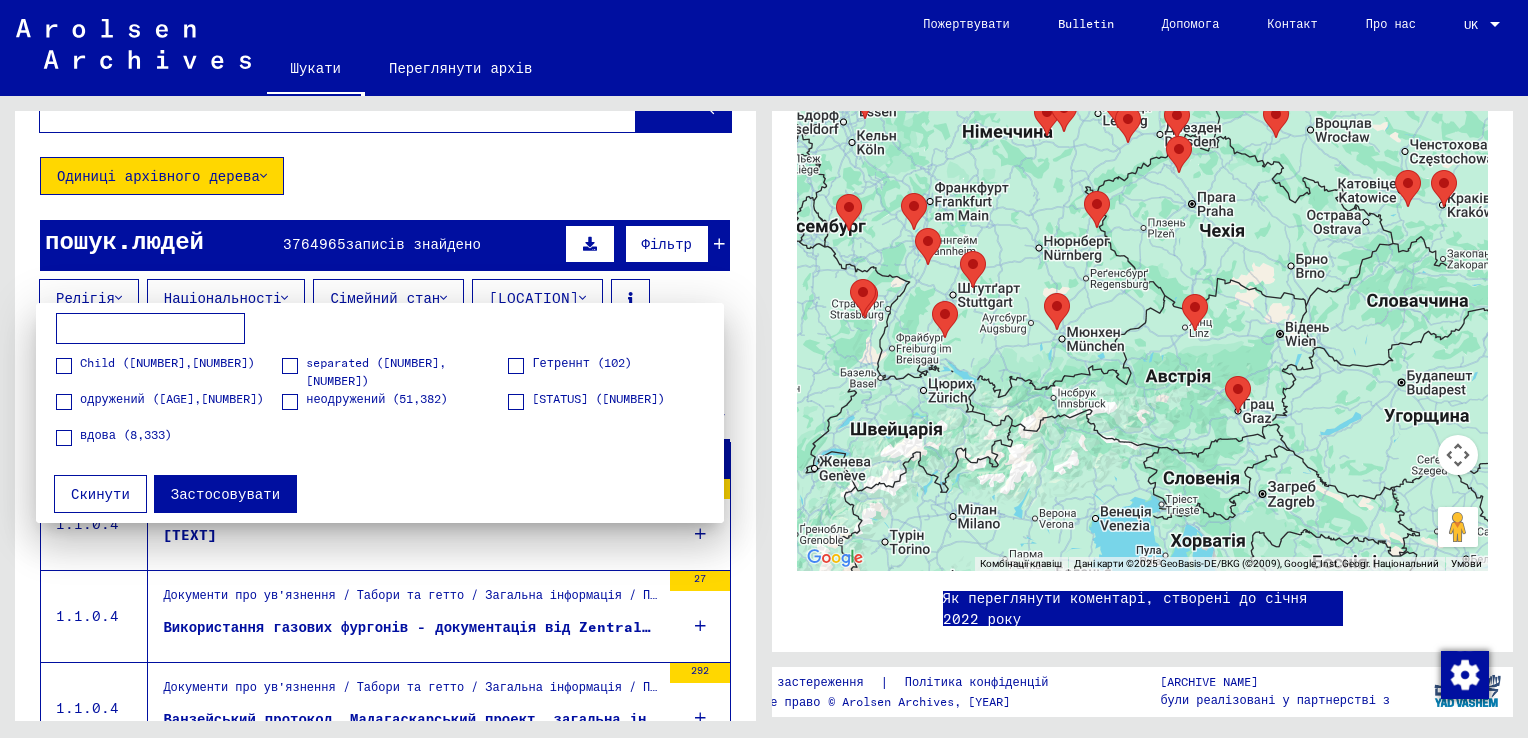 click at bounding box center (764, 369) 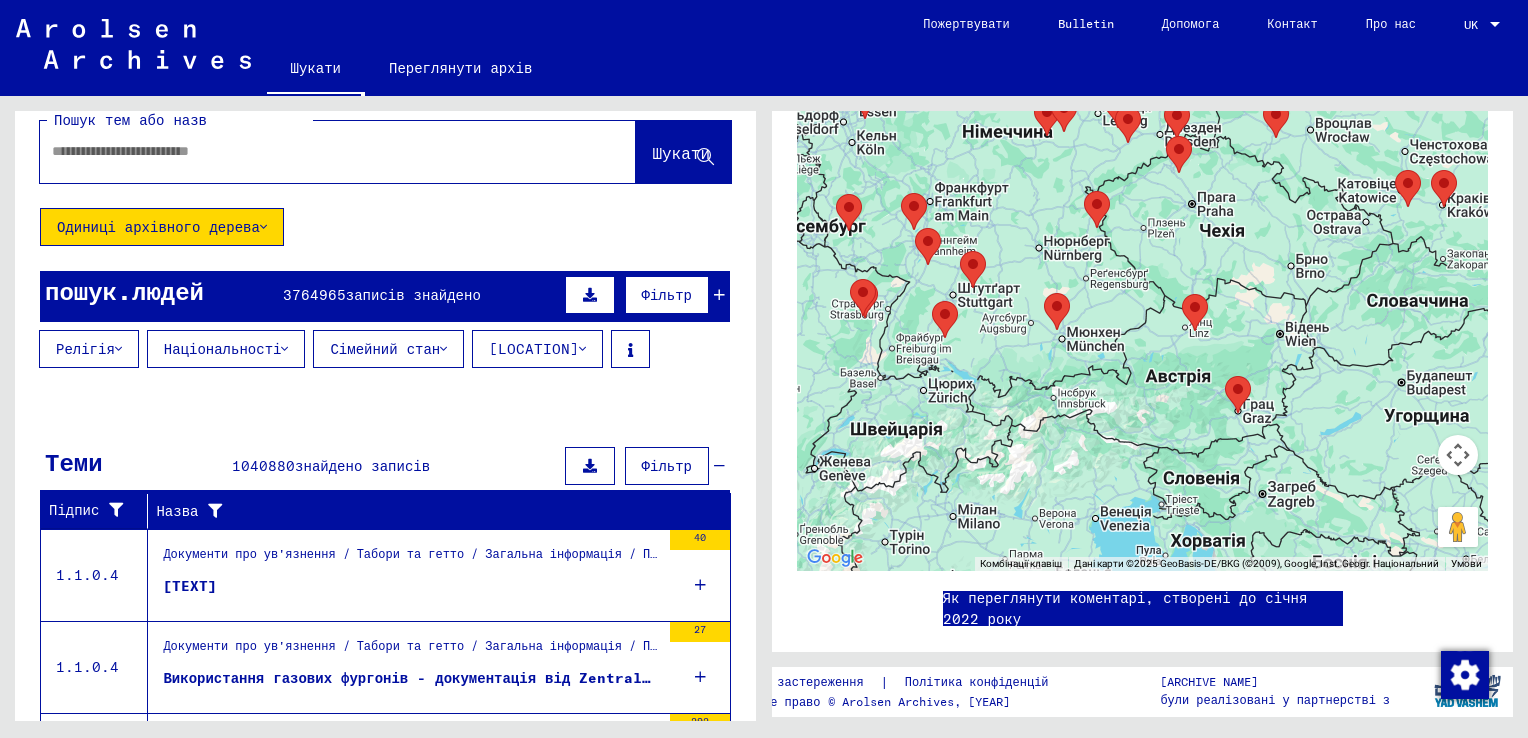 scroll, scrollTop: 0, scrollLeft: 0, axis: both 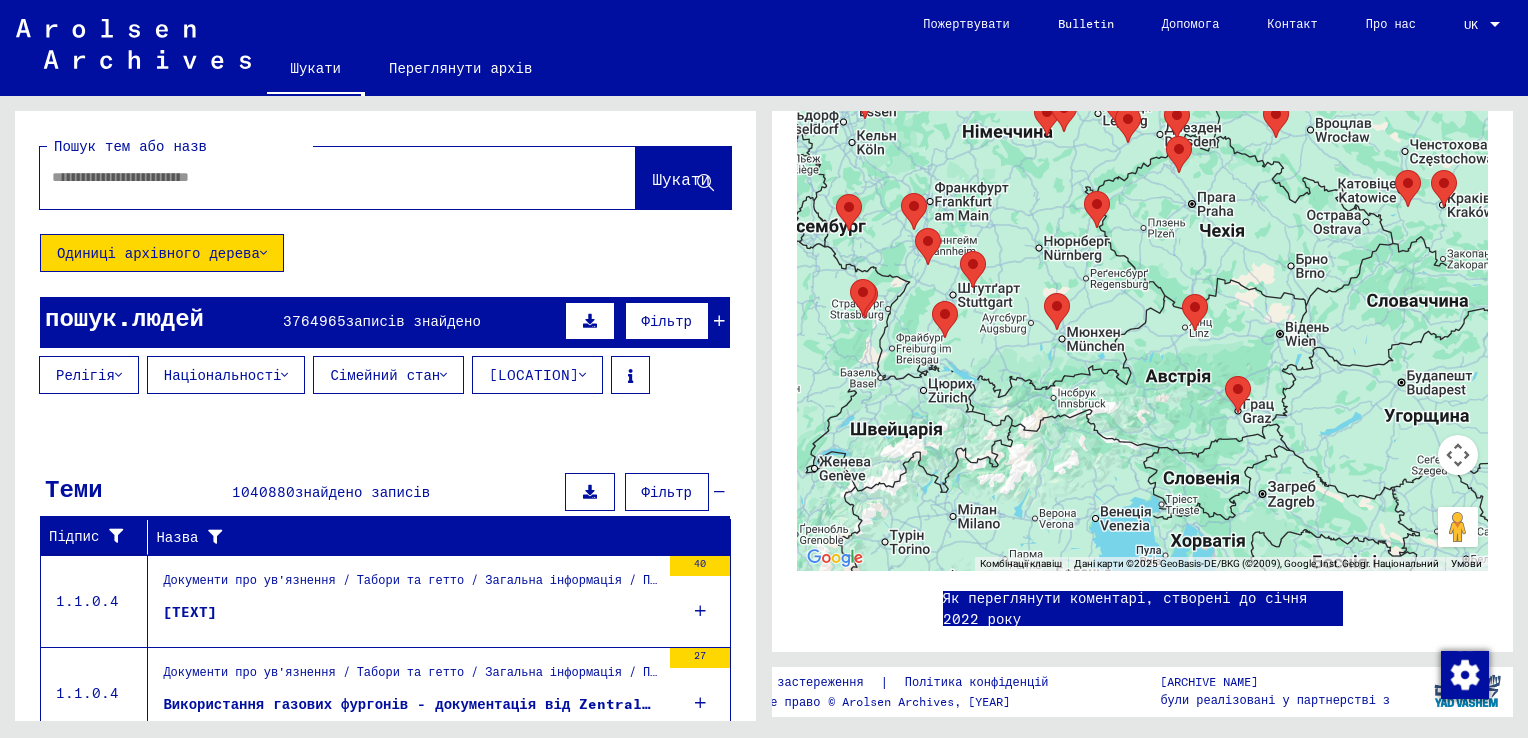click at bounding box center (320, 177) 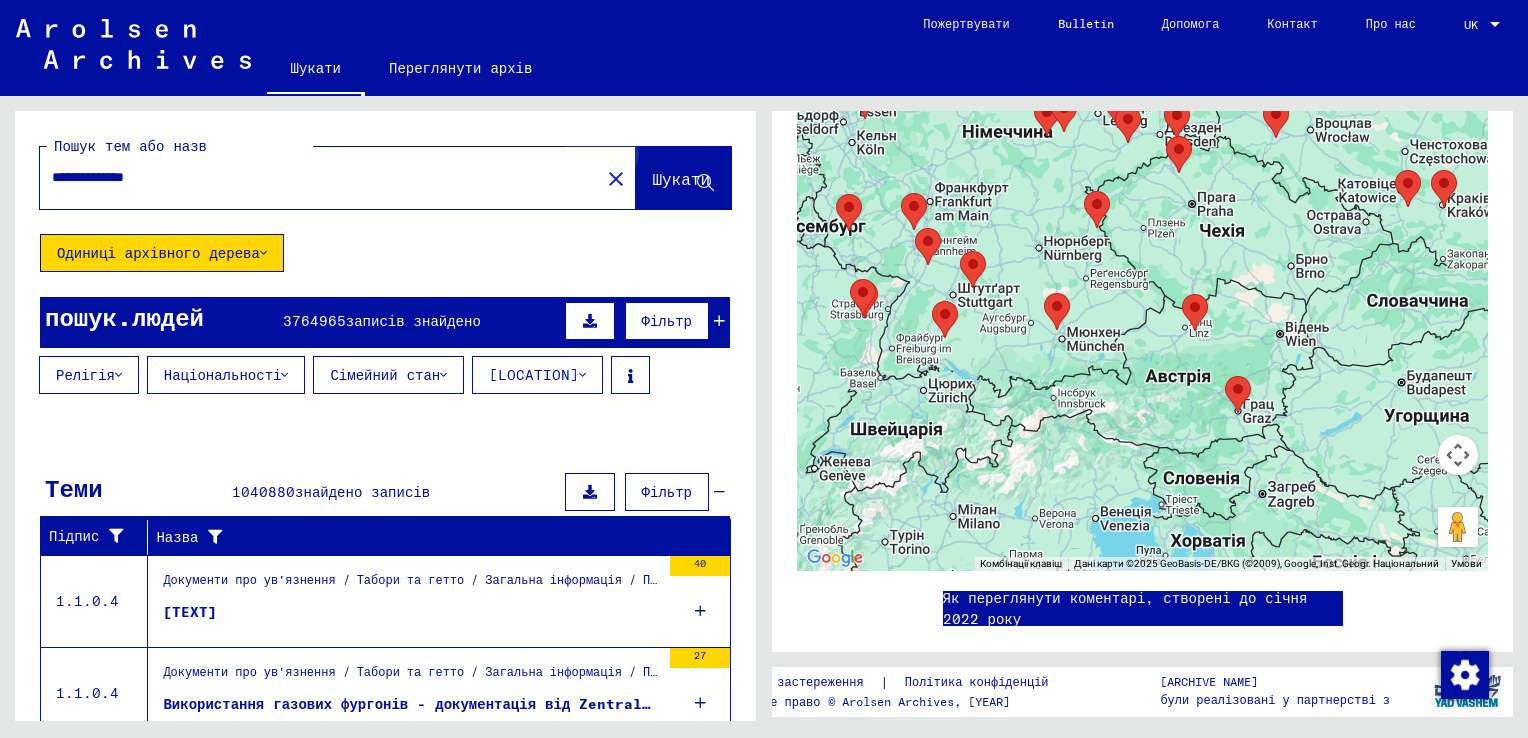 click on "Шукати" 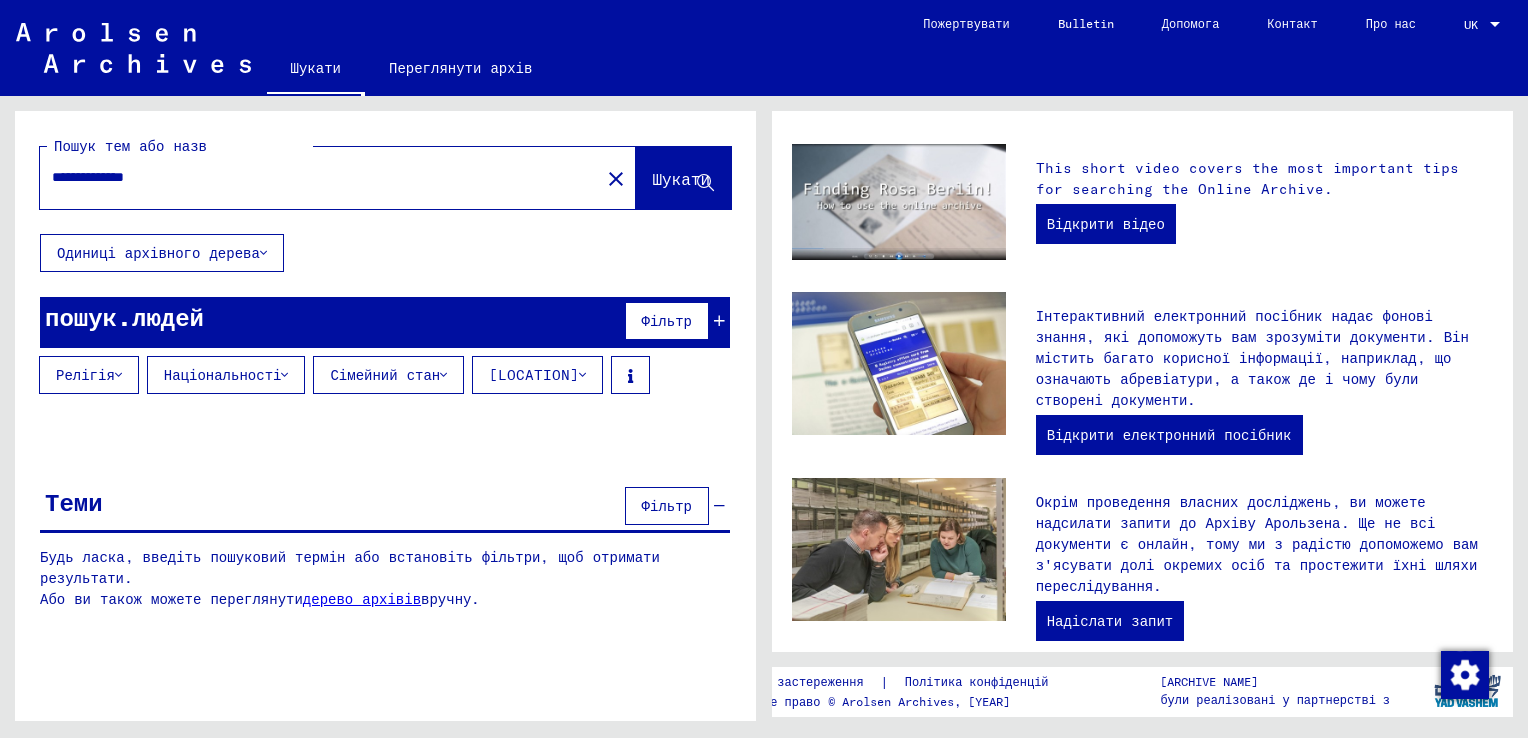 scroll, scrollTop: 0, scrollLeft: 0, axis: both 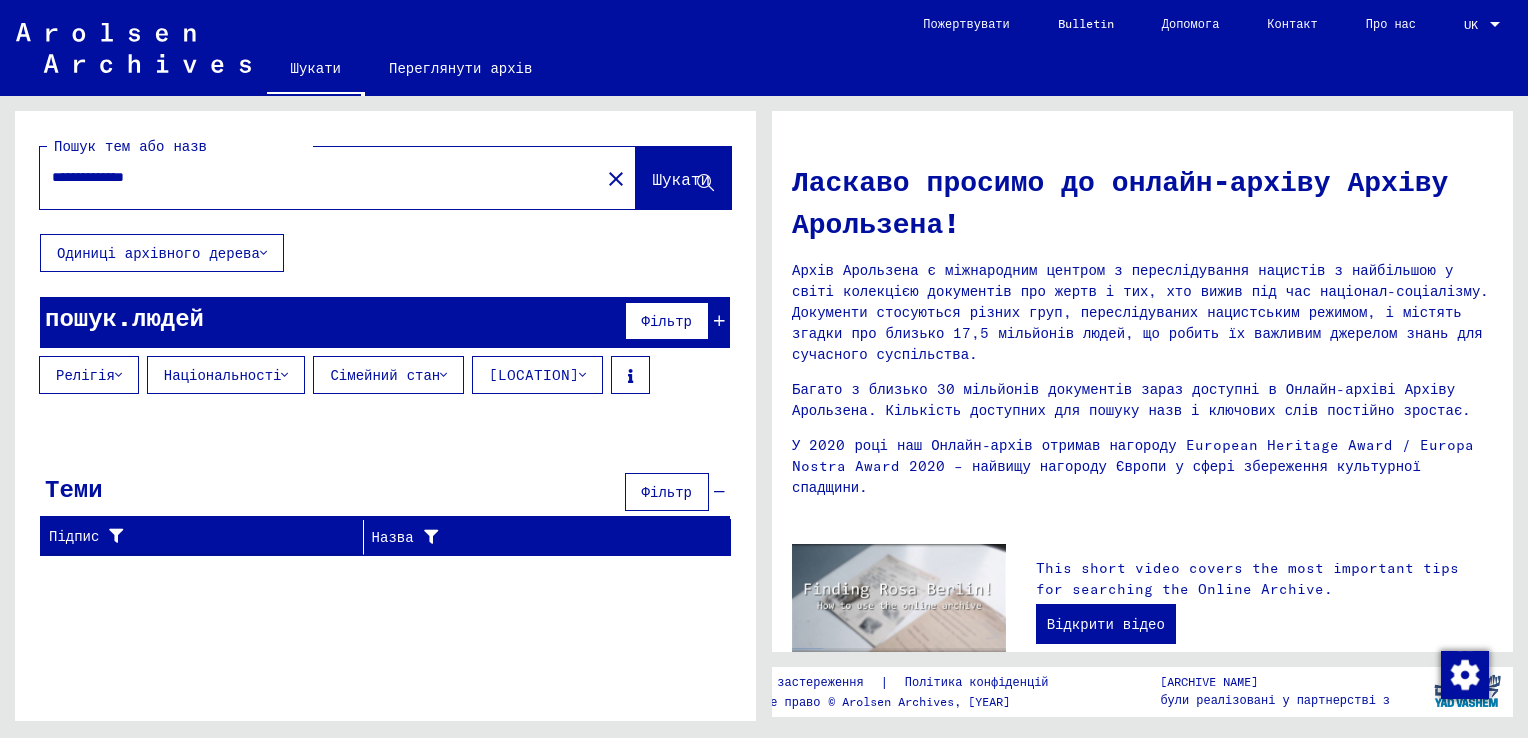 click on "**********" at bounding box center [314, 177] 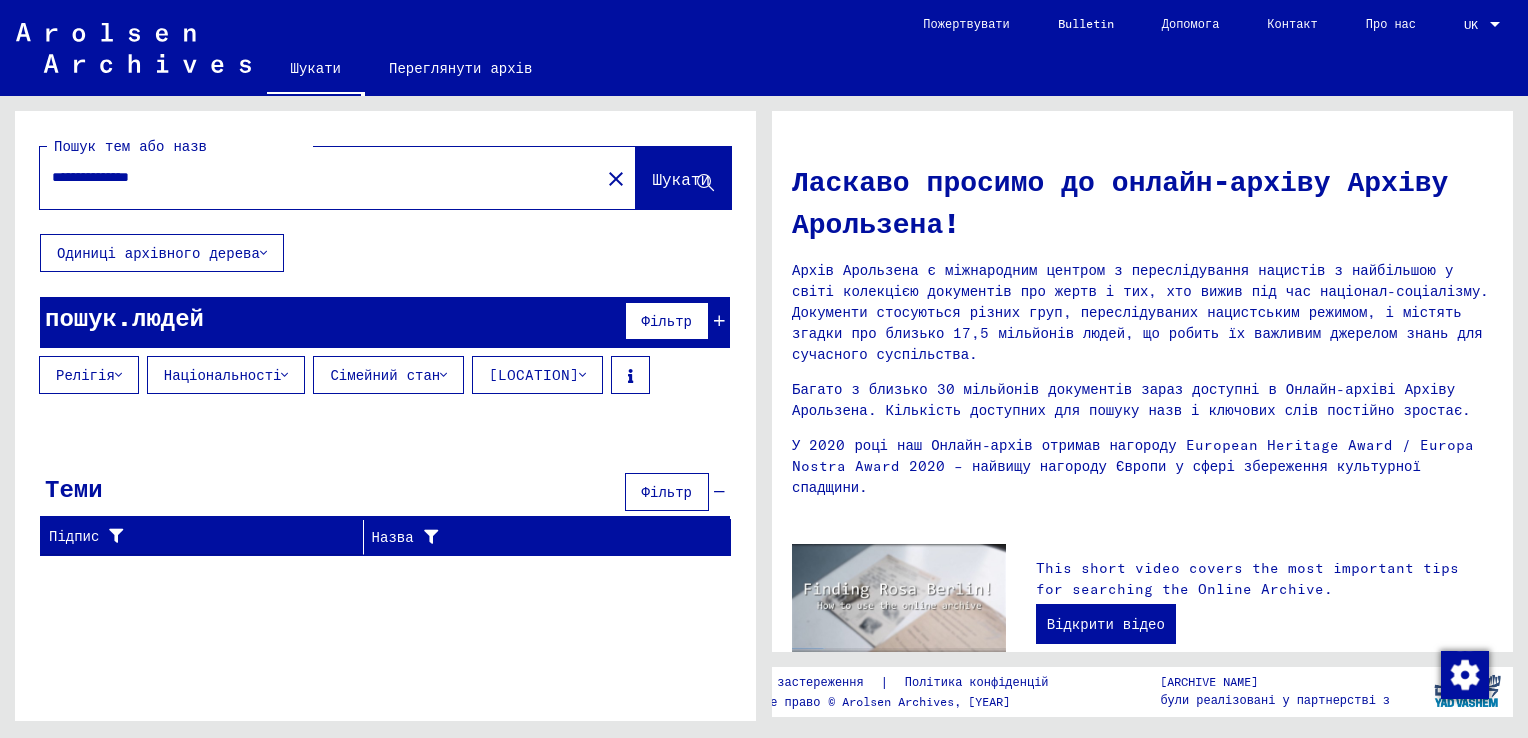 type on "**********" 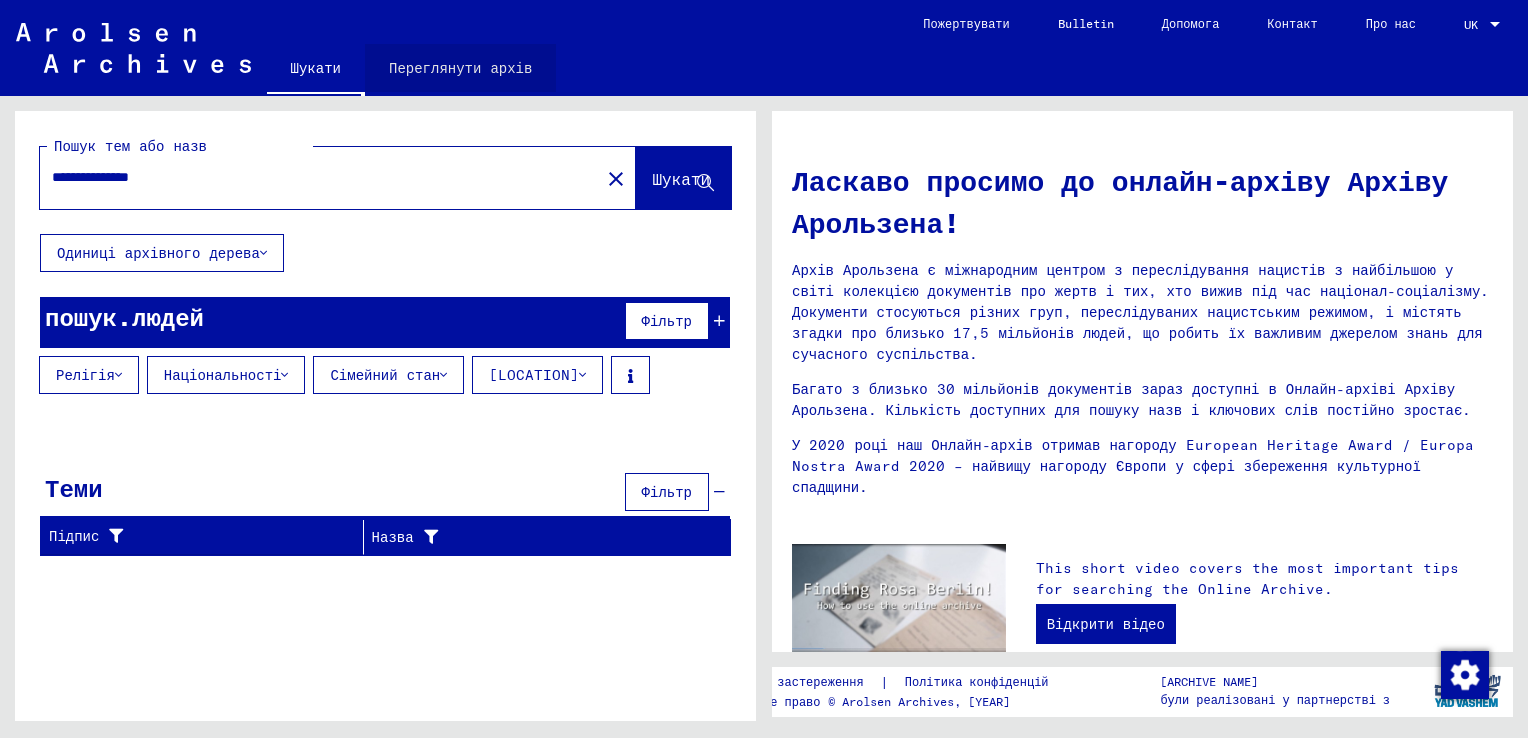 click on "Переглянути архів" 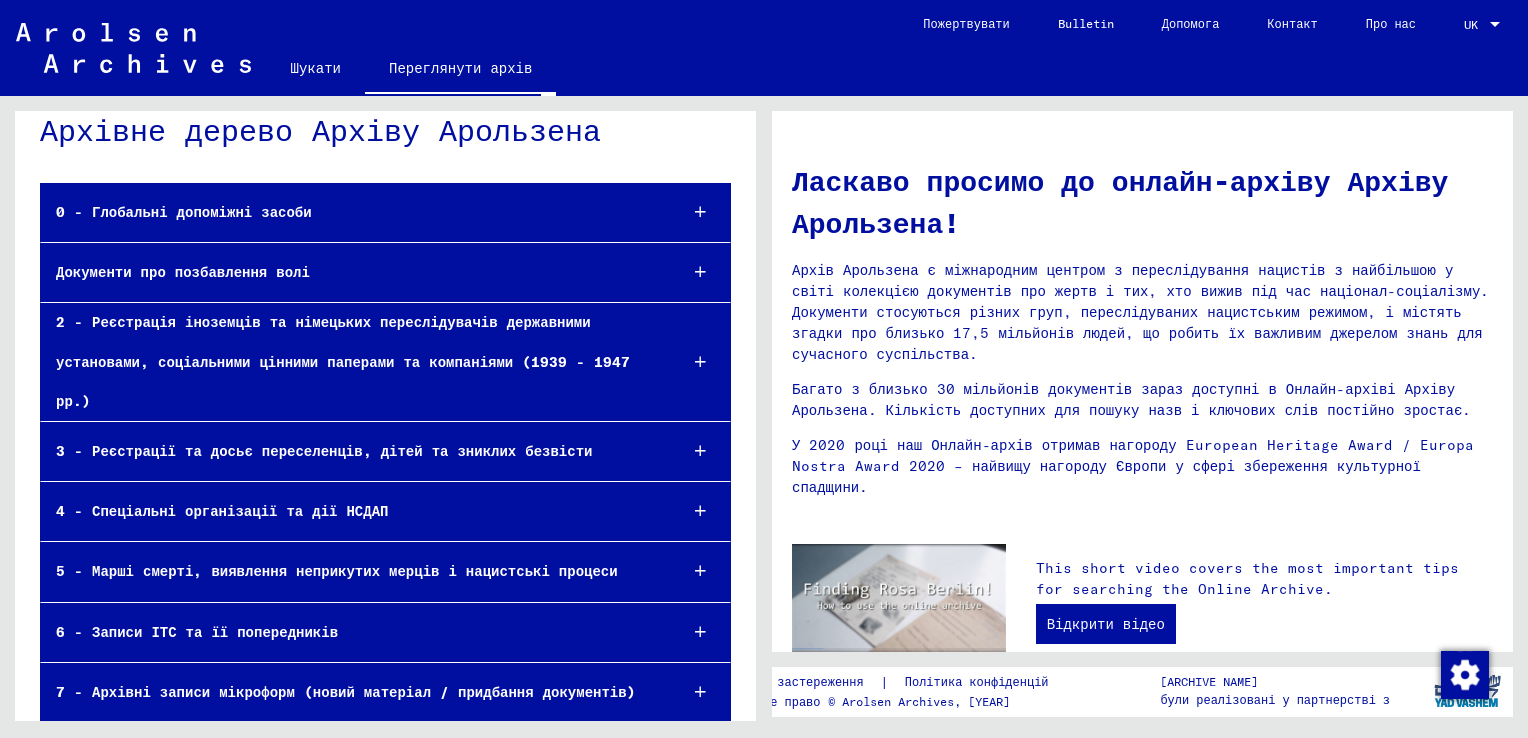scroll, scrollTop: 63, scrollLeft: 0, axis: vertical 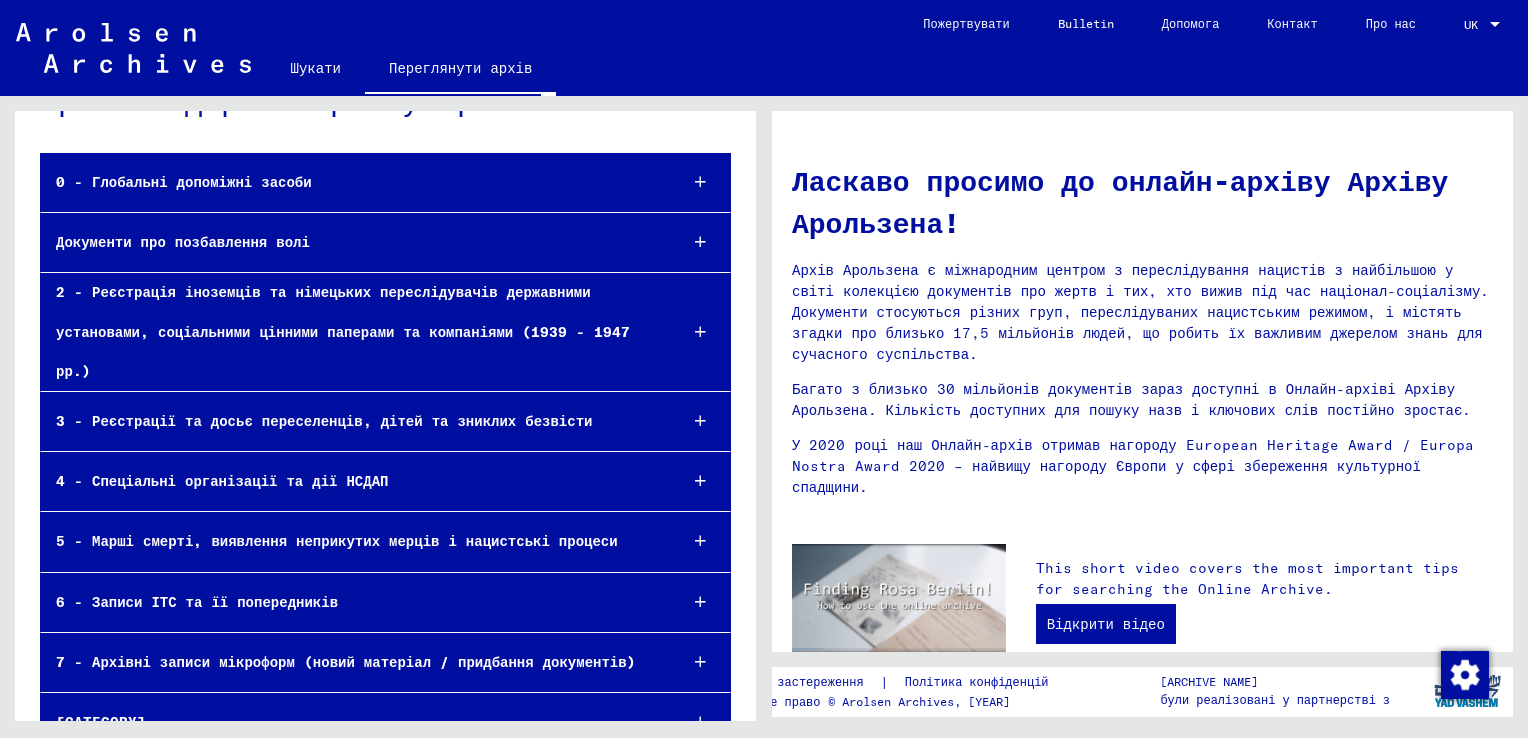click on "Документи про позбавлення волі" at bounding box center [351, 242] 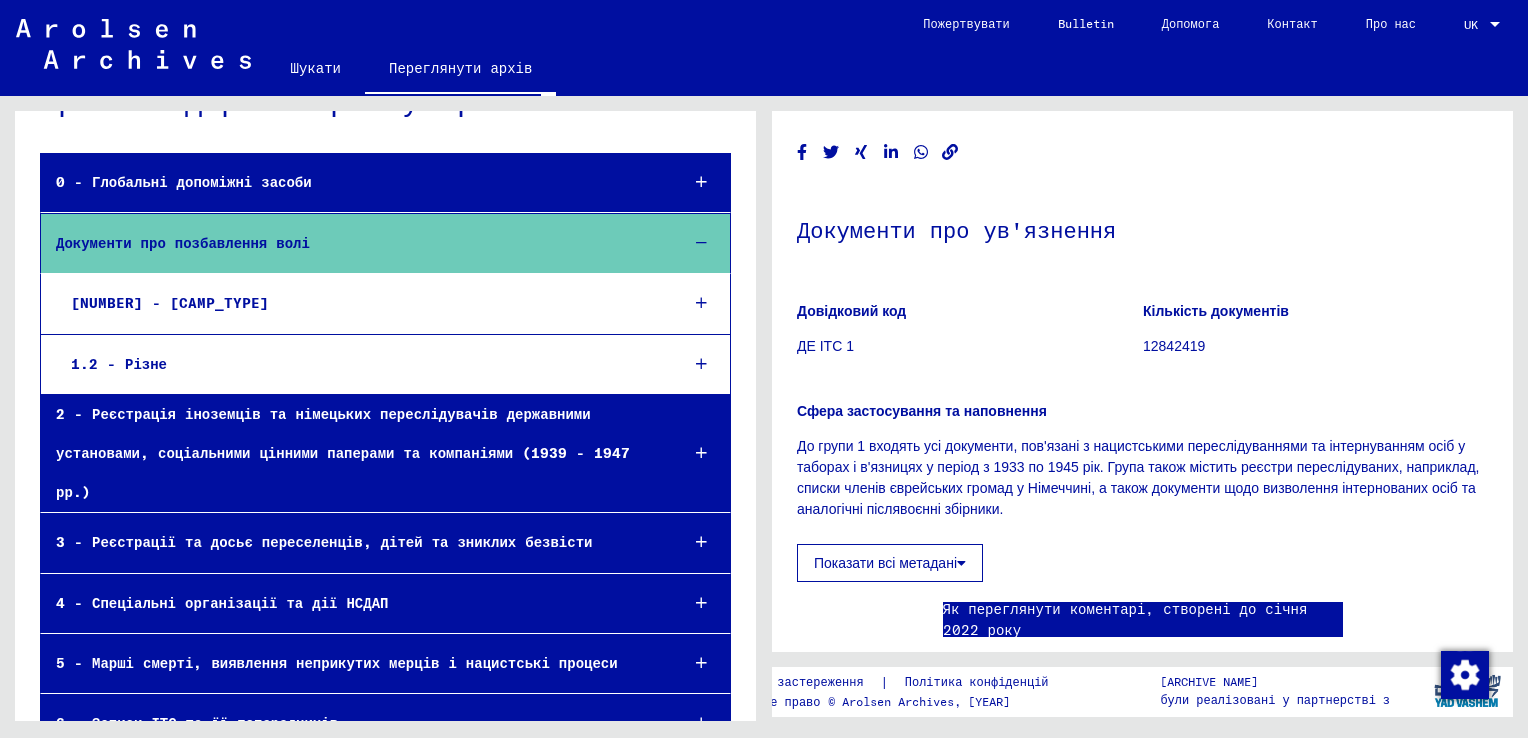 scroll, scrollTop: 0, scrollLeft: 0, axis: both 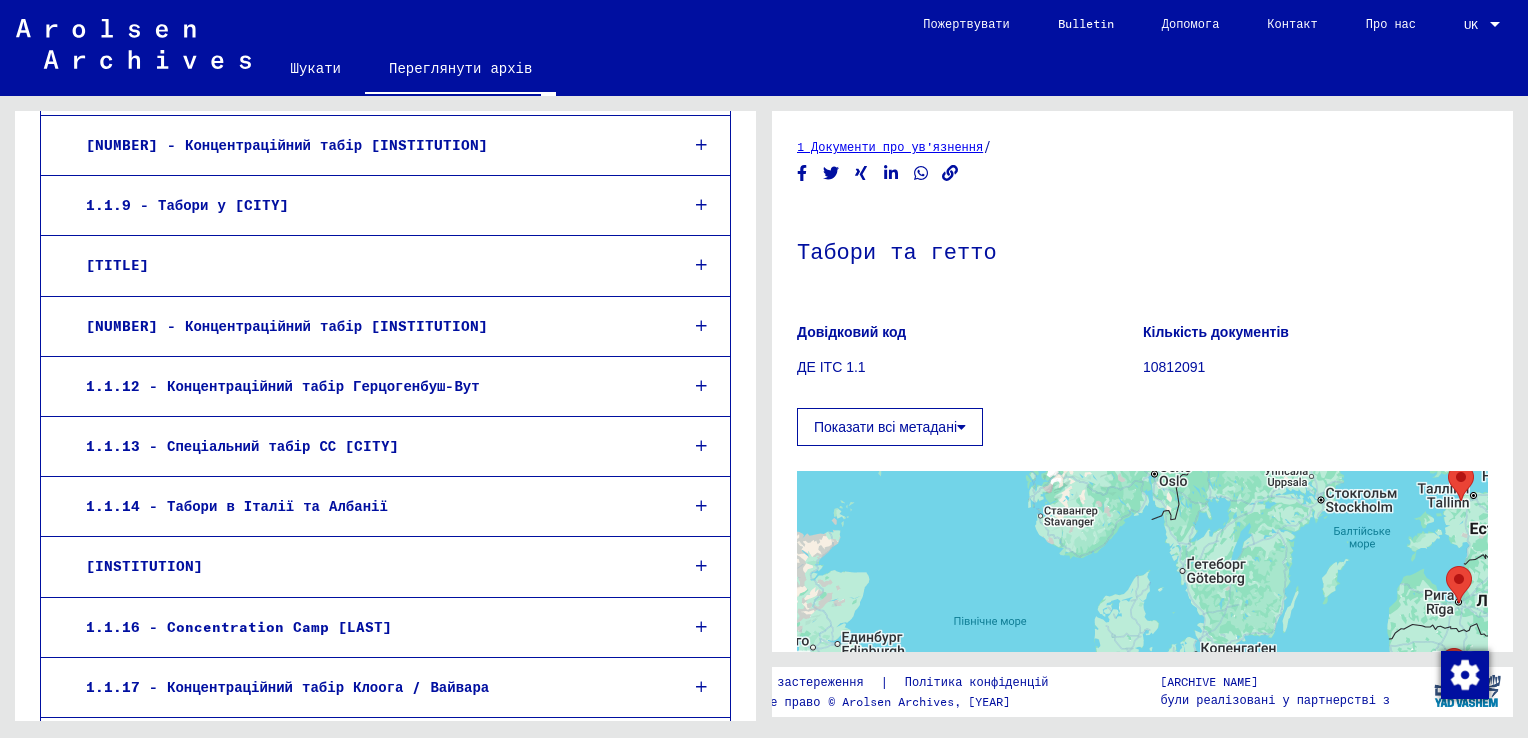 click on "Показати всі метадані" 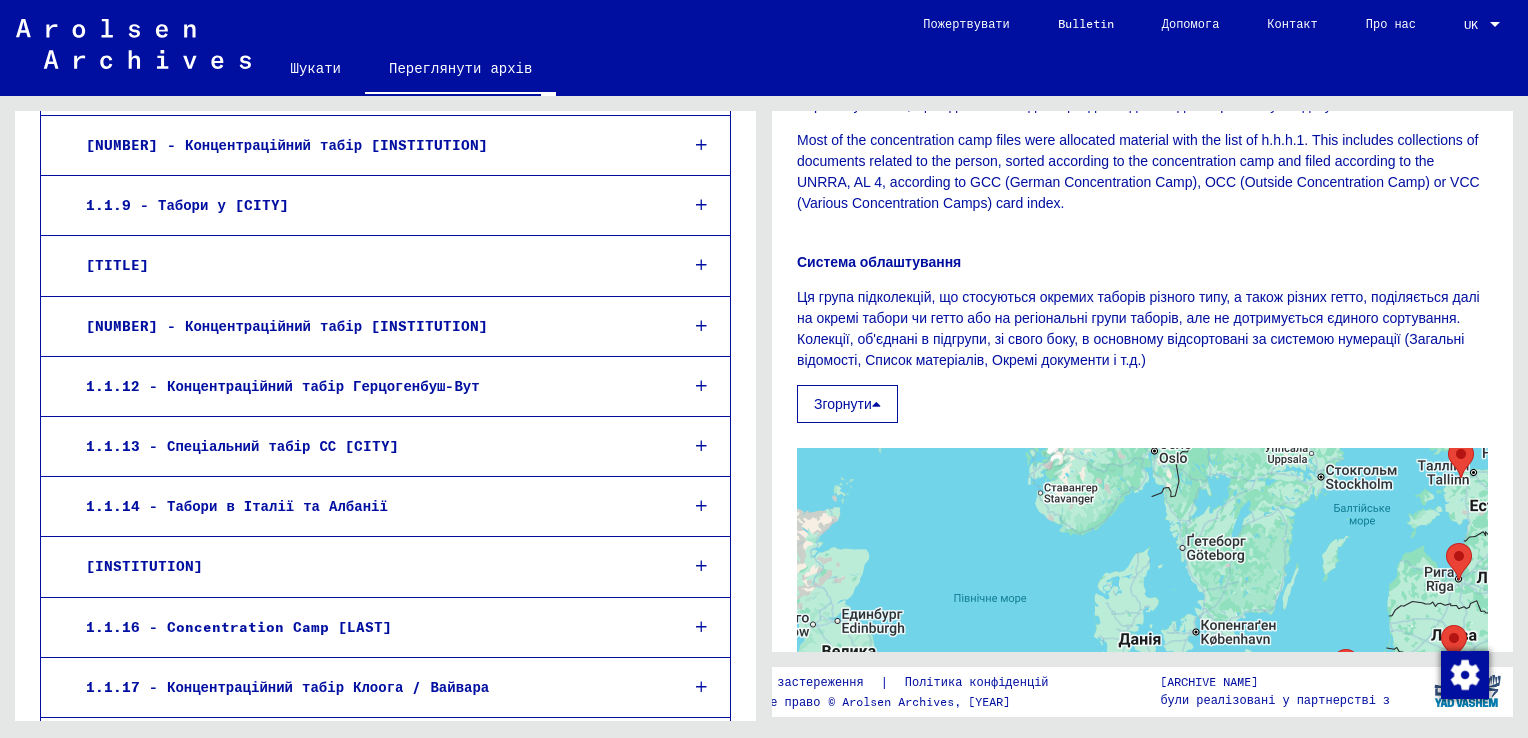 scroll, scrollTop: 700, scrollLeft: 0, axis: vertical 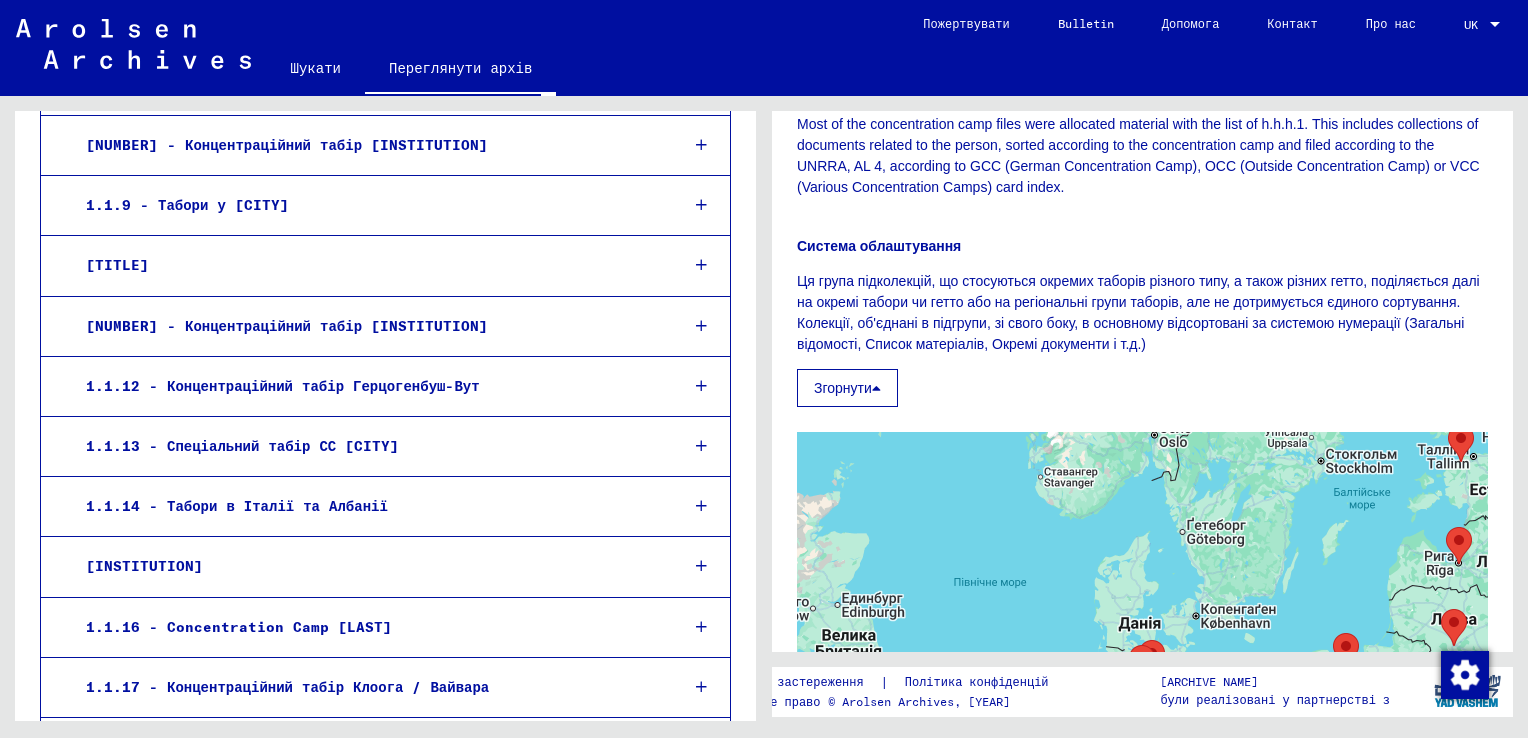 click at bounding box center [876, 388] 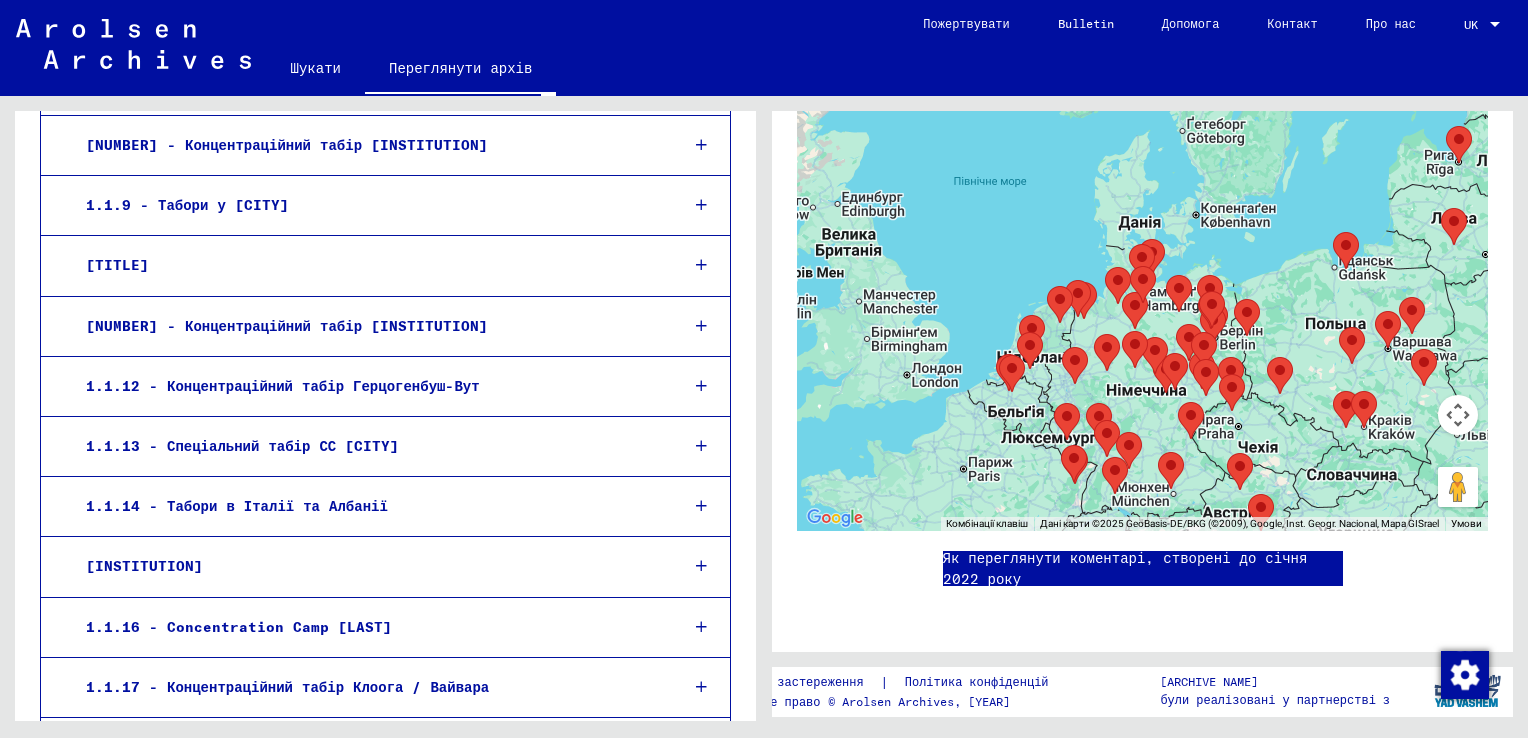 scroll, scrollTop: 287, scrollLeft: 0, axis: vertical 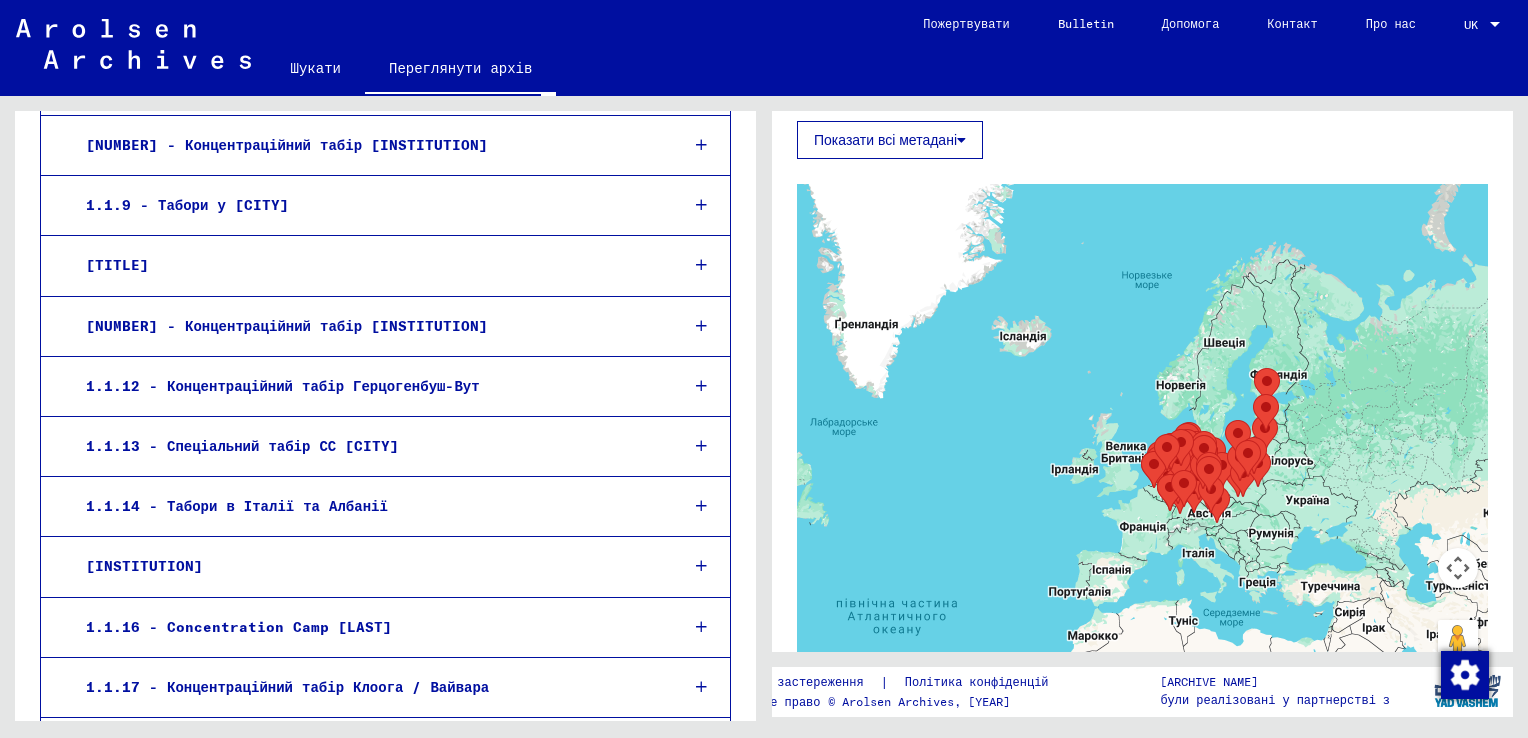drag, startPoint x: 1496, startPoint y: 246, endPoint x: 1506, endPoint y: 366, distance: 120.41595 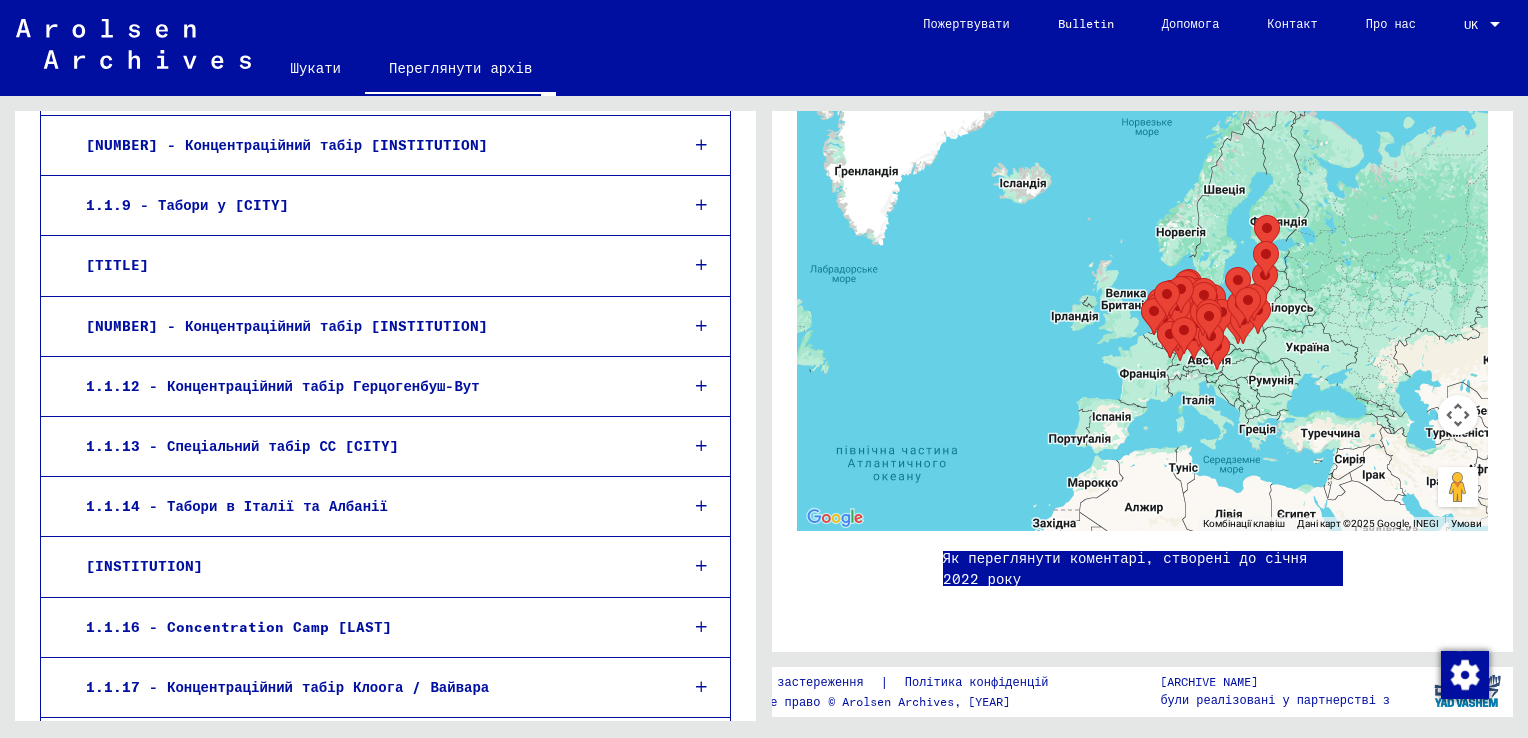 scroll, scrollTop: 2476, scrollLeft: 0, axis: vertical 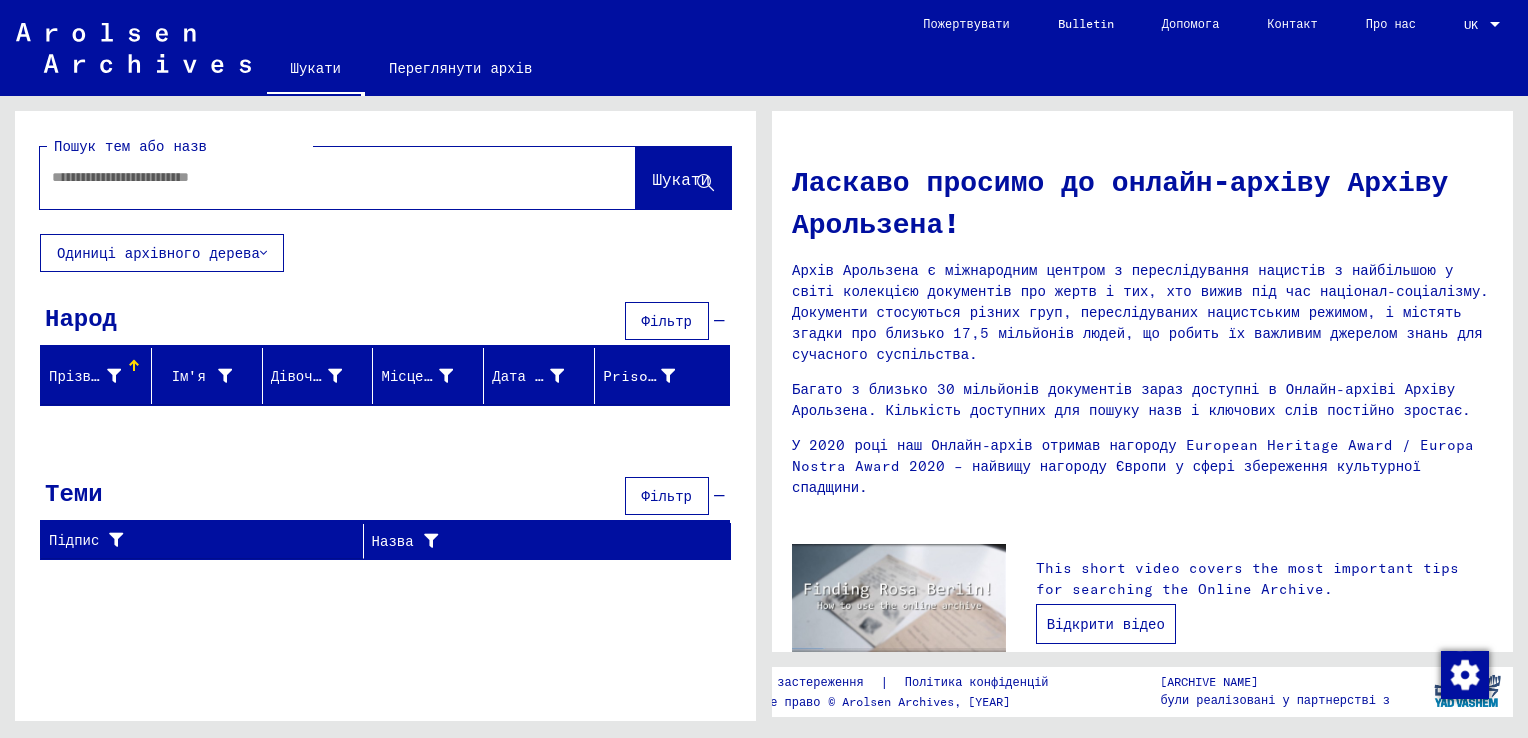 click on "Відкрити відео" at bounding box center [1106, 624] 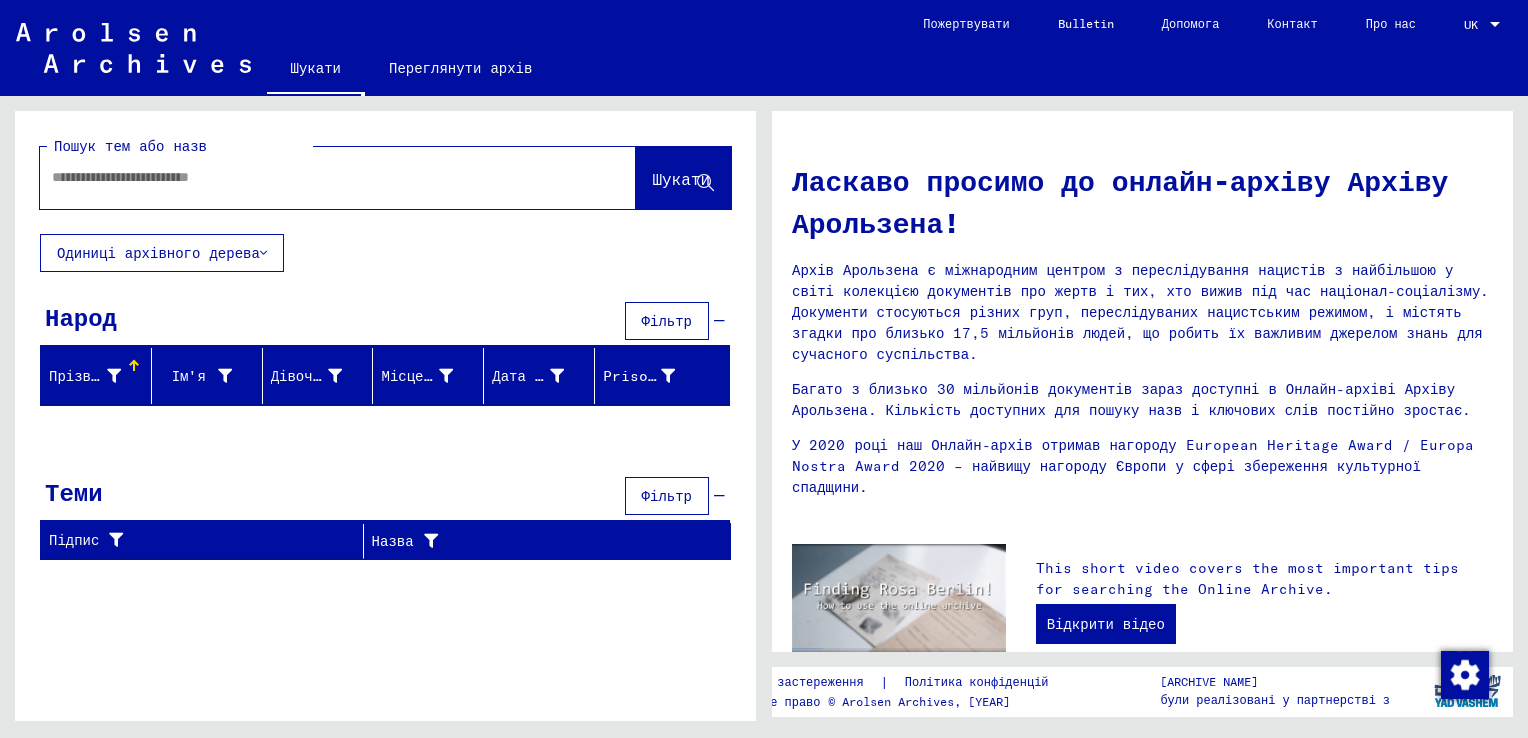 click at bounding box center [314, 177] 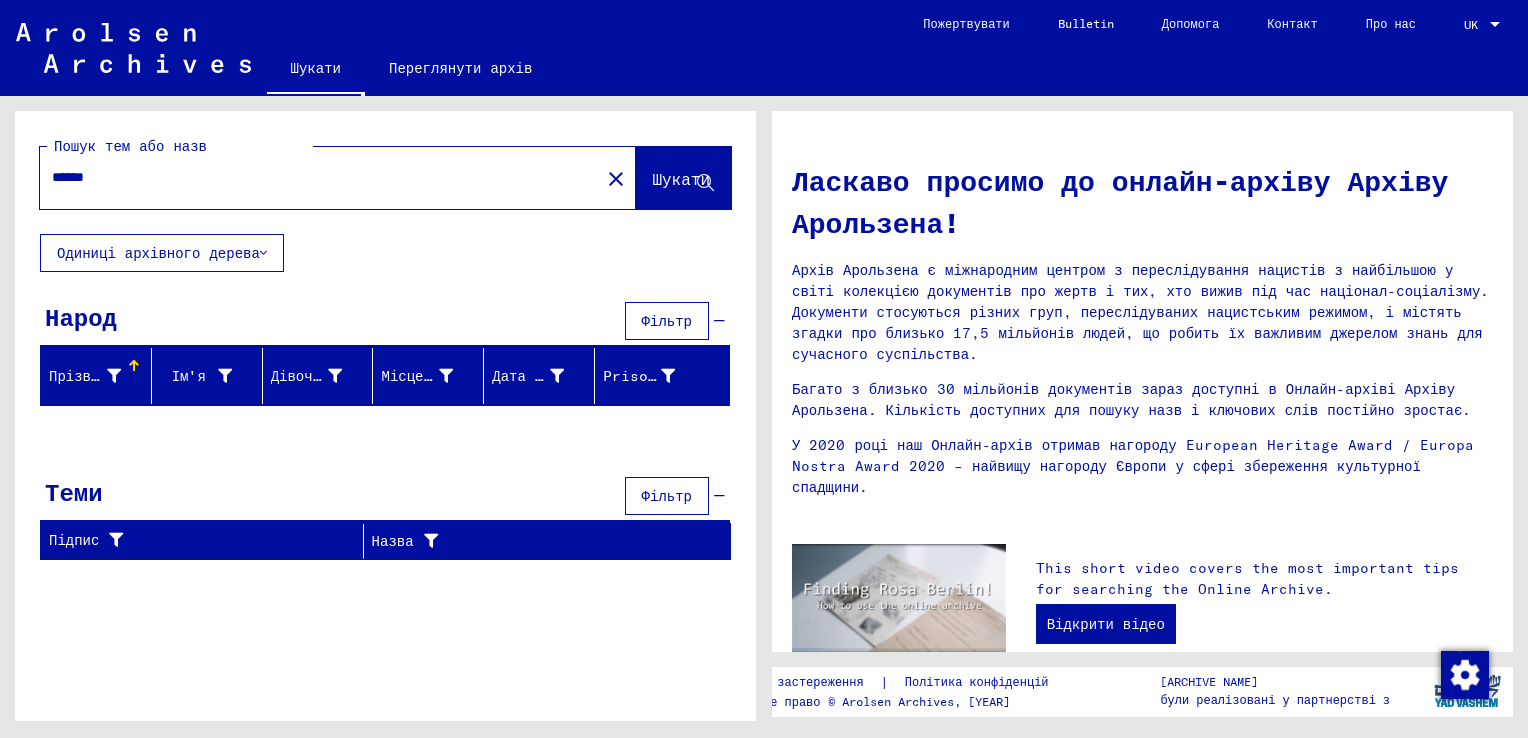 click on "Прізвище" at bounding box center [82, 376] 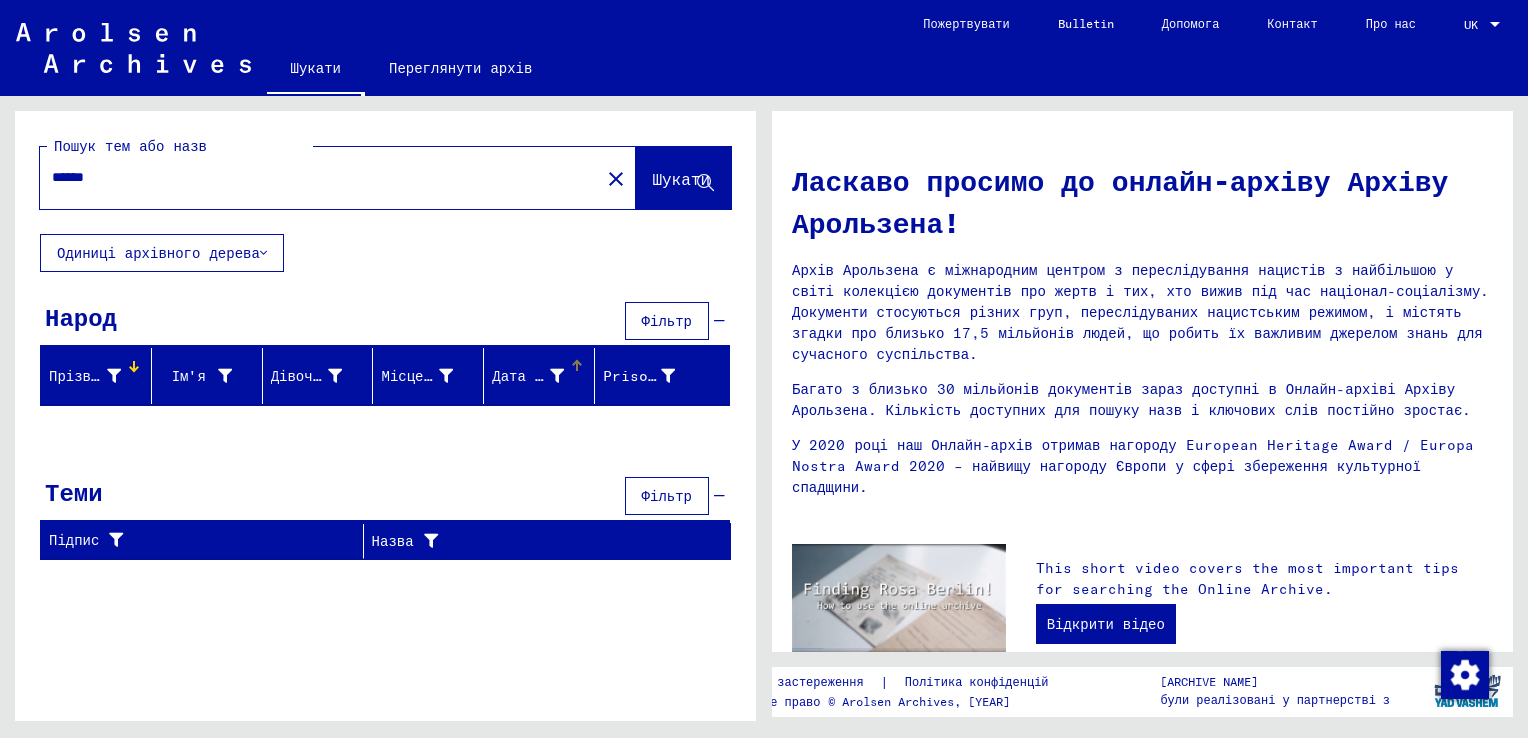 click on "Дата народження" at bounding box center [555, 376] 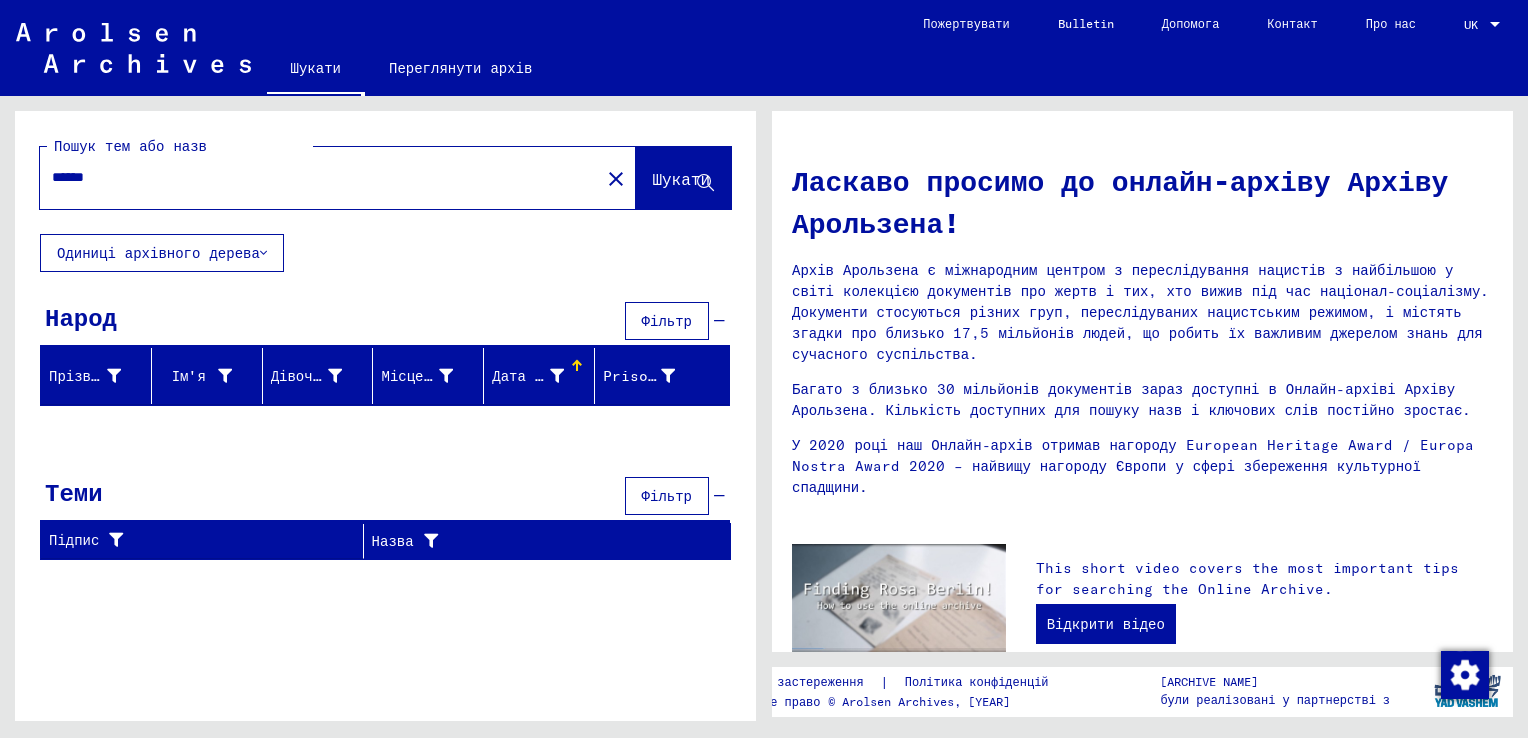 click on "Дата народження" at bounding box center (555, 376) 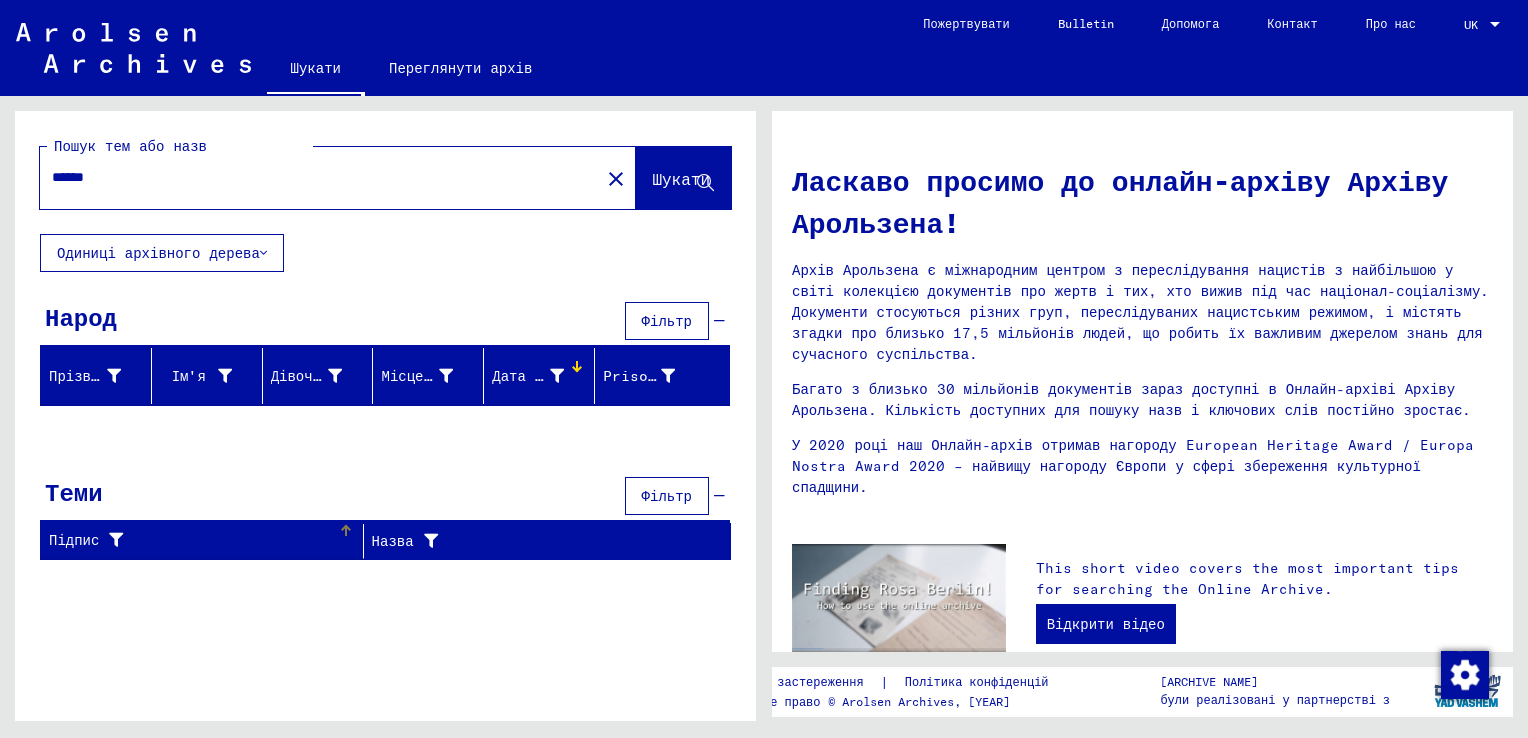 click on "Підпис" at bounding box center (193, 540) 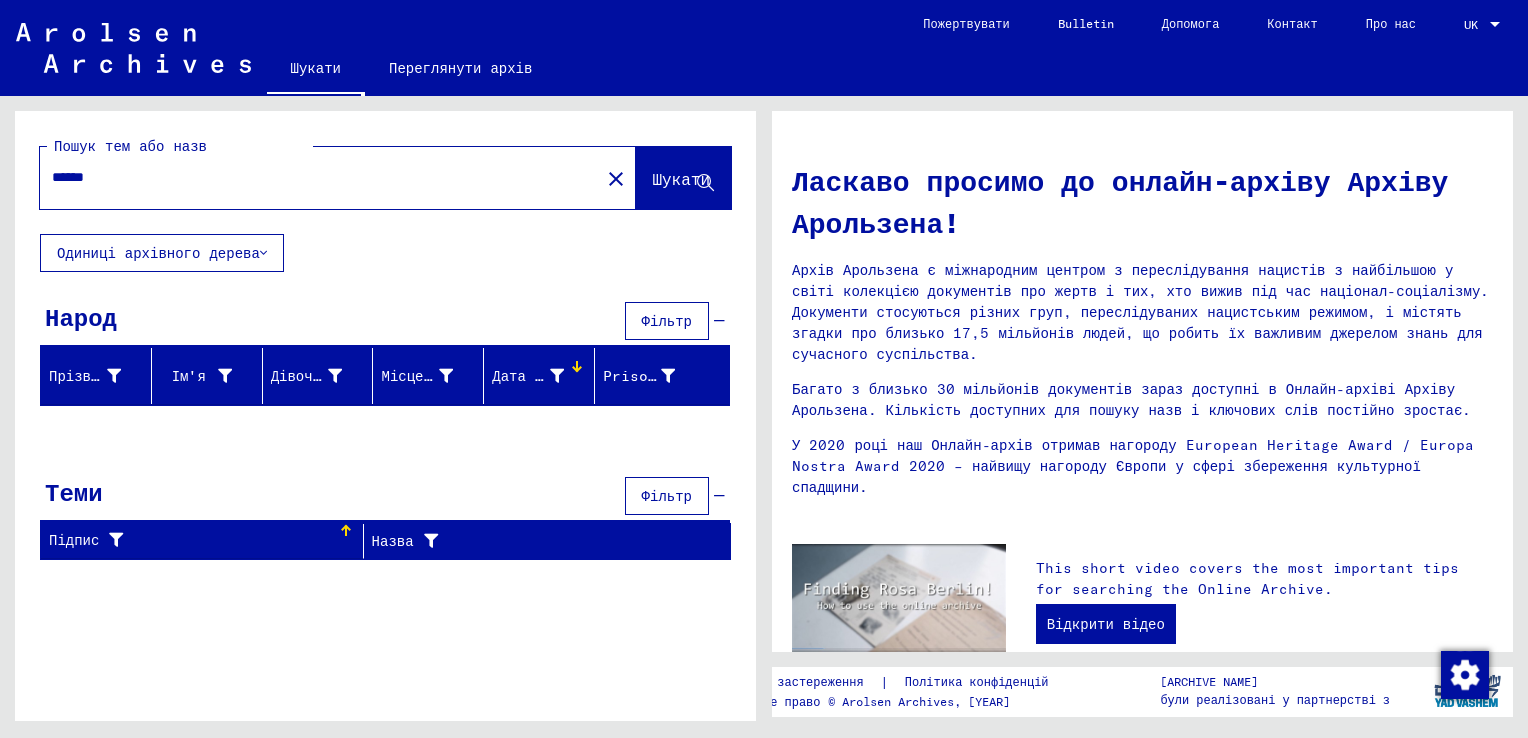 click on "Фільтр" at bounding box center [667, 496] 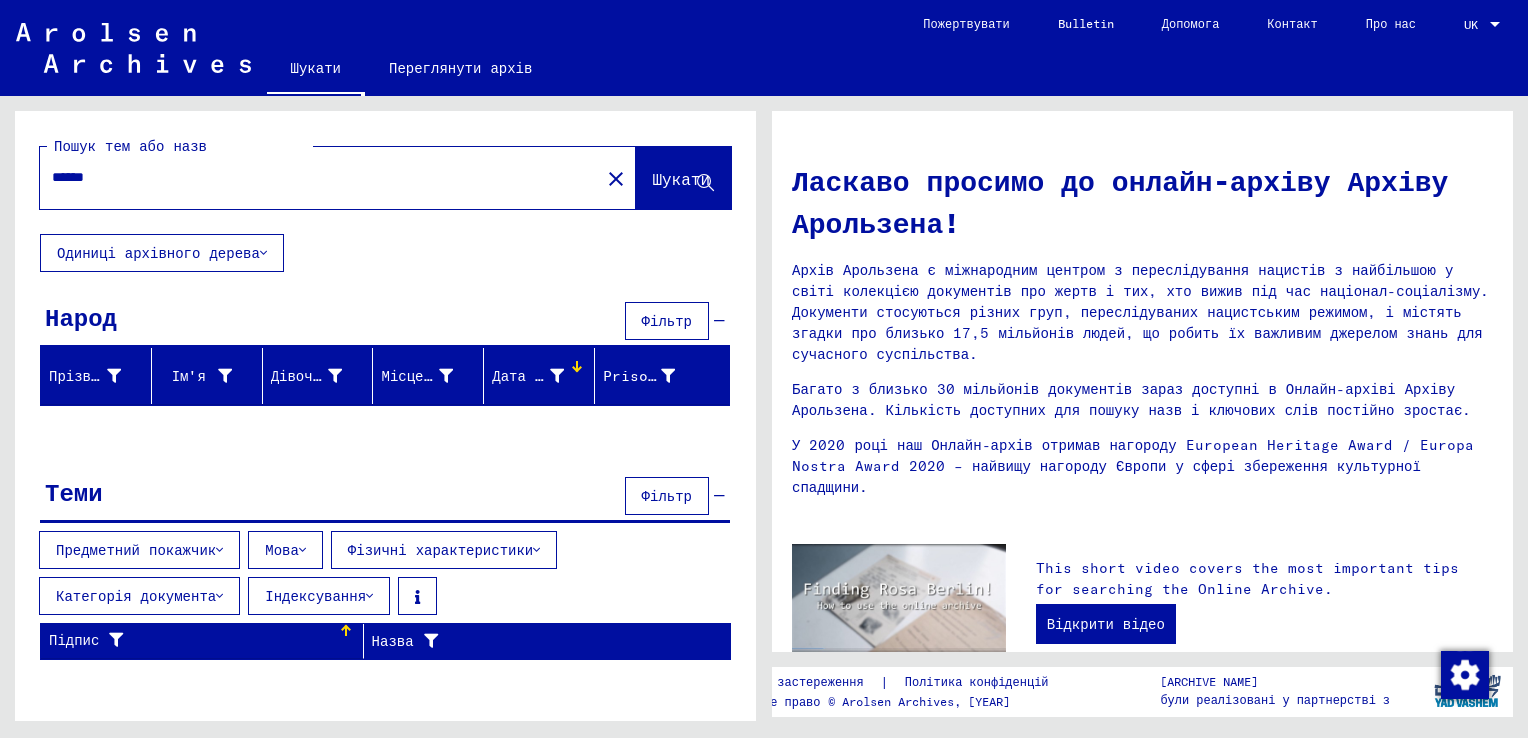 click at bounding box center [302, 550] 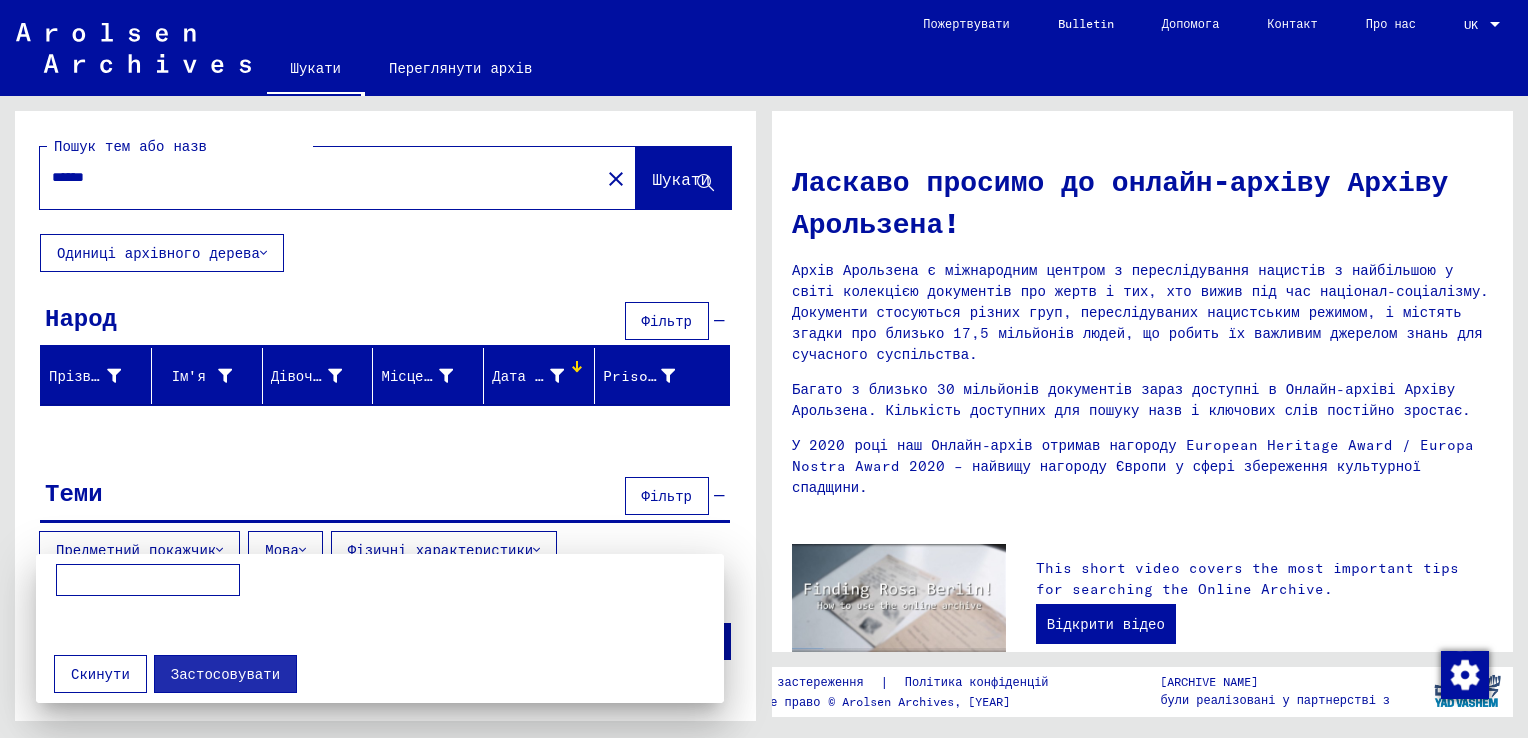 click at bounding box center [764, 369] 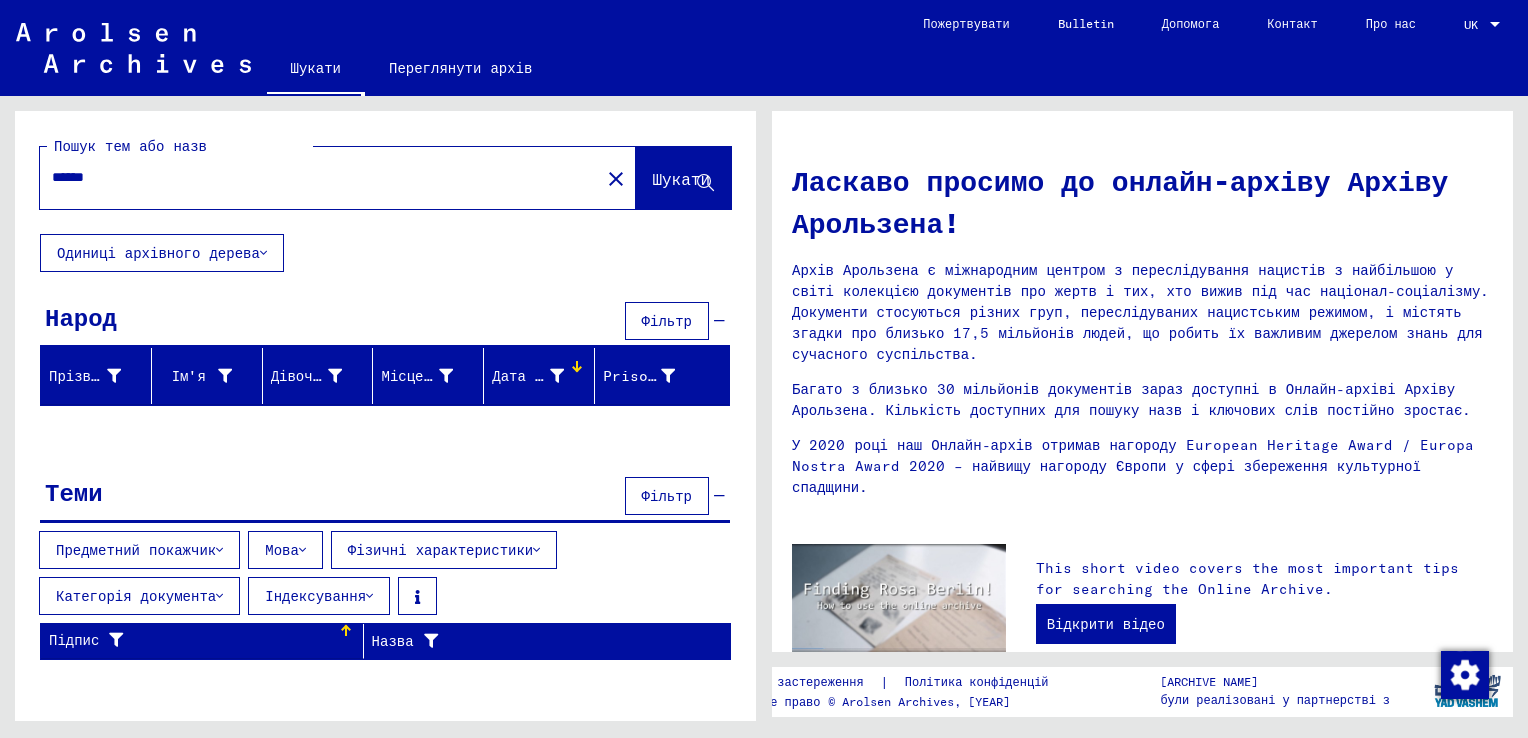 click on "Предметний покажчик" at bounding box center (136, 550) 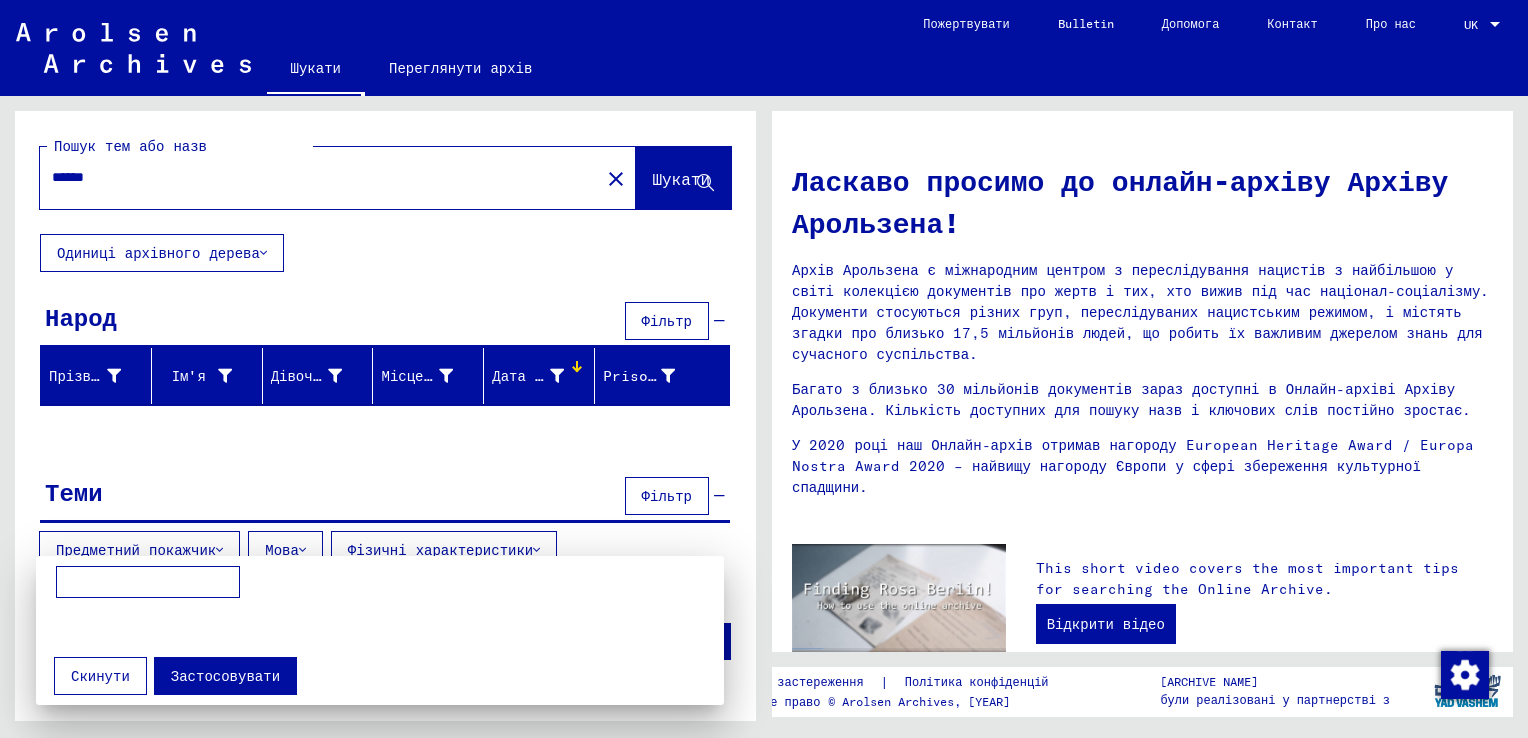 click at bounding box center (764, 369) 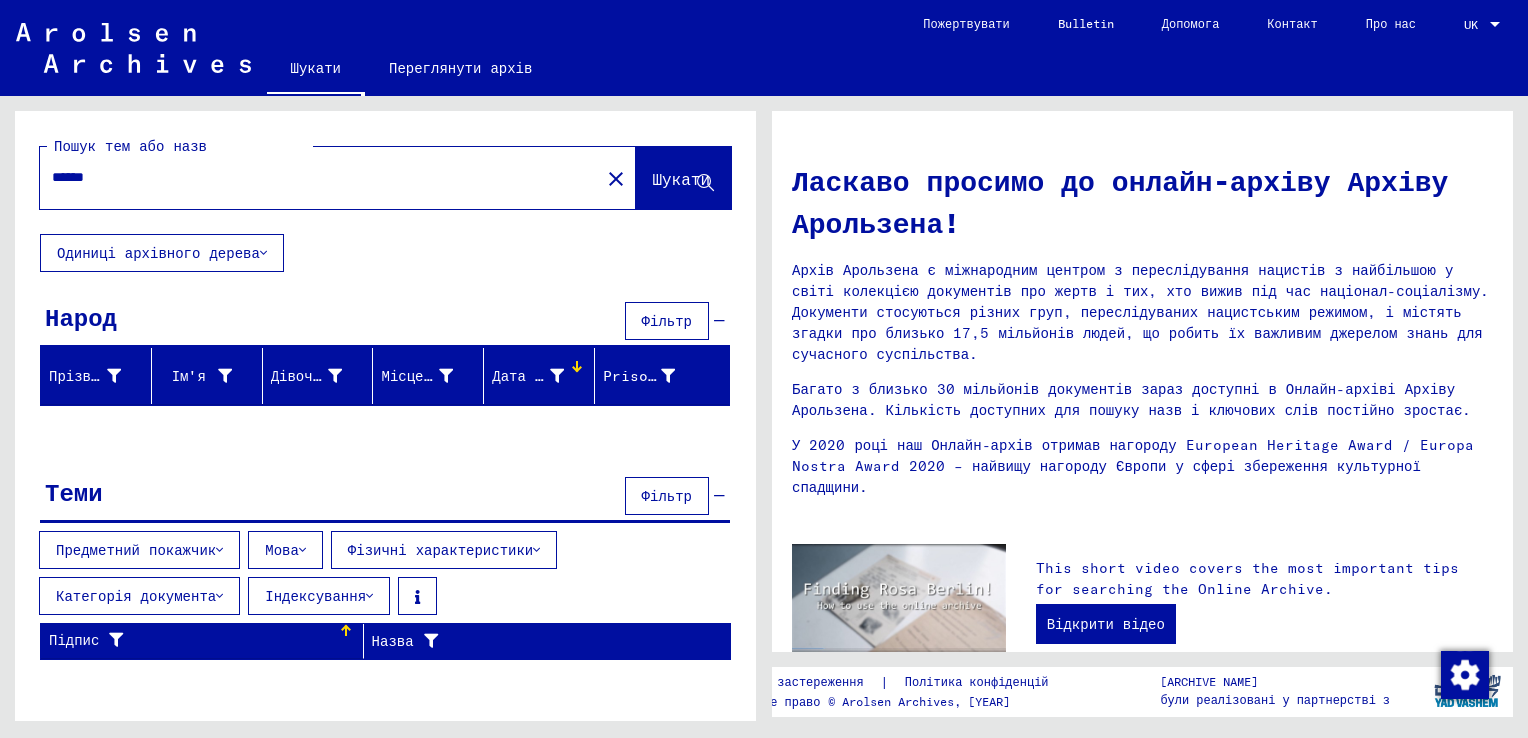 click at bounding box center (219, 596) 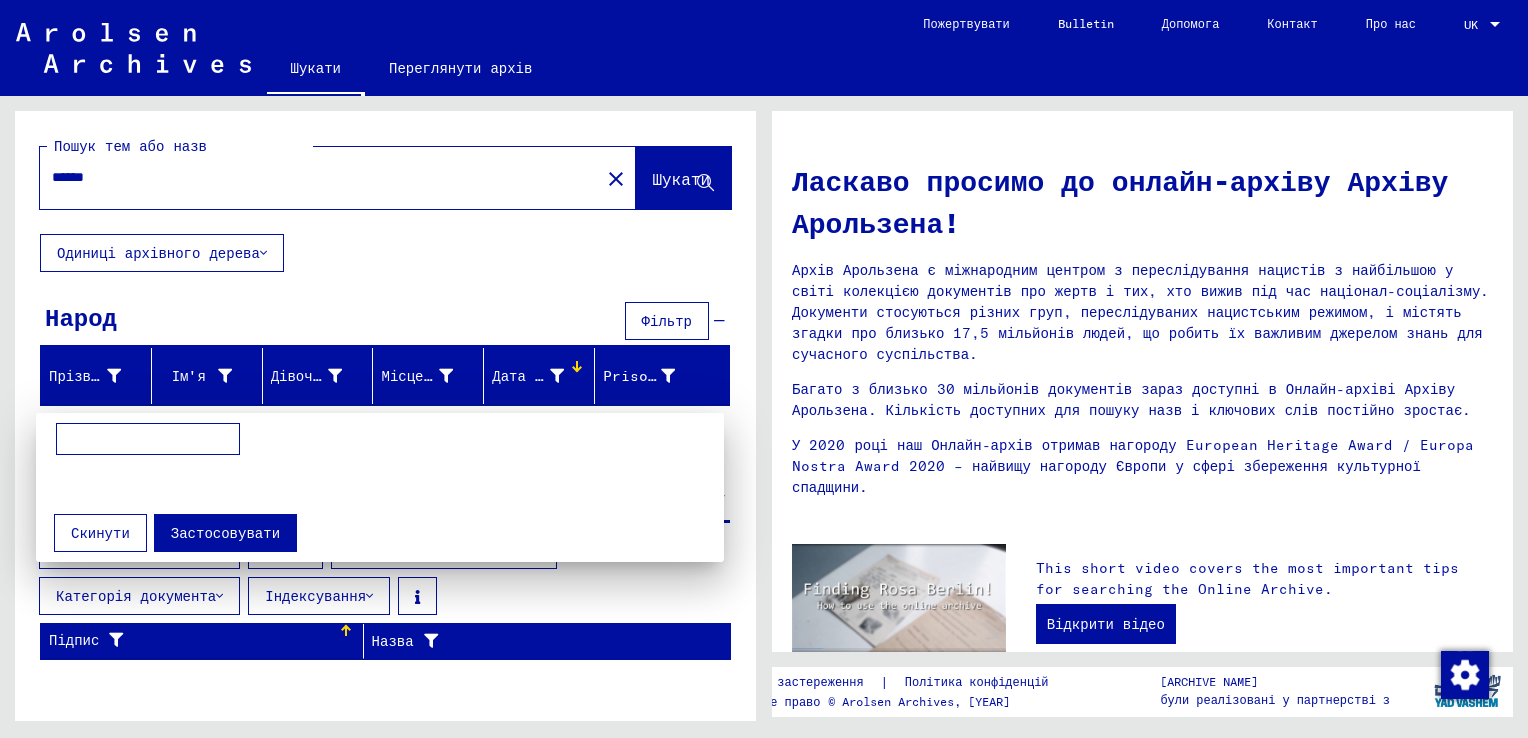 click at bounding box center [385, 482] 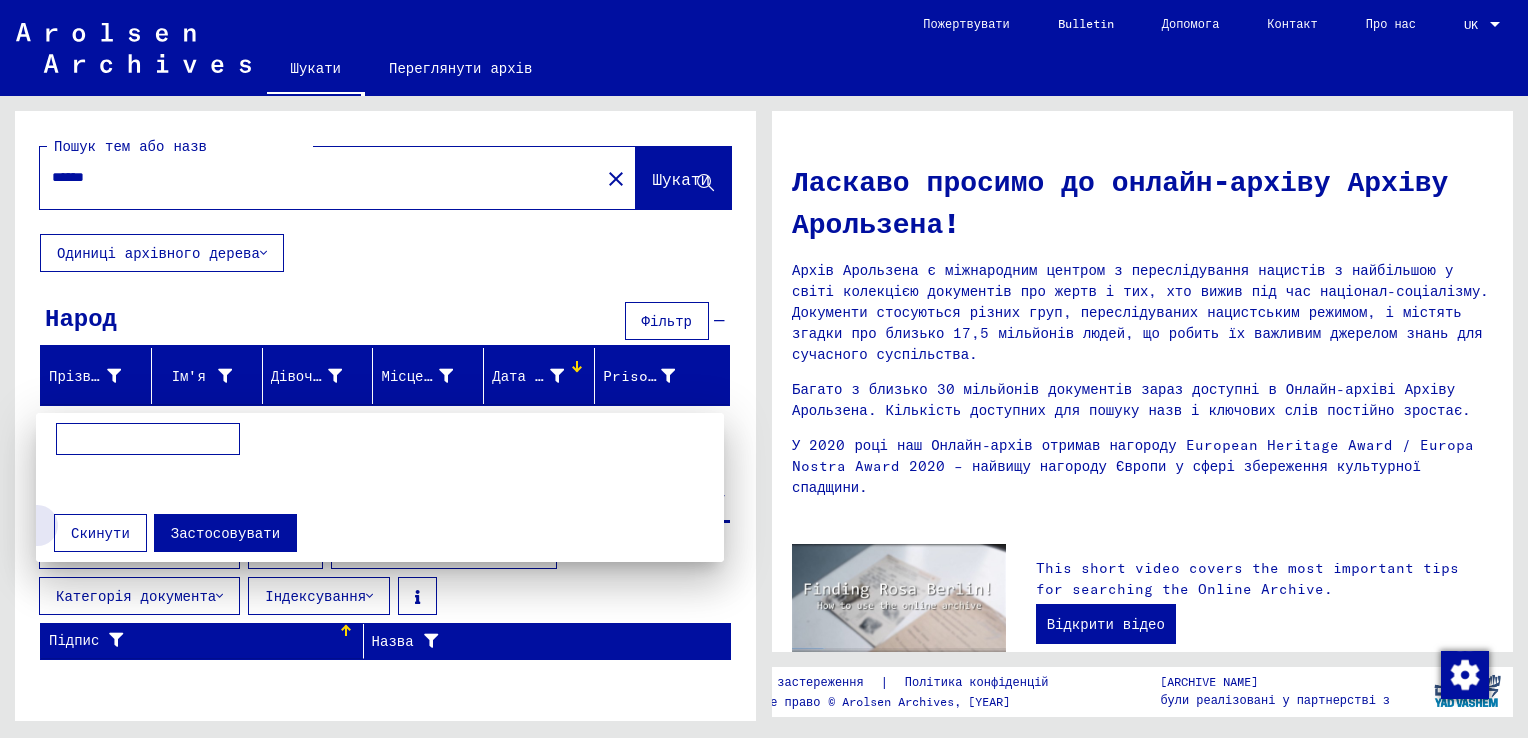 click on "Скинути" at bounding box center (100, 533) 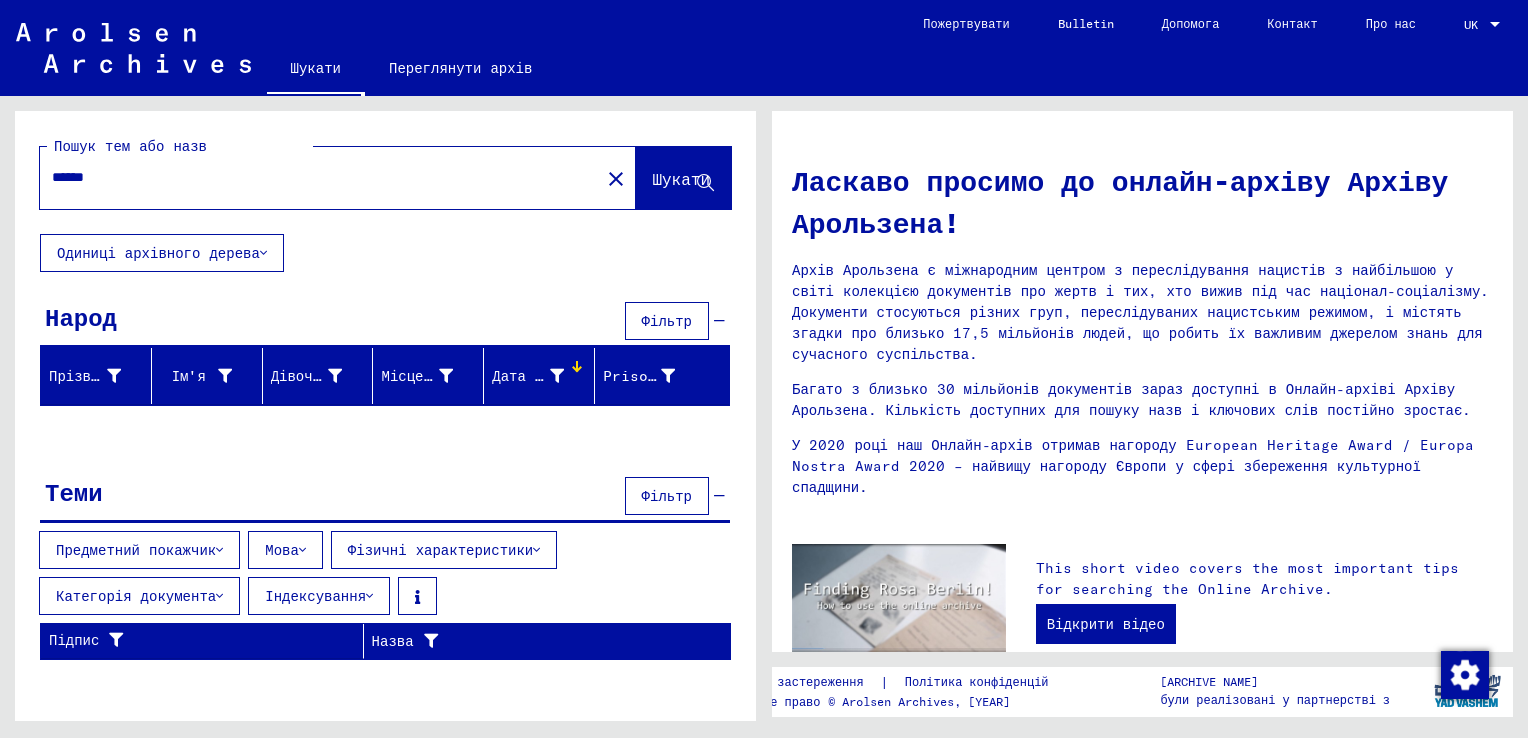 click on "******" at bounding box center [314, 177] 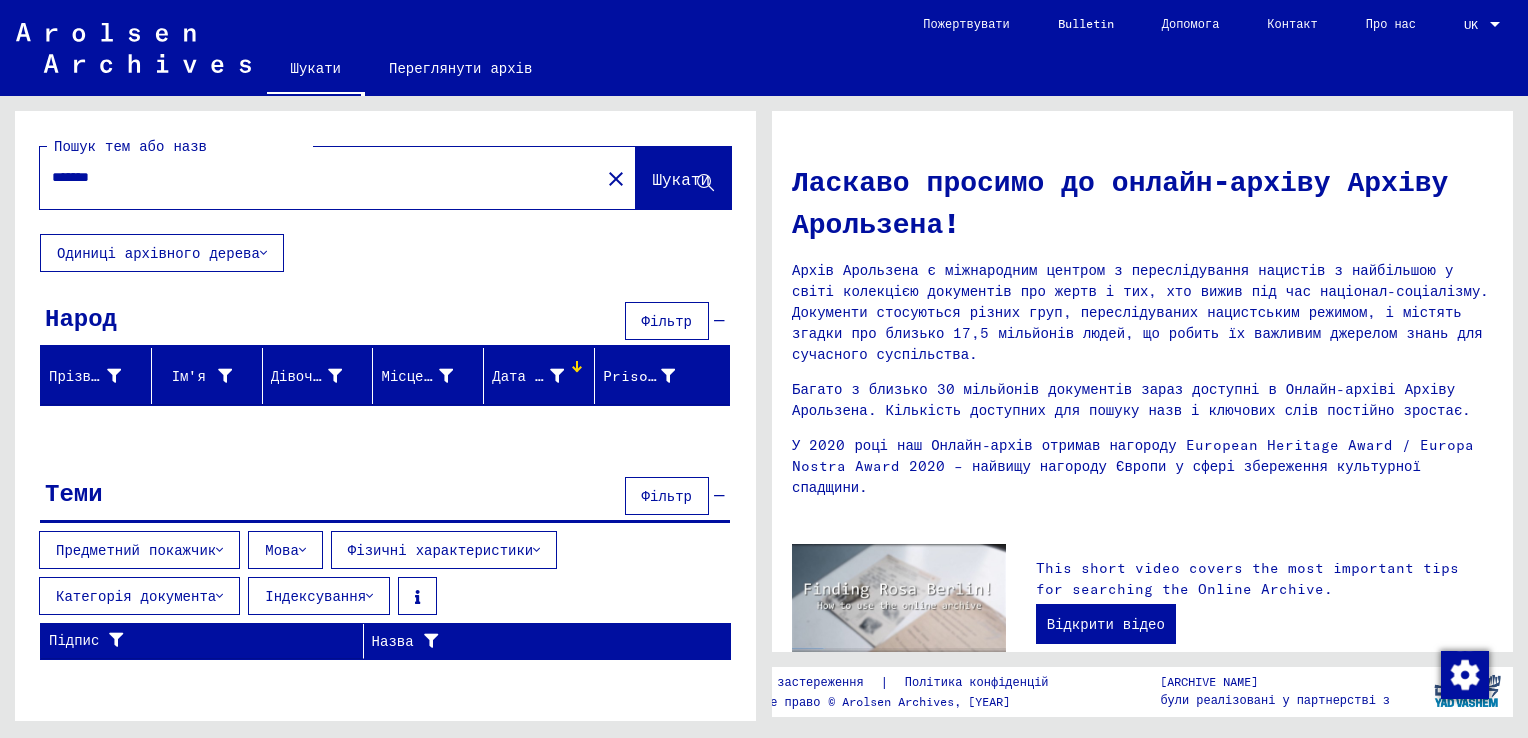 click on "Фізичні характеристики" at bounding box center [444, 550] 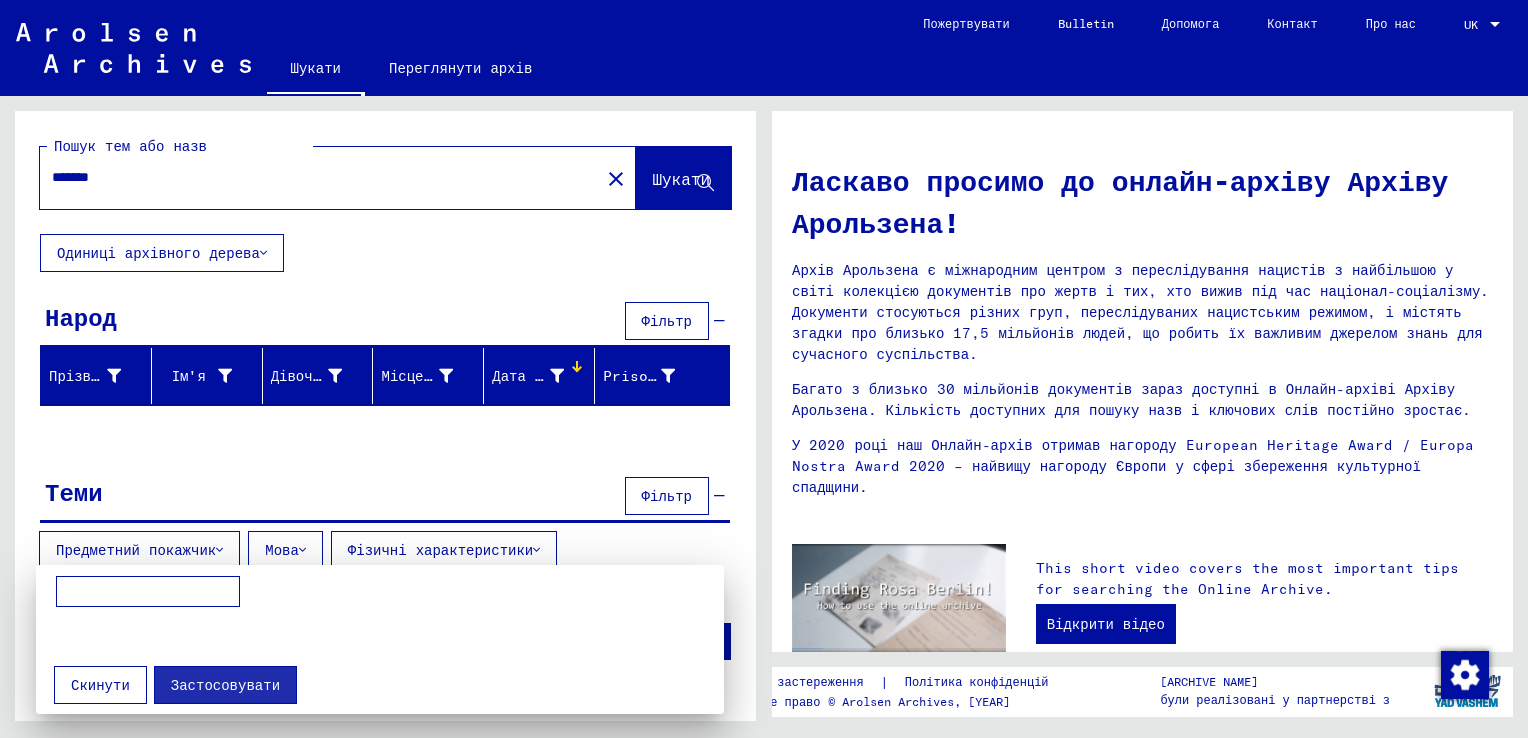 click at bounding box center [764, 369] 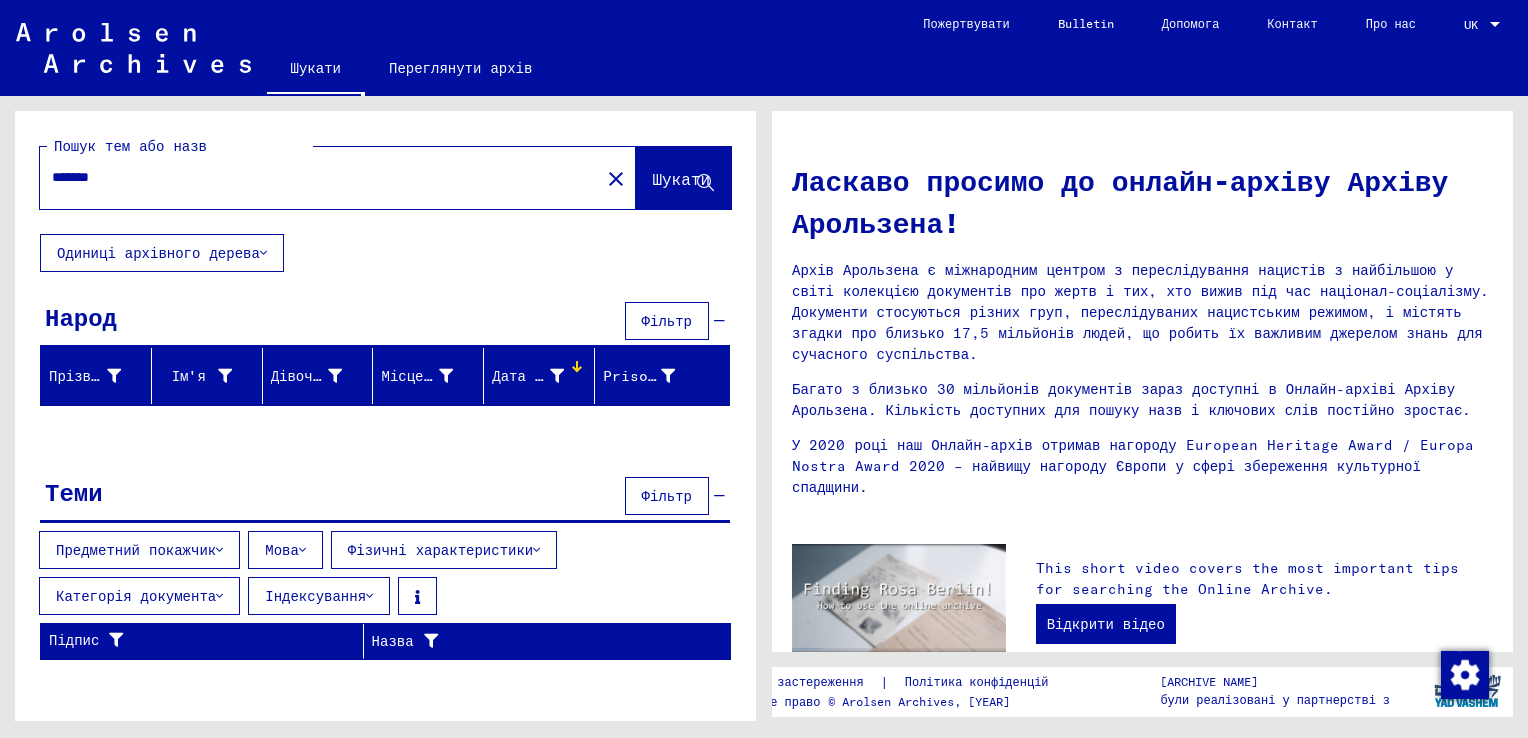 click at bounding box center [369, 596] 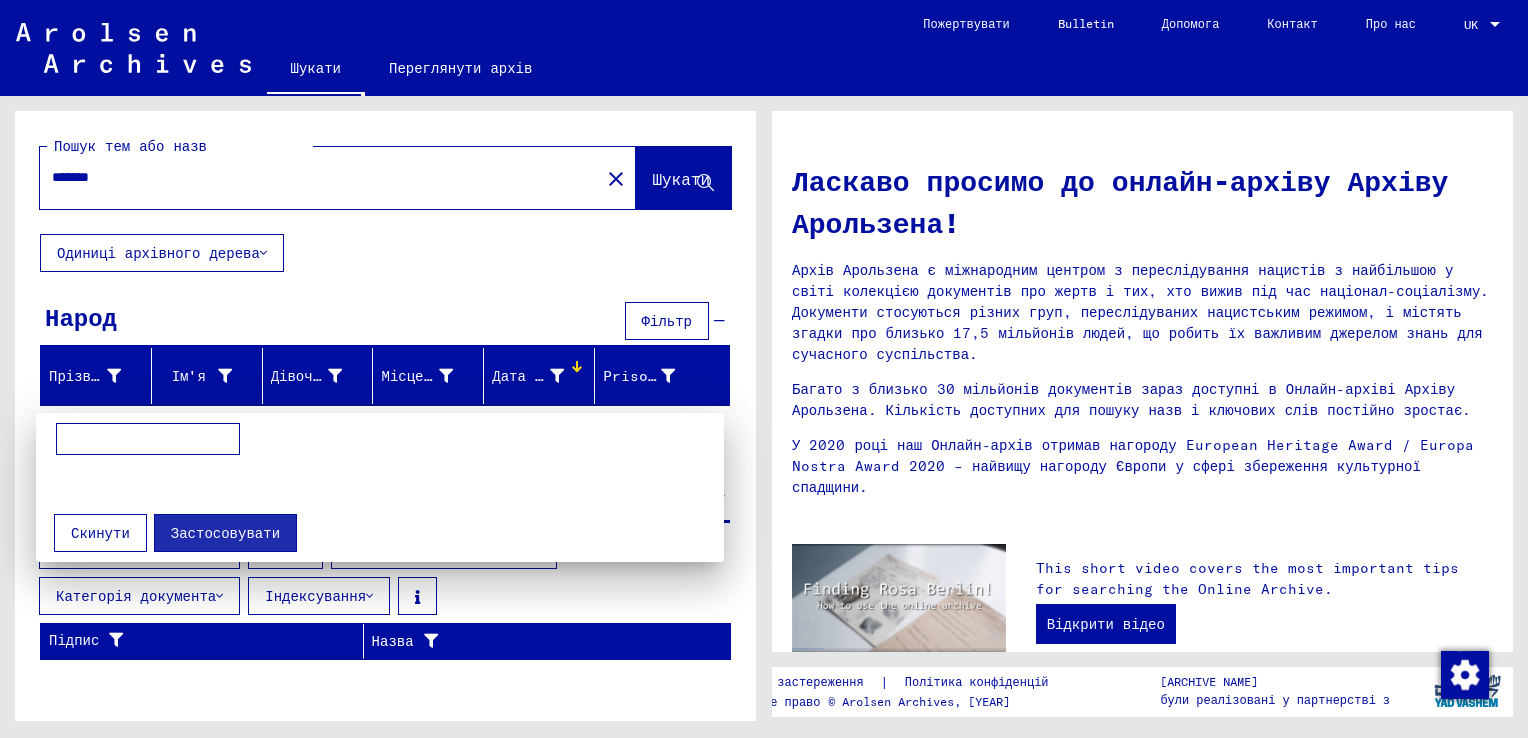 click at bounding box center (764, 369) 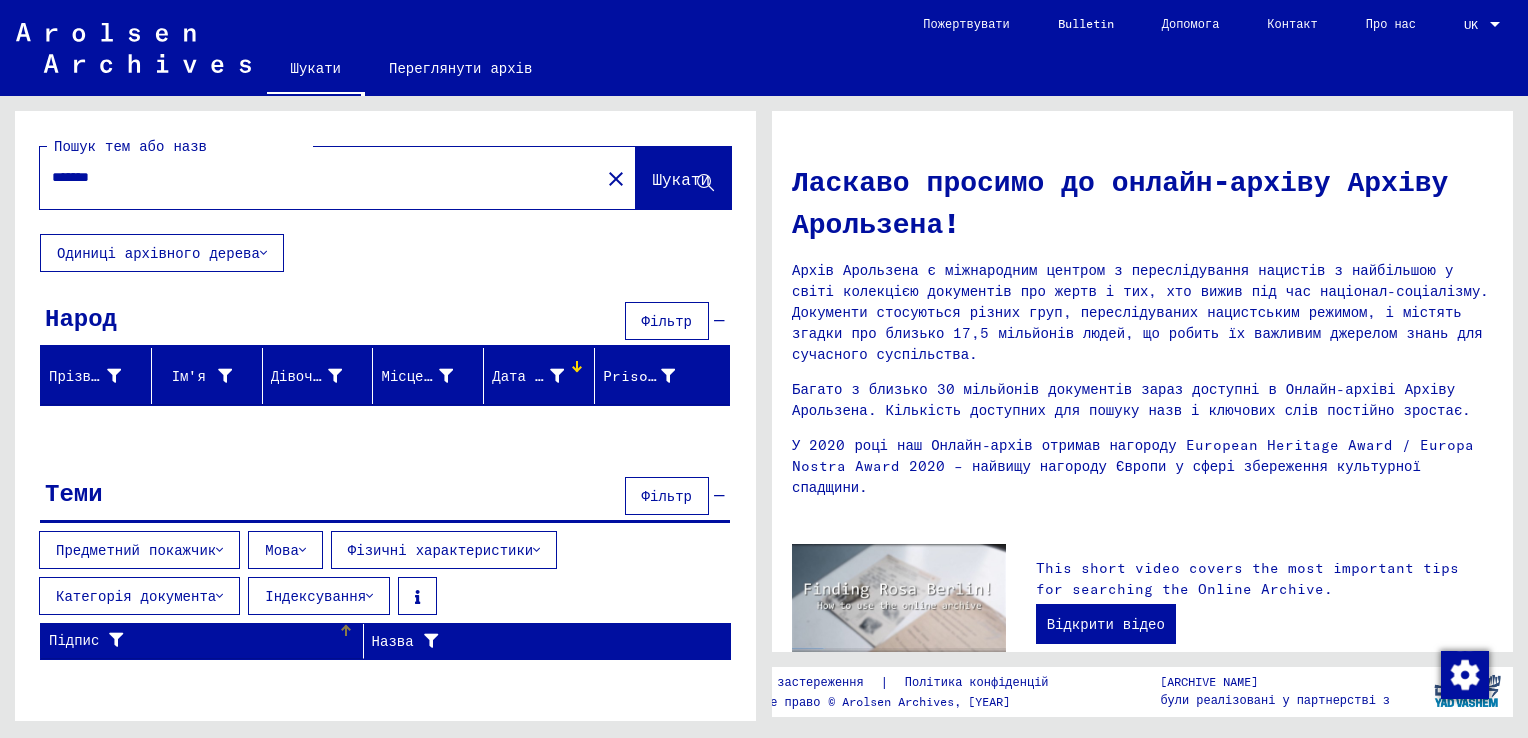 click on "Підпис" at bounding box center (193, 640) 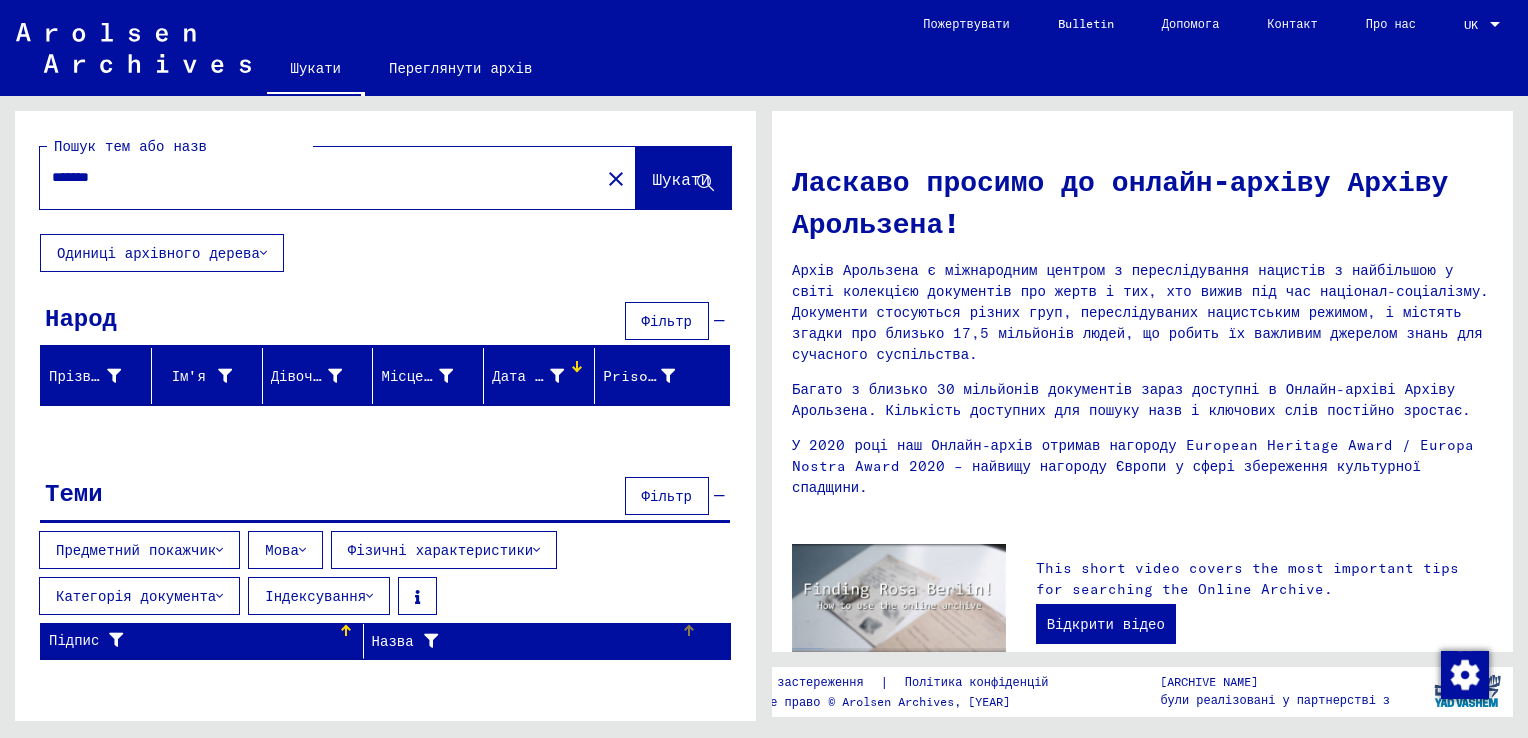 click on "Назва" at bounding box center [526, 641] 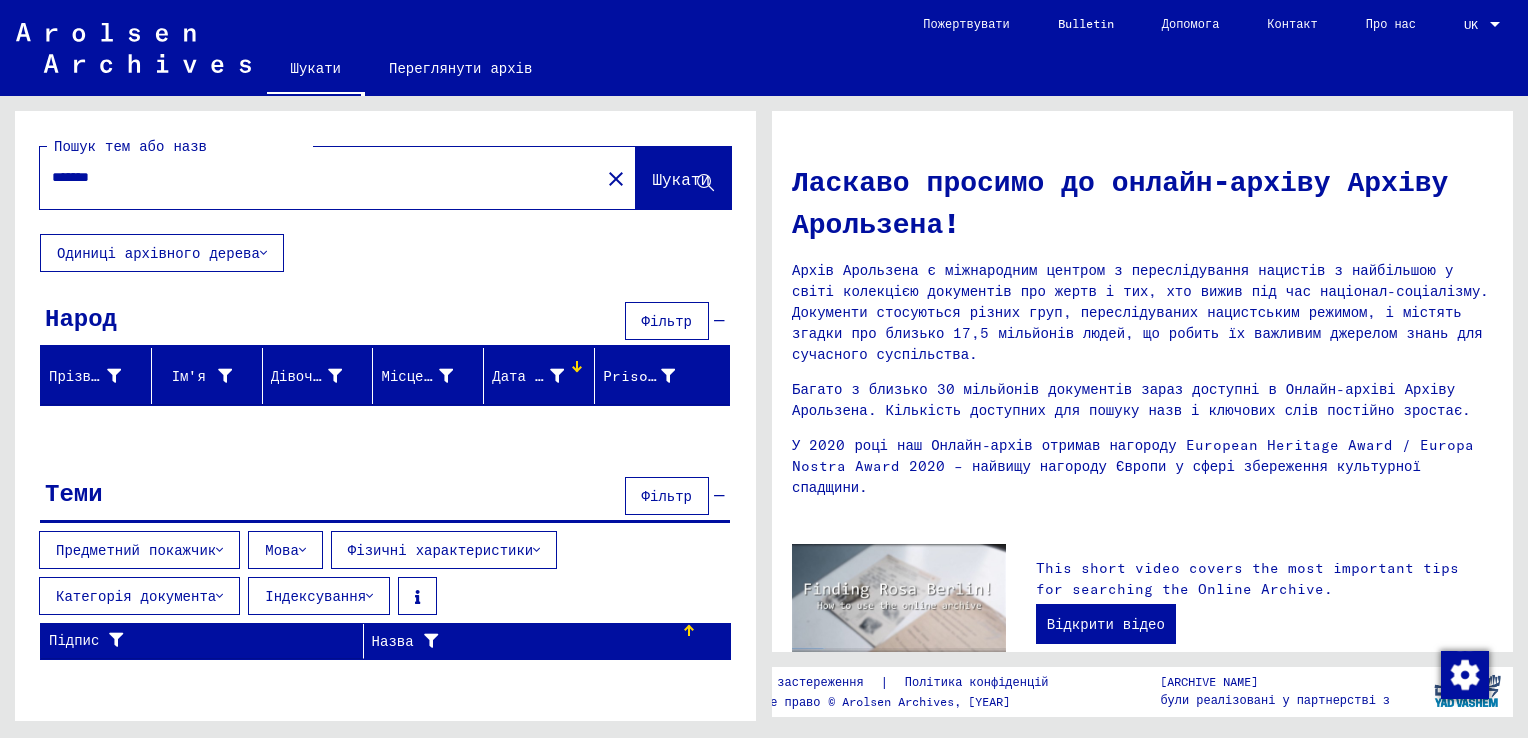 click on "******" at bounding box center (314, 177) 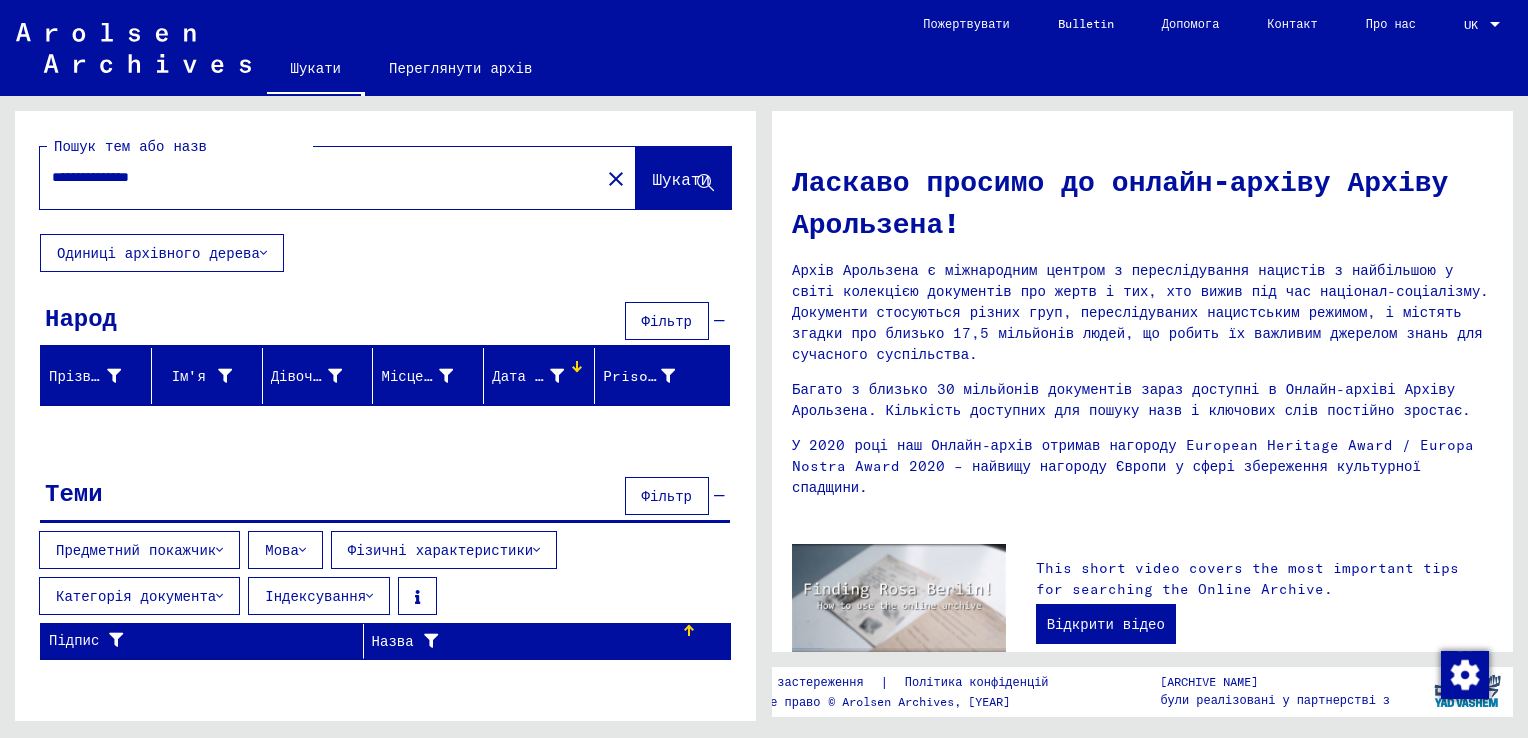type on "**********" 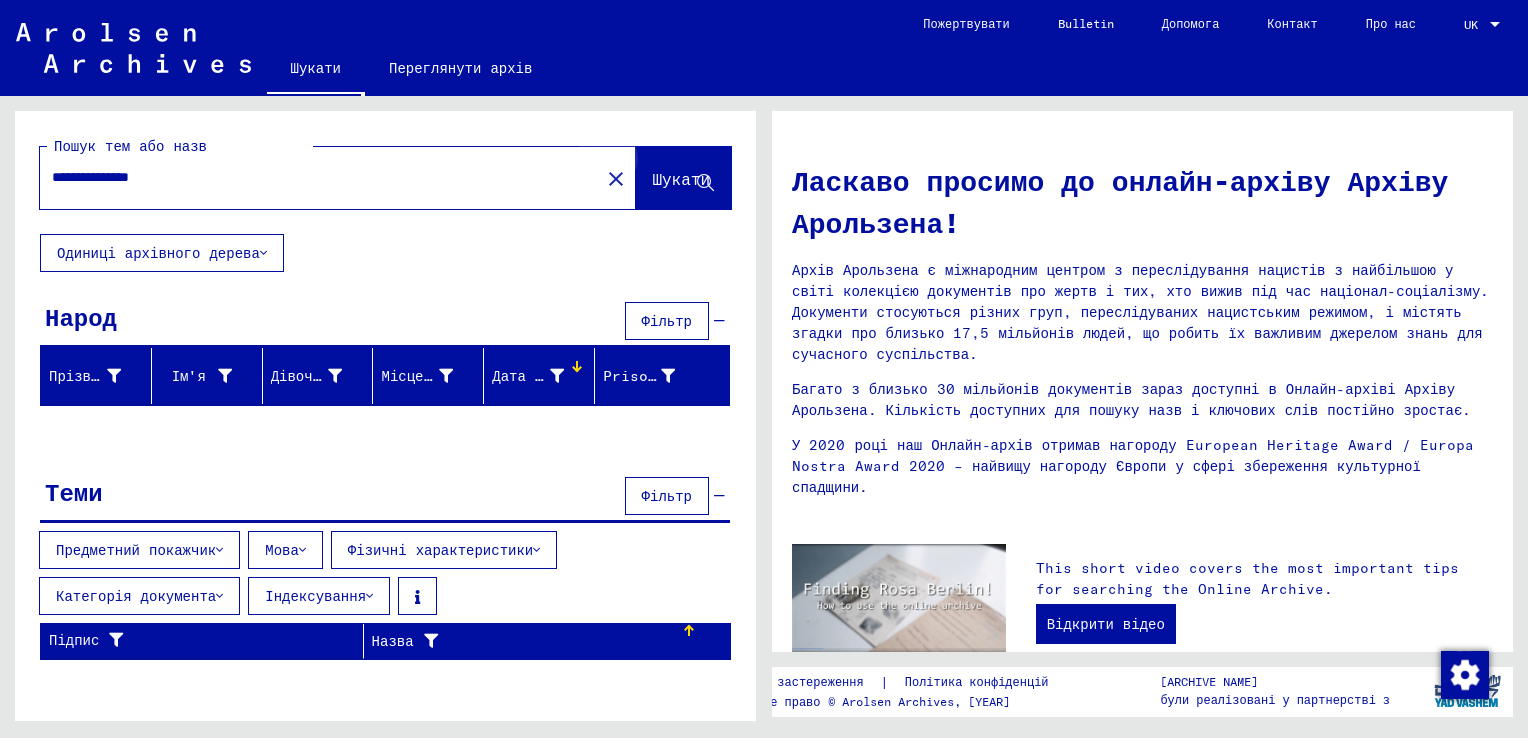 click on "Шукати" 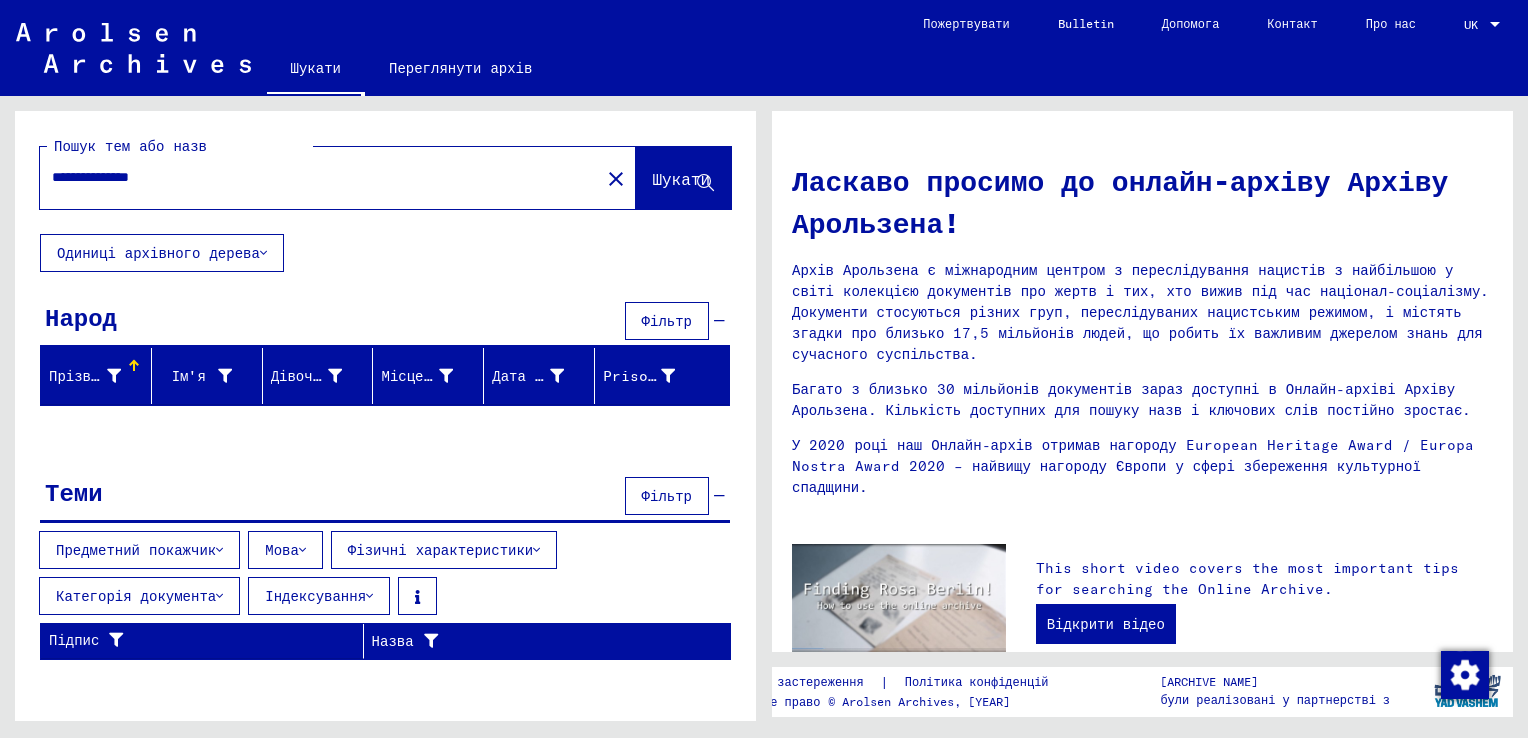 click 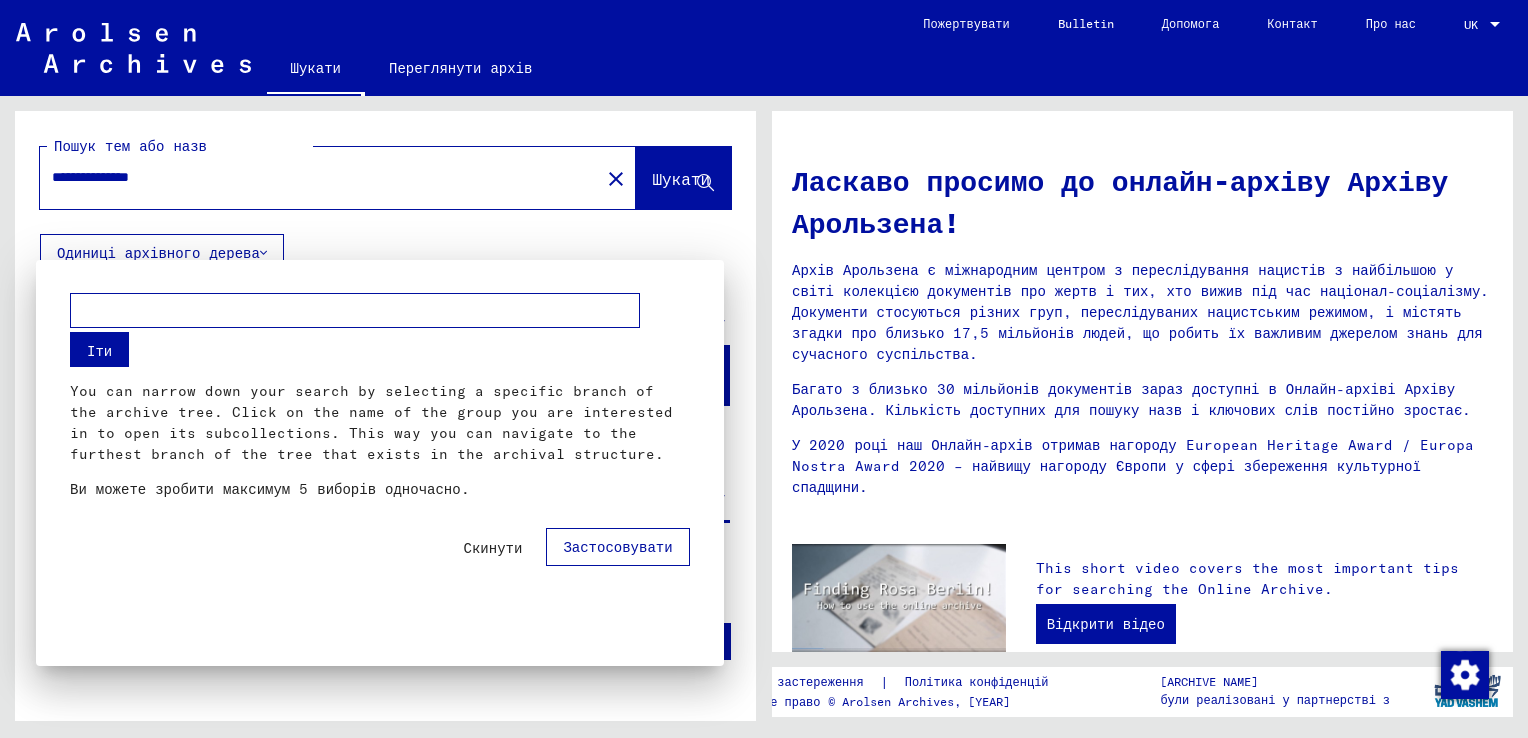 scroll, scrollTop: 224, scrollLeft: 0, axis: vertical 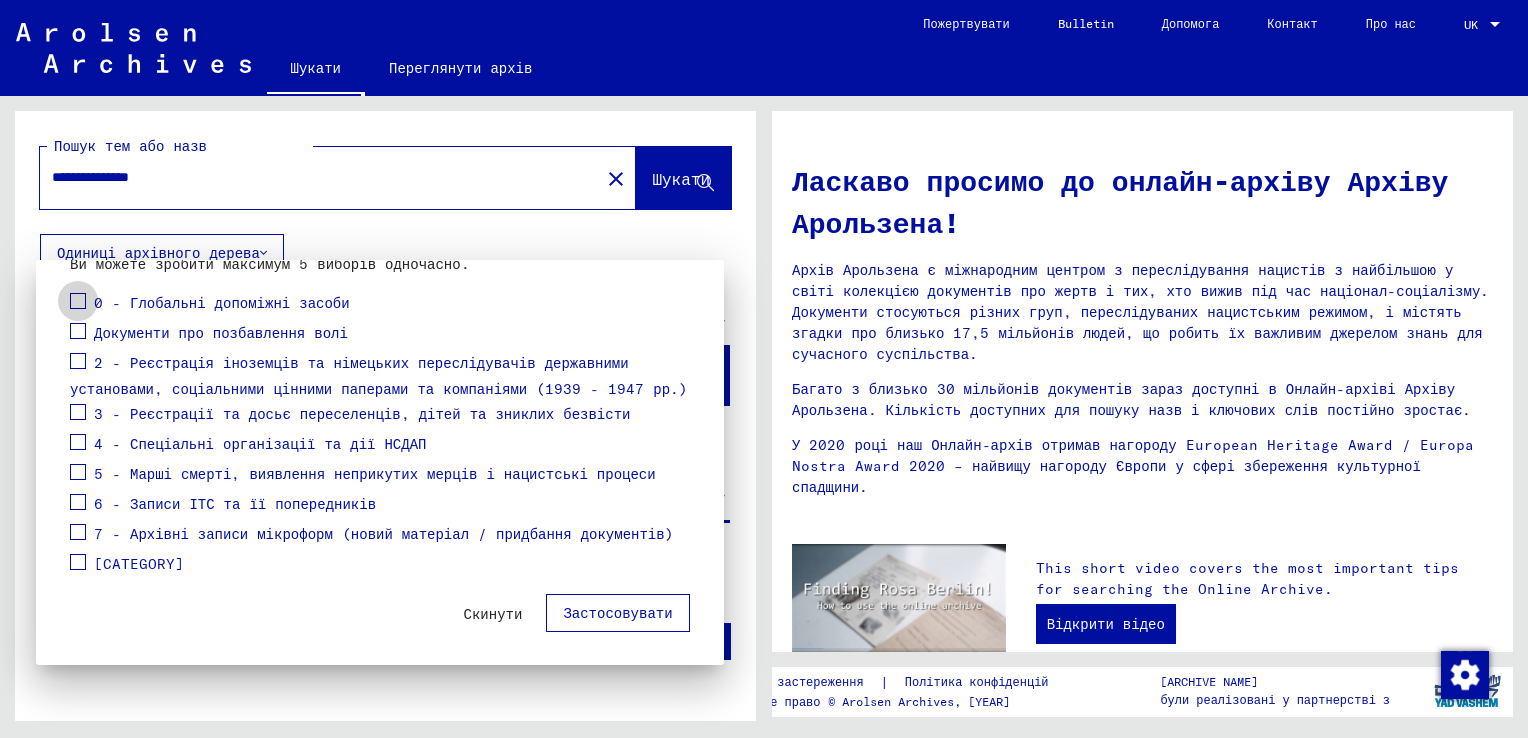 click at bounding box center (78, 301) 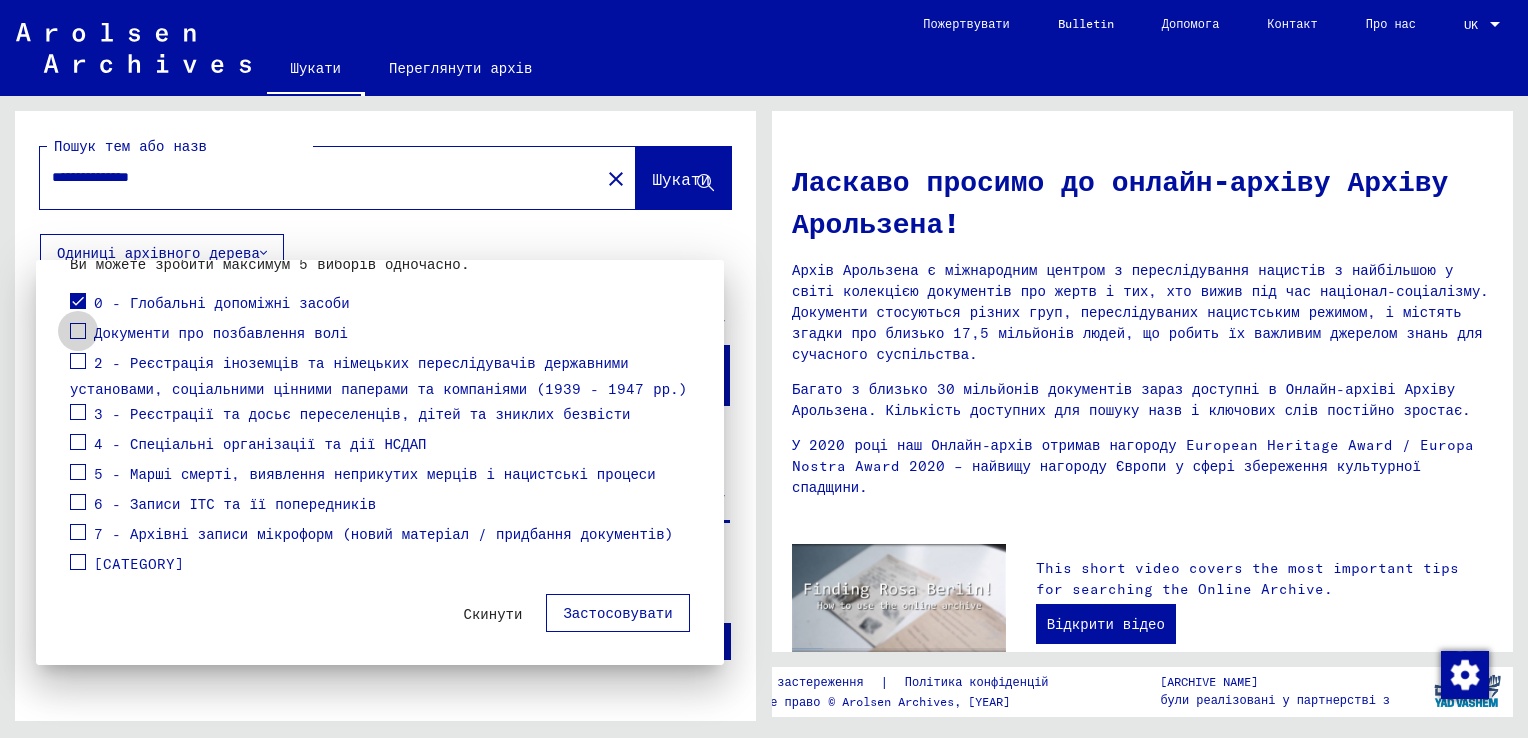 click at bounding box center (78, 331) 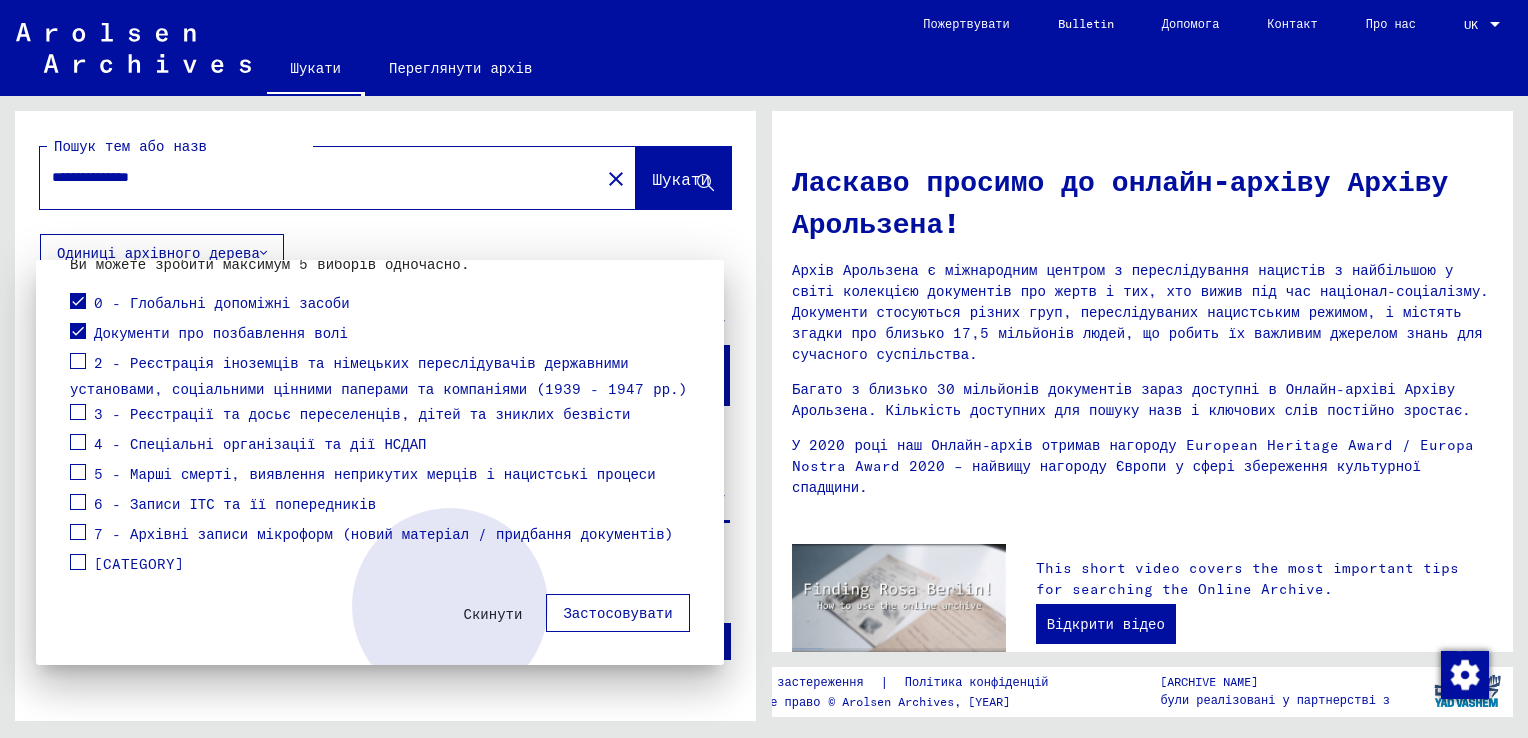 click on "Застосовувати" at bounding box center (617, 613) 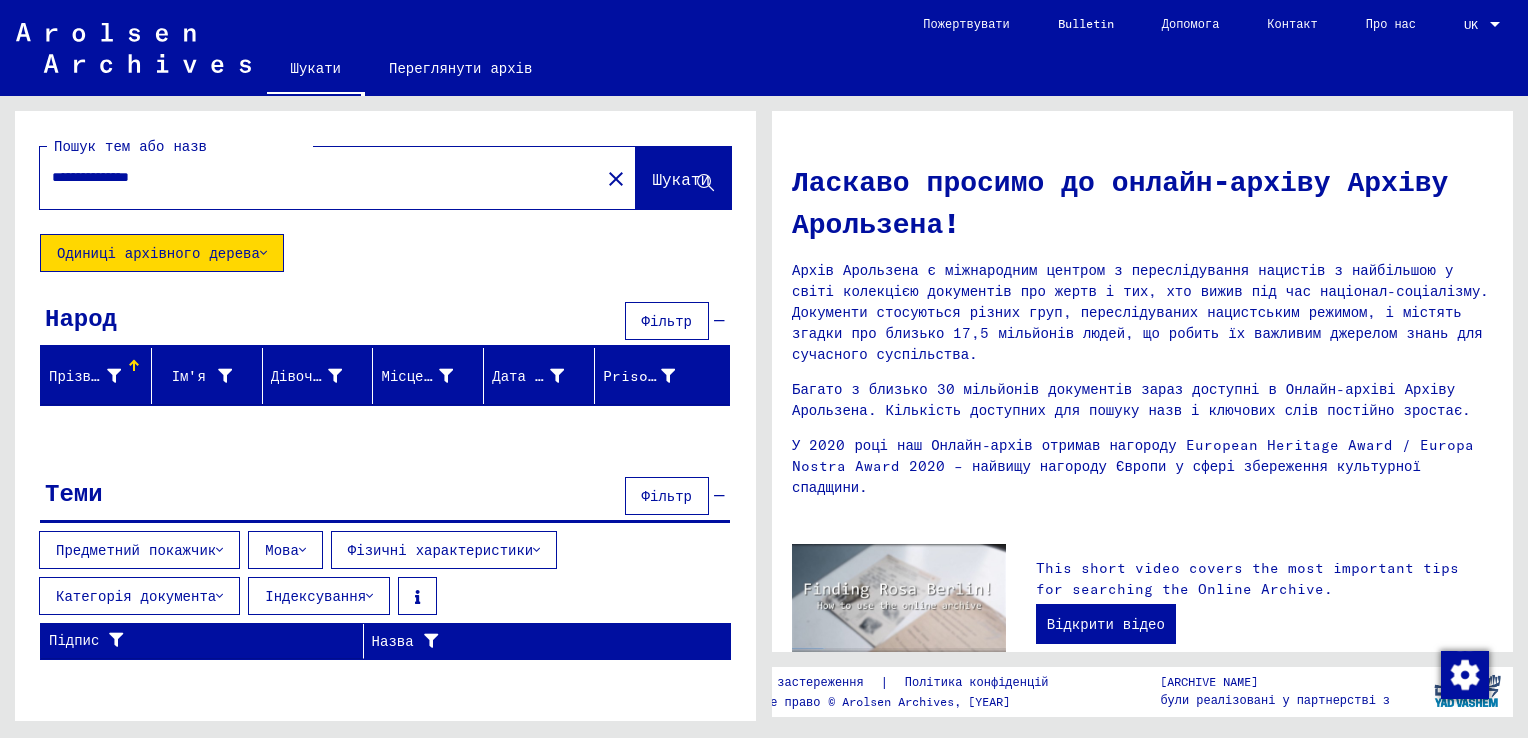 click on "Прізвище" at bounding box center (100, 376) 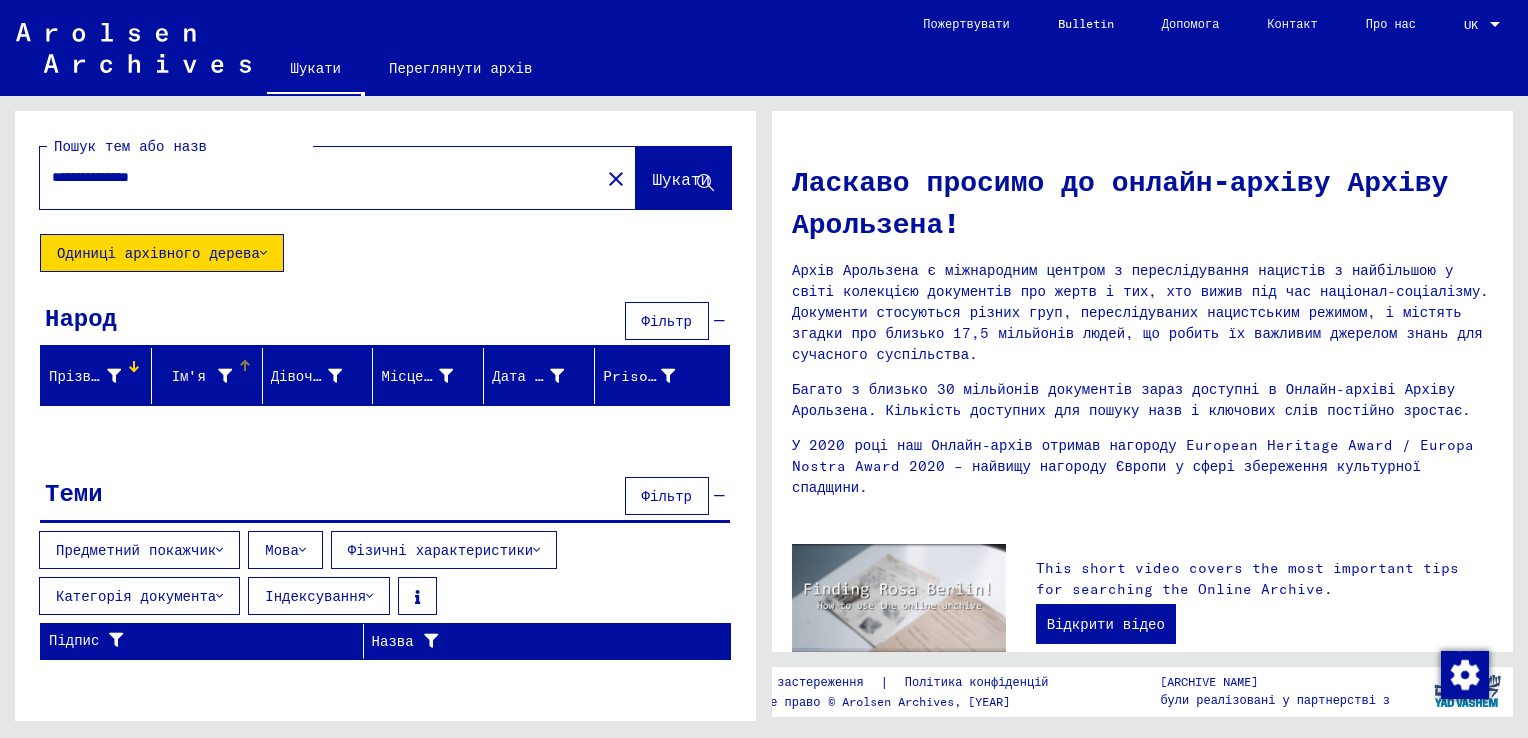 click on "Ім'я" at bounding box center (211, 376) 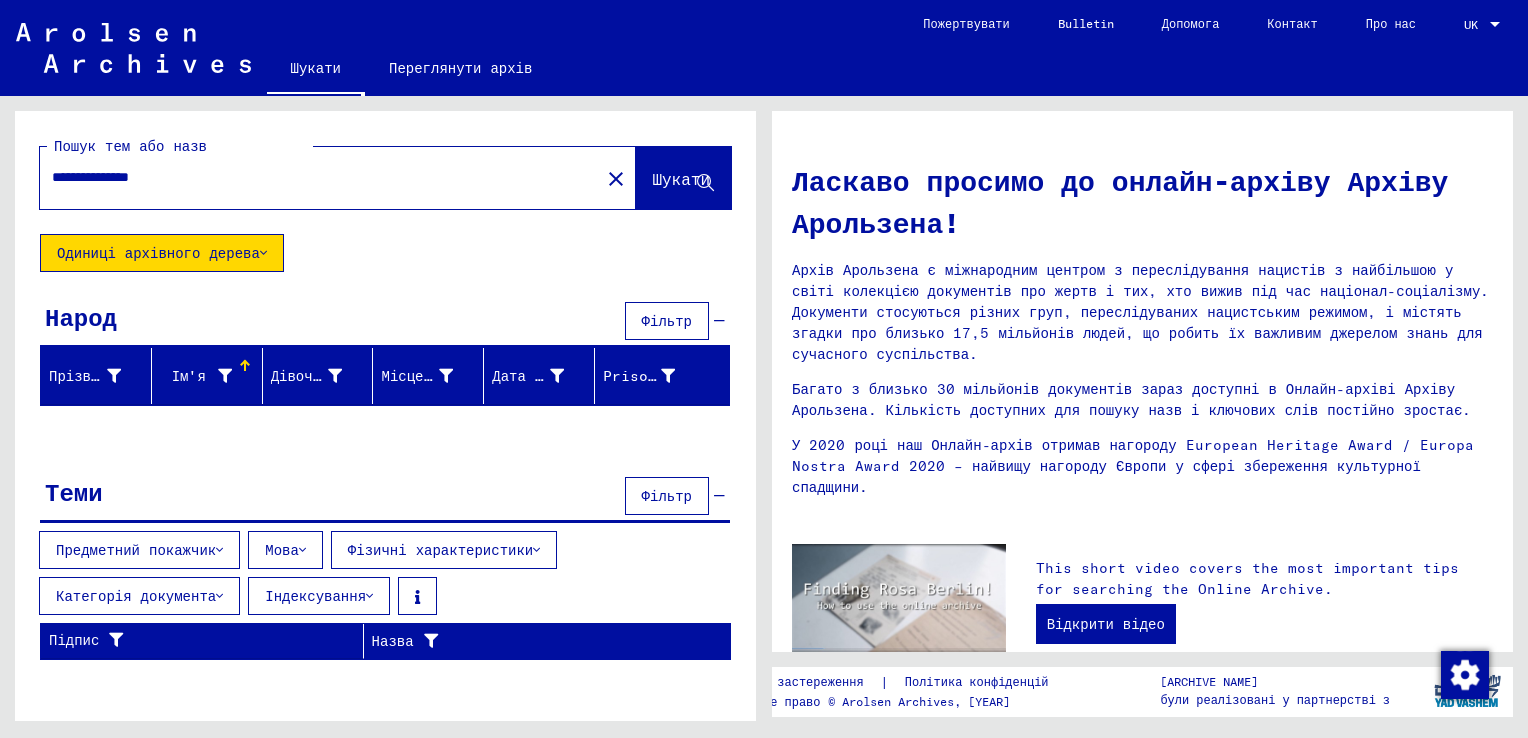 click on "Теми  Фільтр" at bounding box center (385, 497) 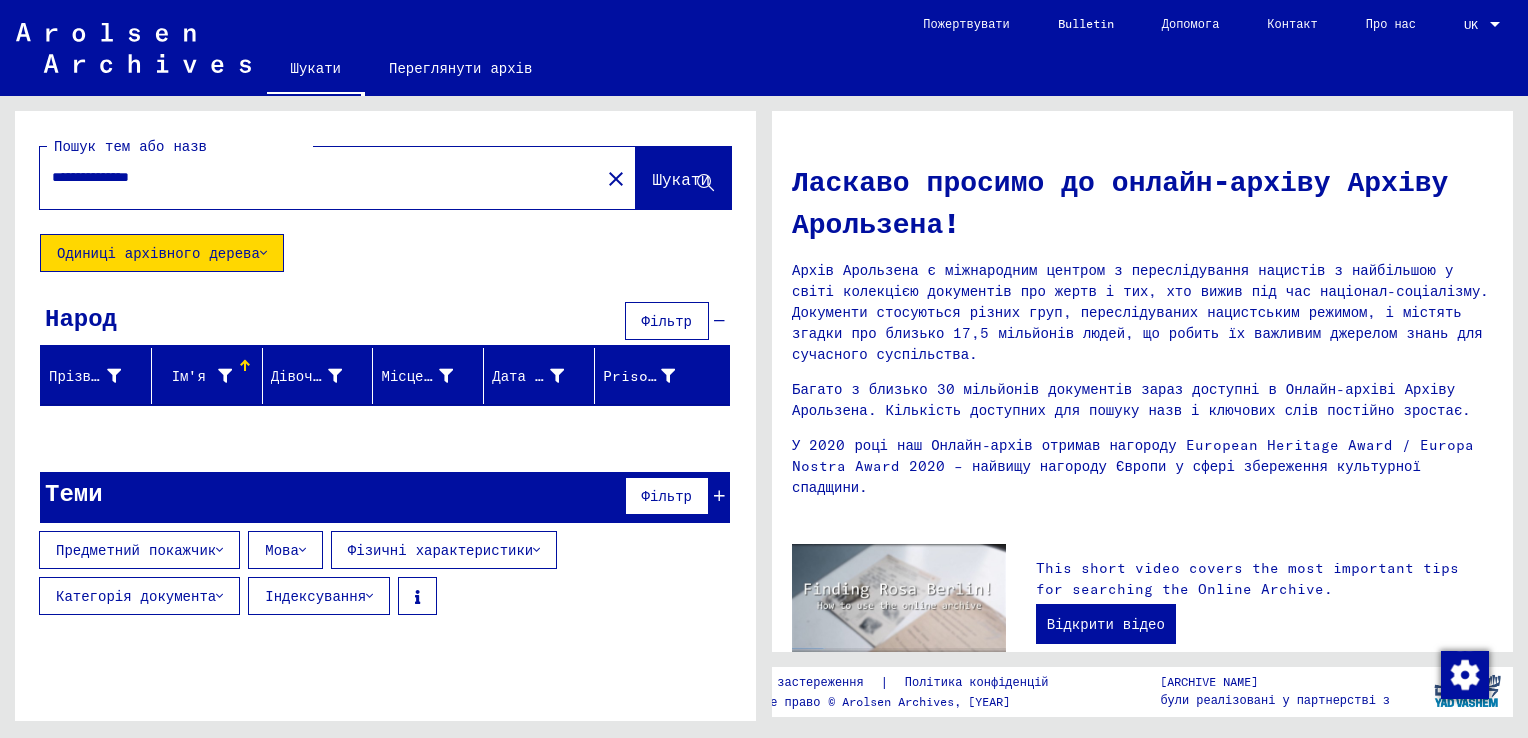 click on "Мова" at bounding box center [282, 550] 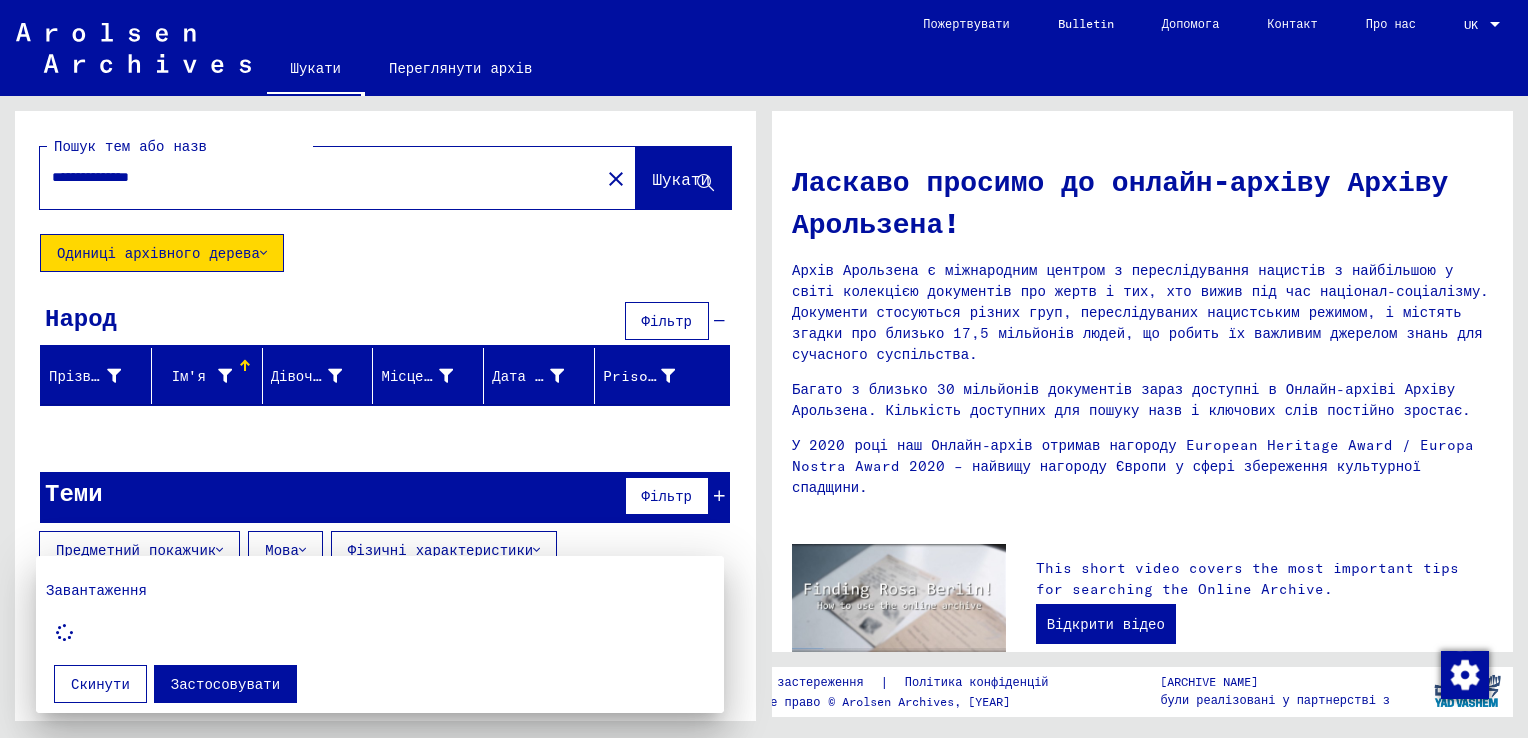 click on "Застосовувати" at bounding box center [225, 684] 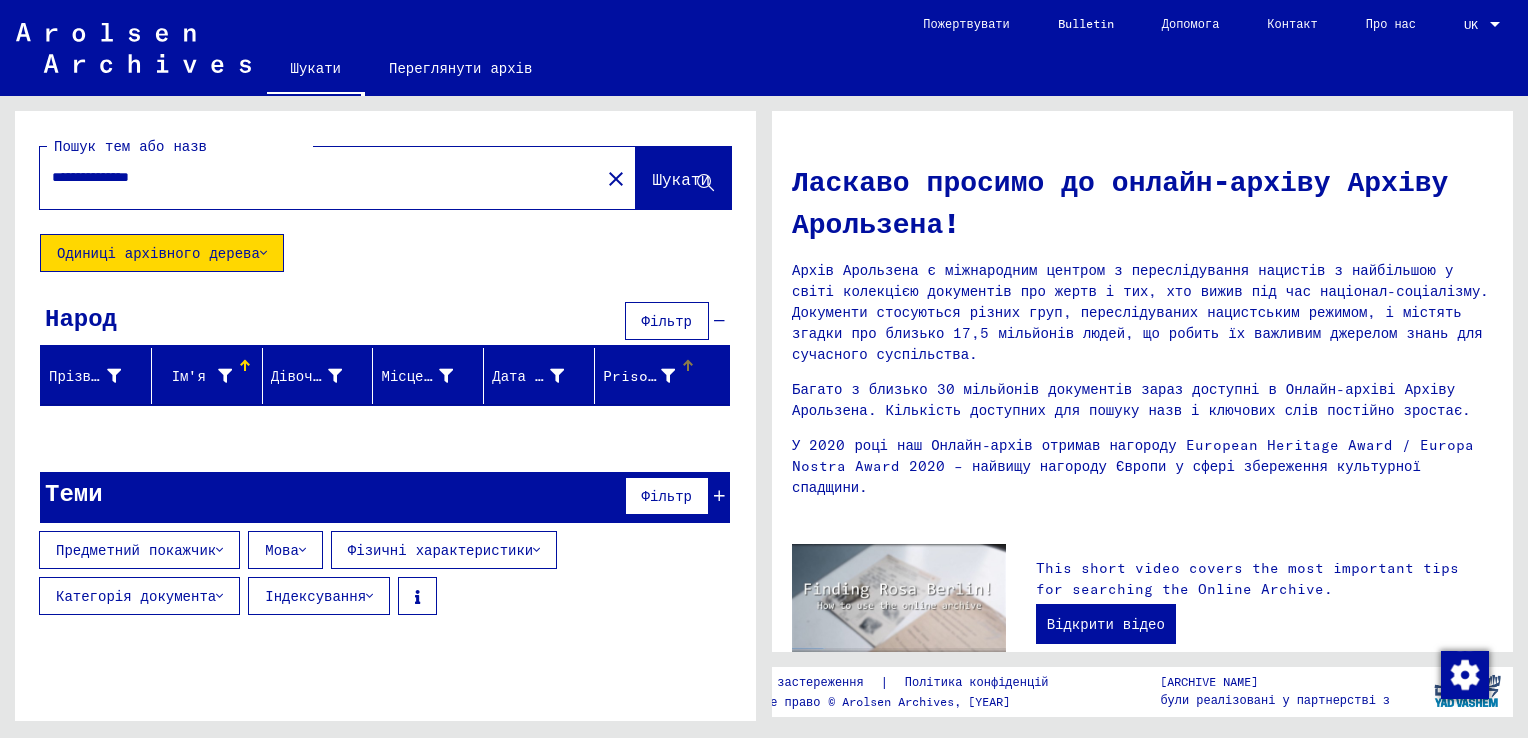 click on "Prisoner #[NUMBER]" at bounding box center [684, 376] 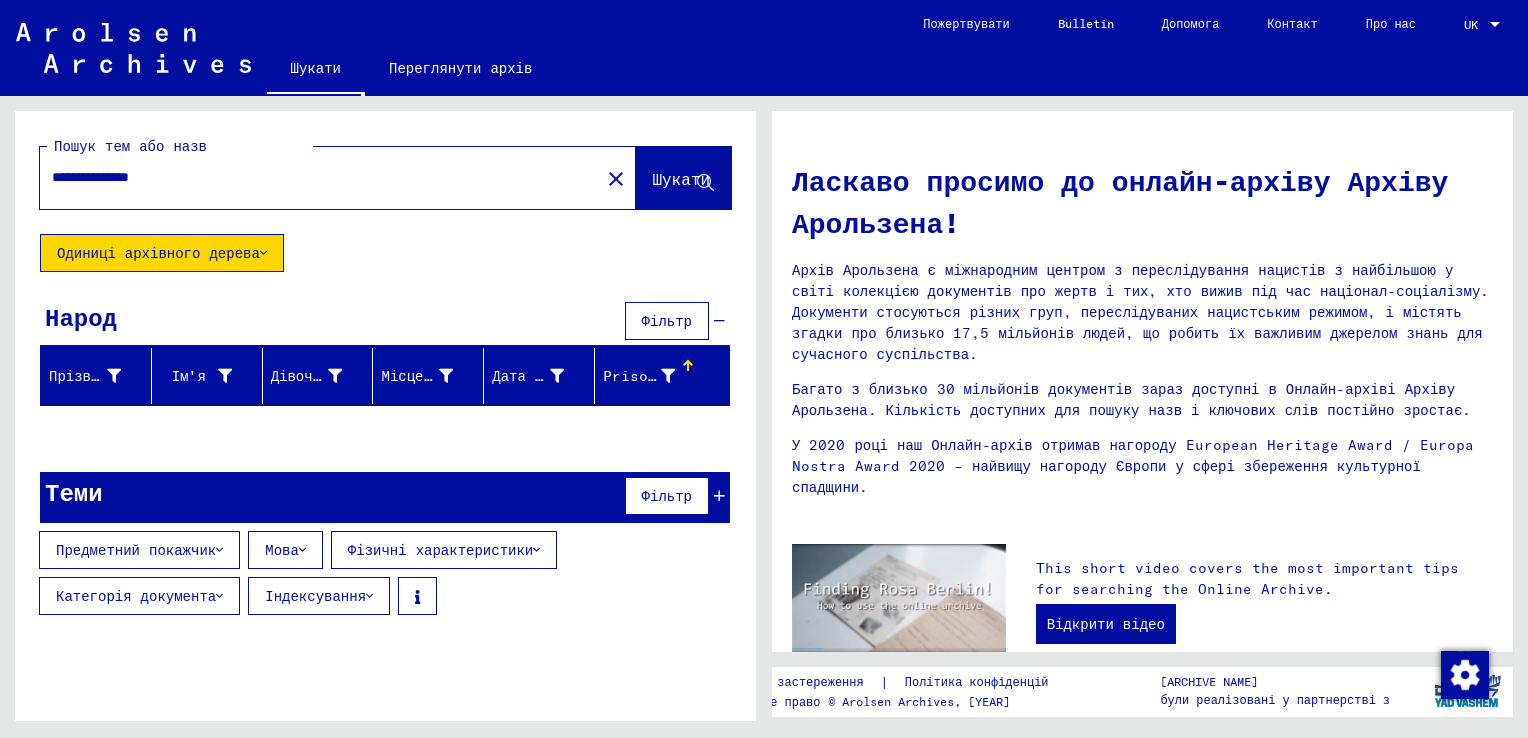 click on "Фільтр" at bounding box center [667, 321] 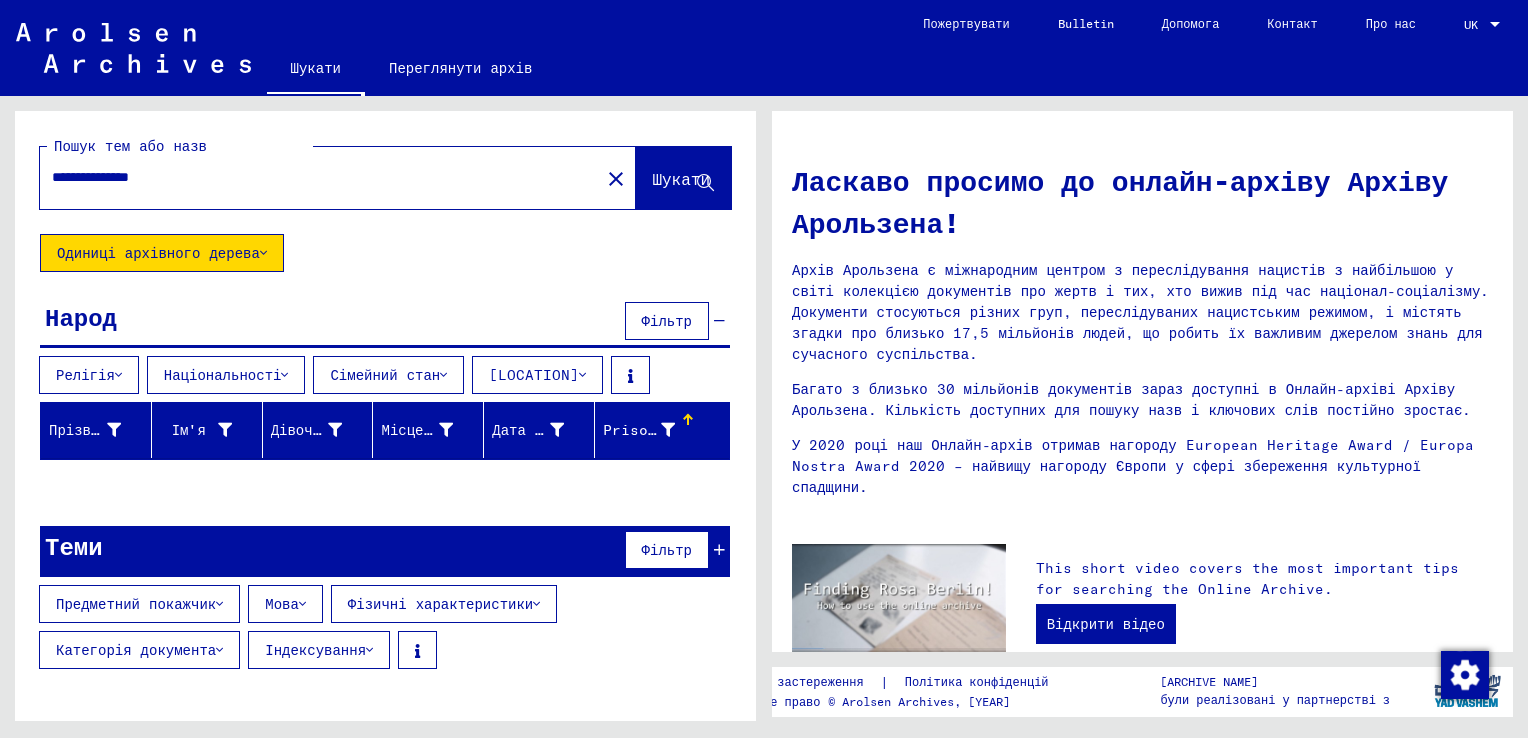 click on "[LOCATION]" at bounding box center (534, 375) 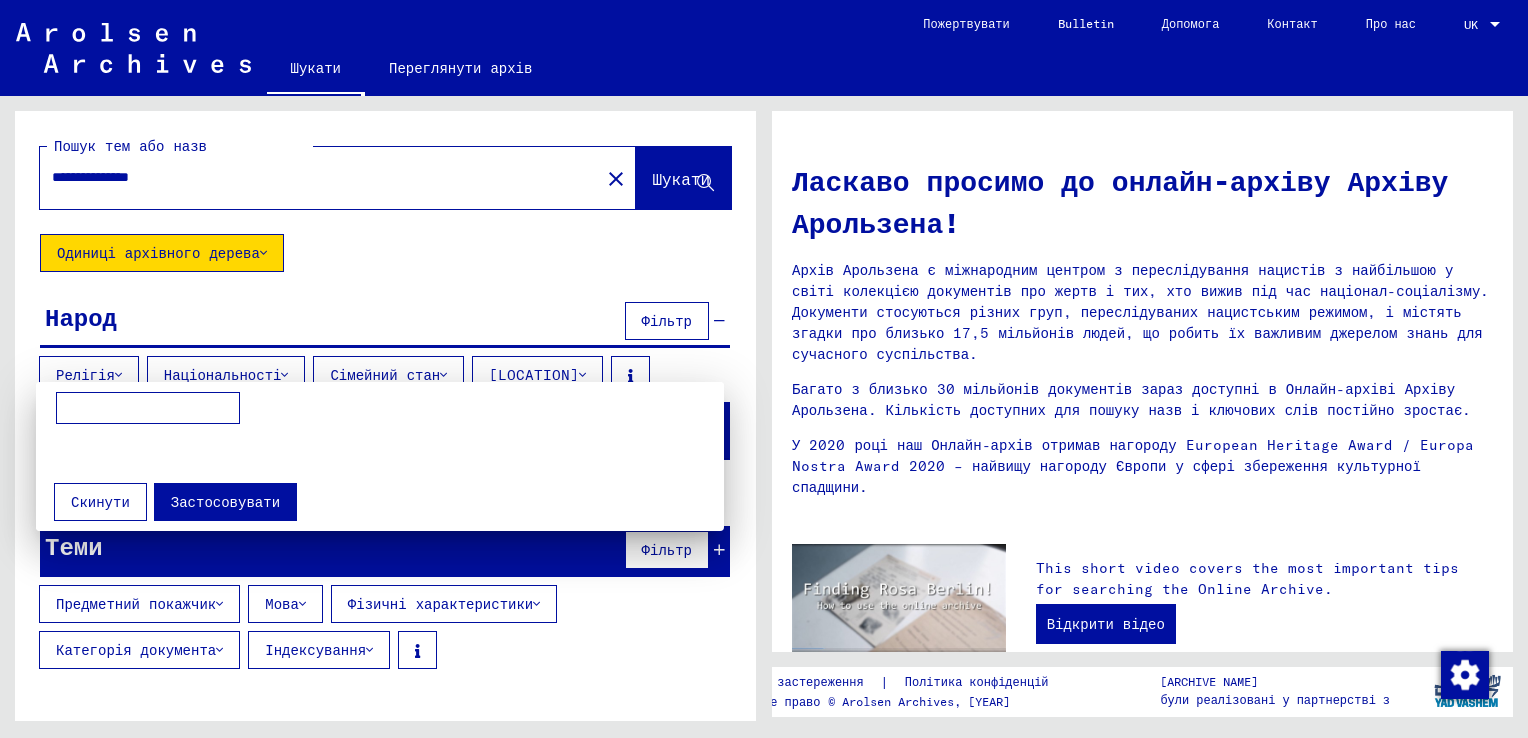 click at bounding box center (764, 369) 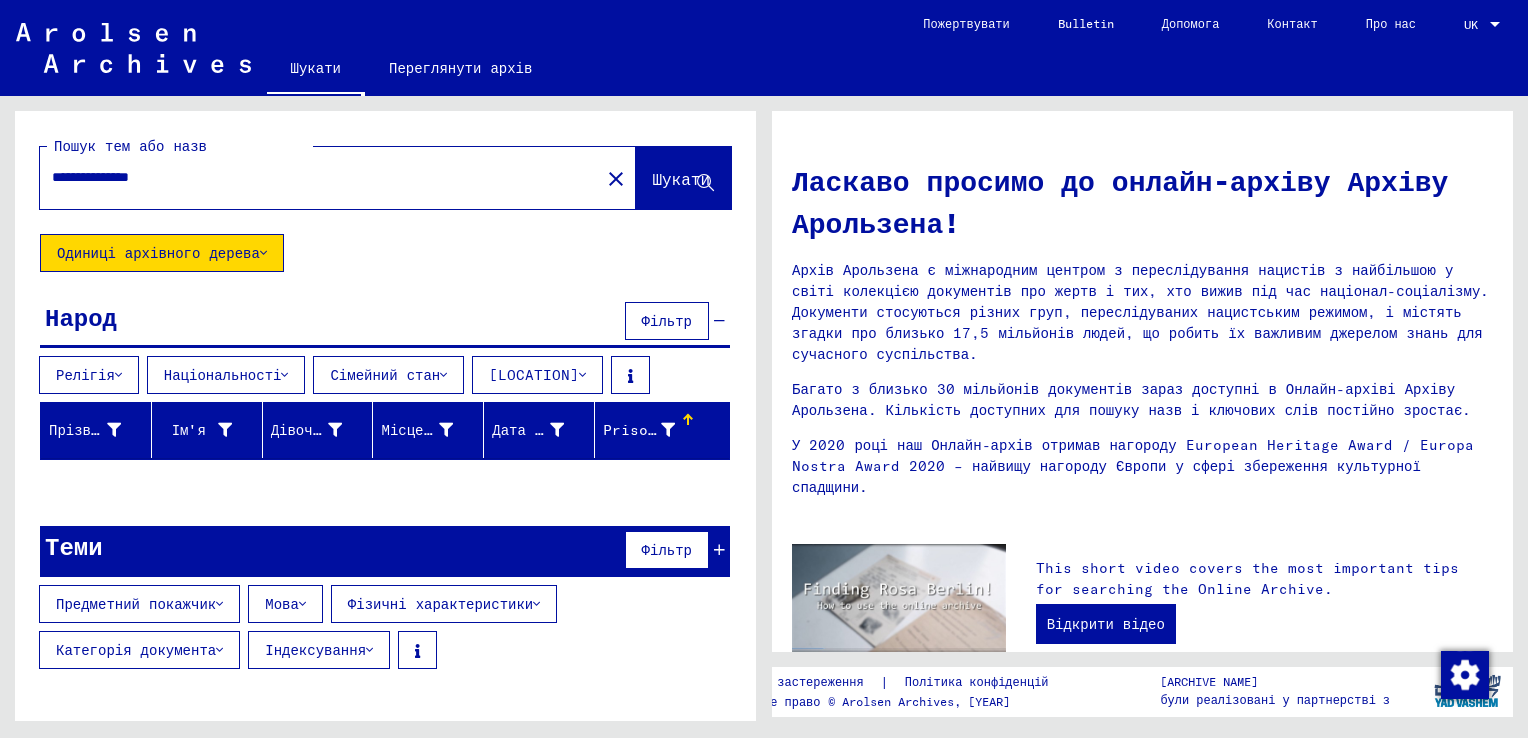 click 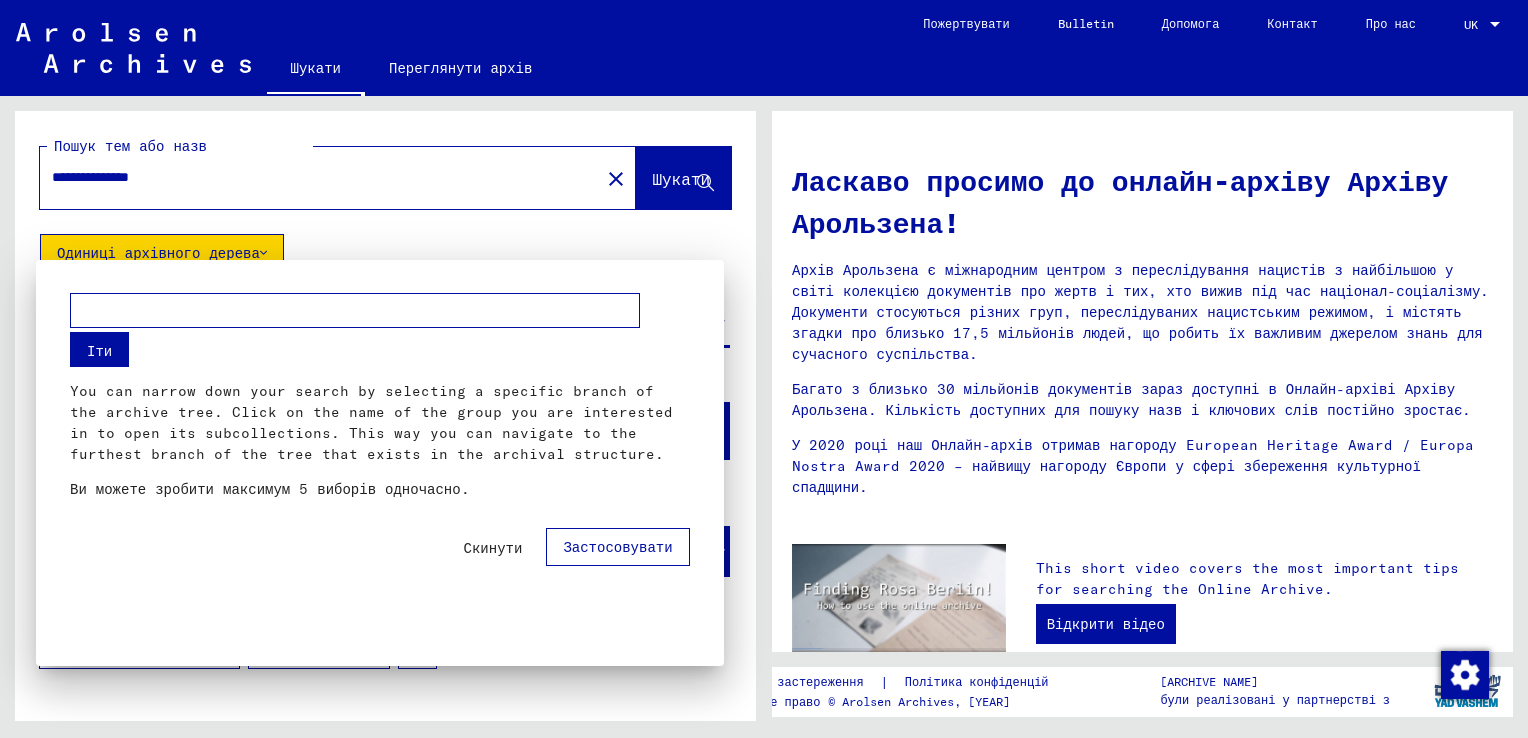 scroll, scrollTop: 224, scrollLeft: 0, axis: vertical 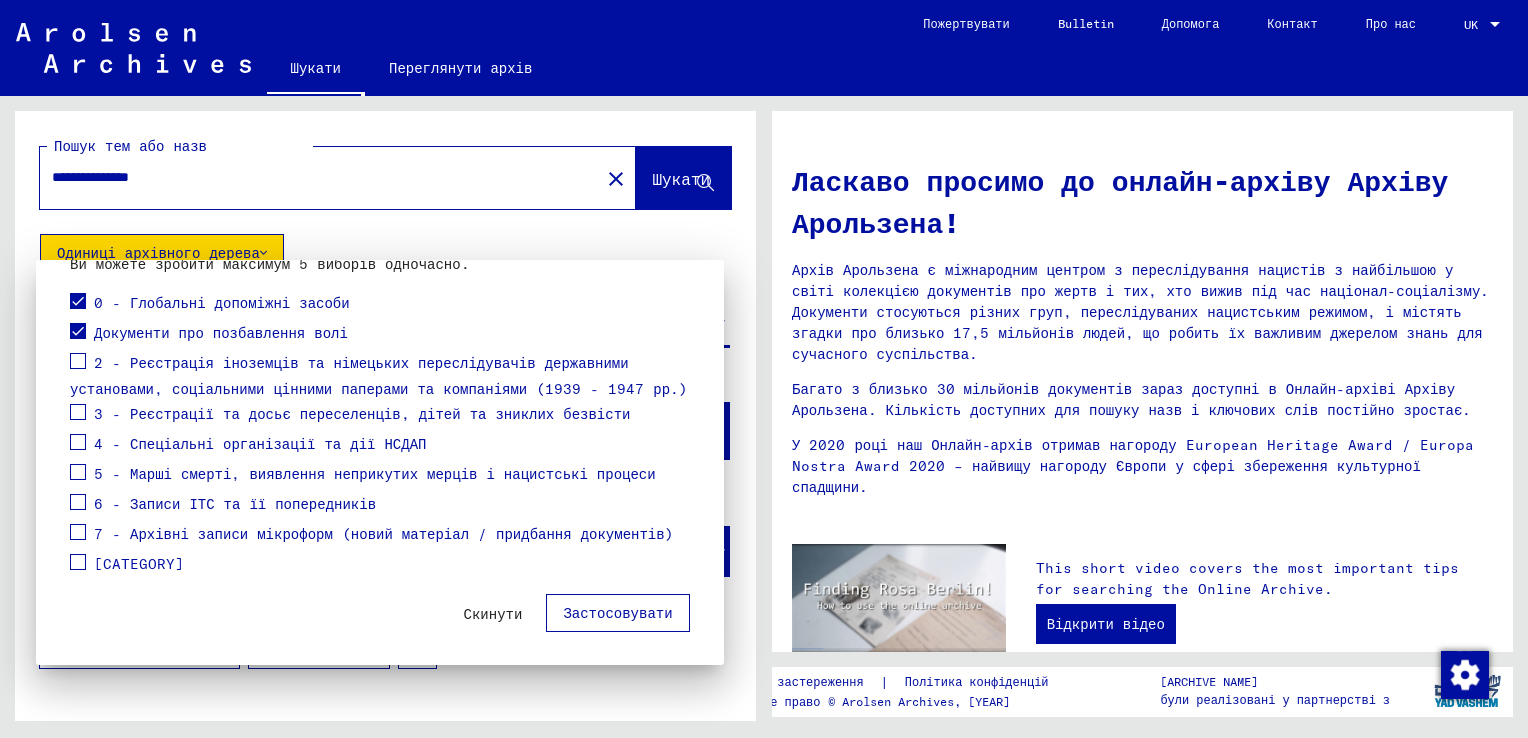 click on "Застосовувати" at bounding box center (617, 613) 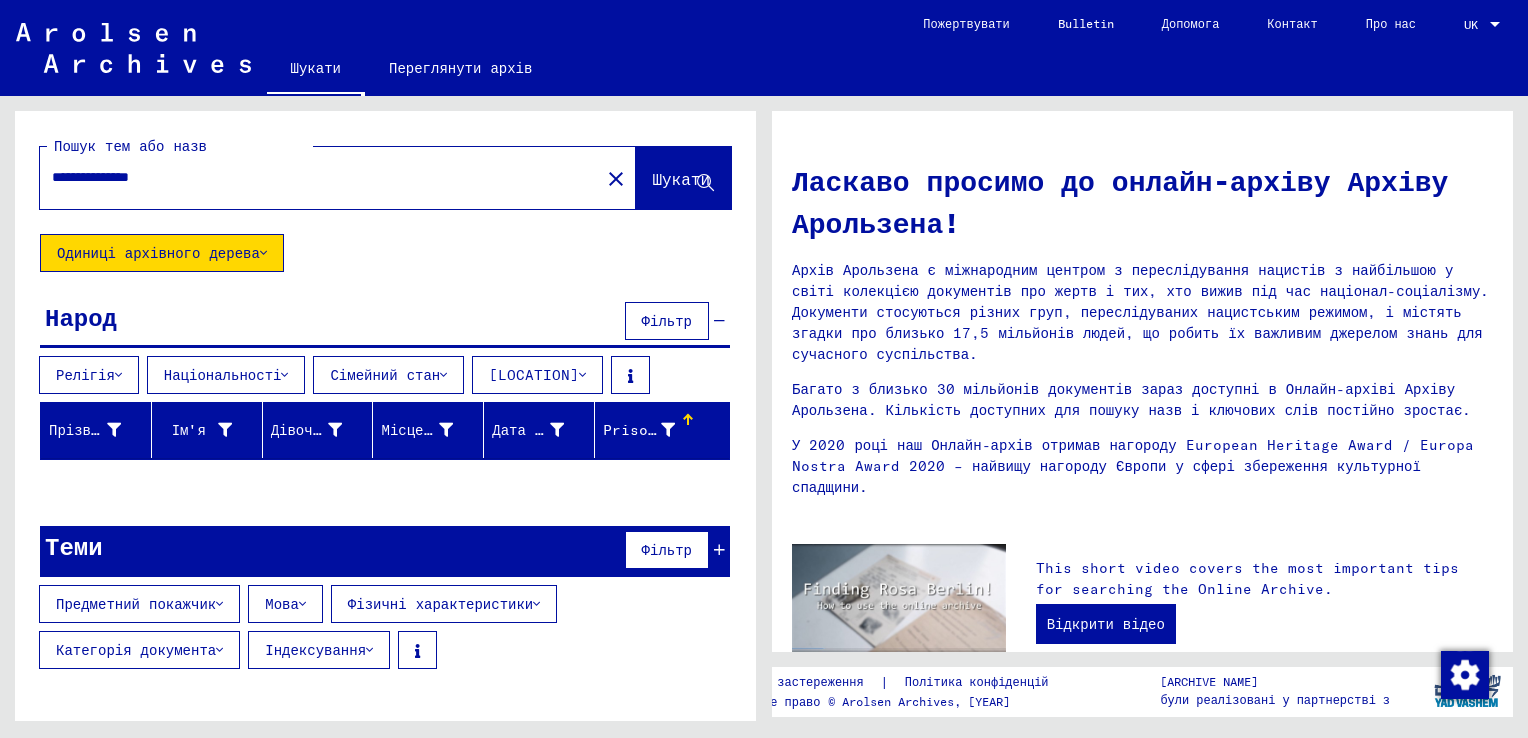 scroll, scrollTop: 9, scrollLeft: 0, axis: vertical 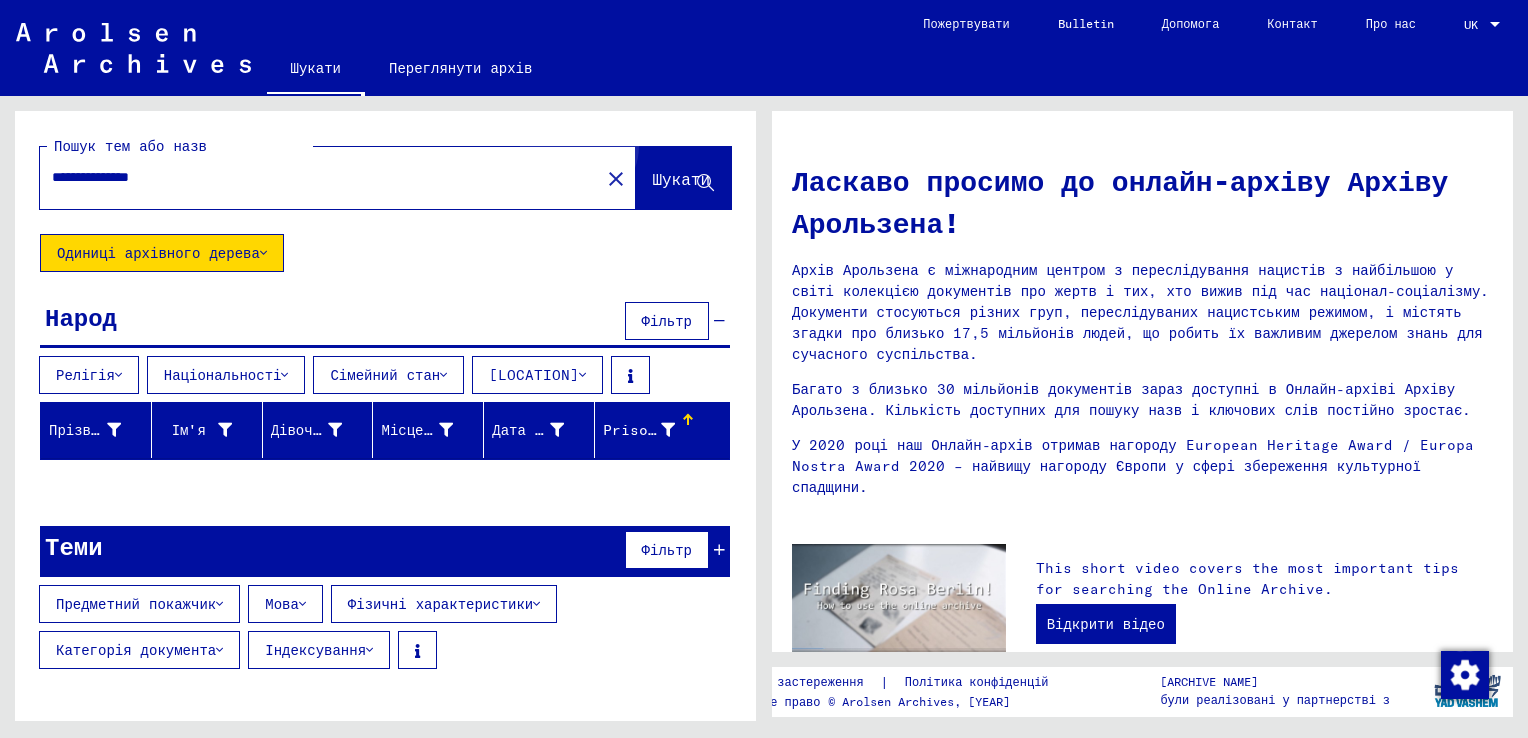 click on "Шукати" 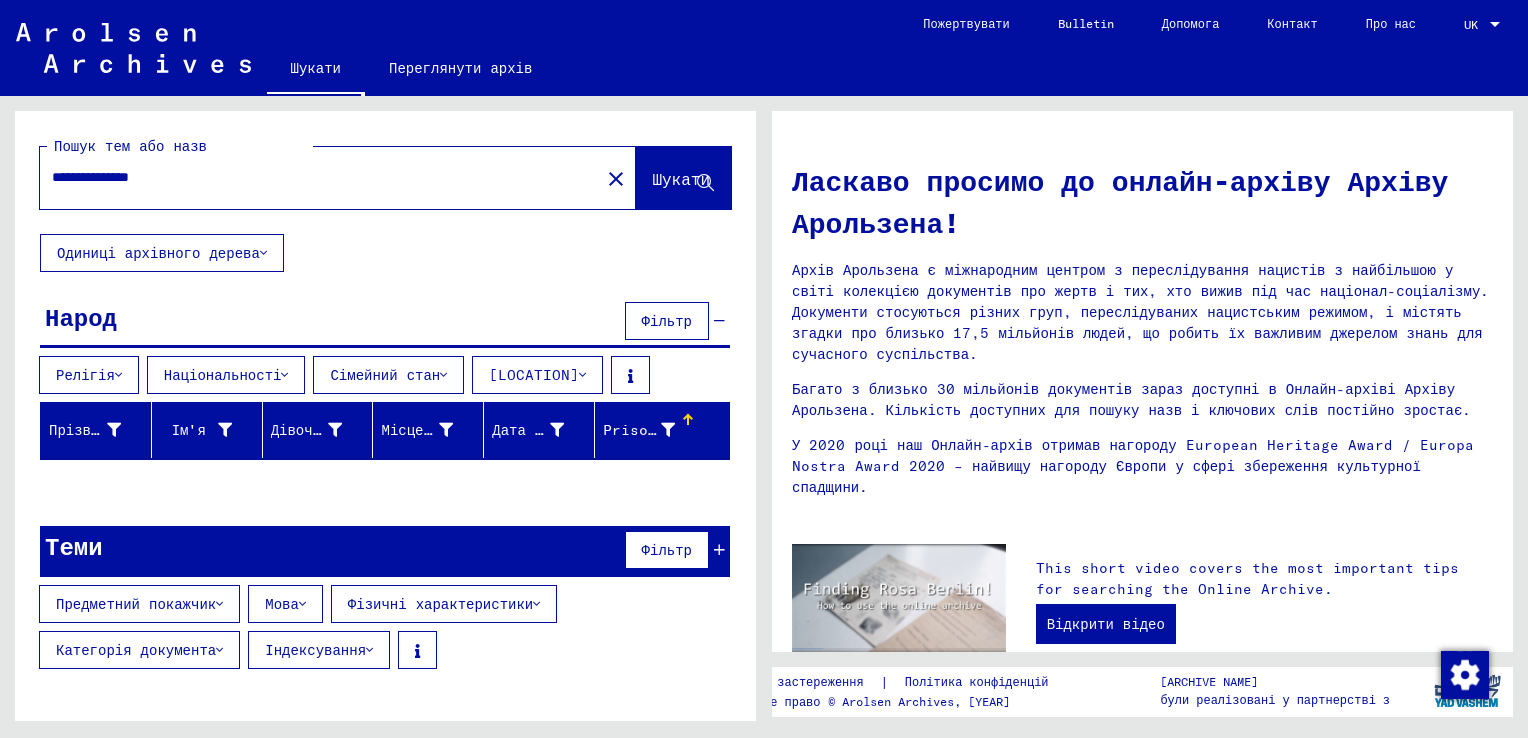 click on "Фільтр" at bounding box center [667, 321] 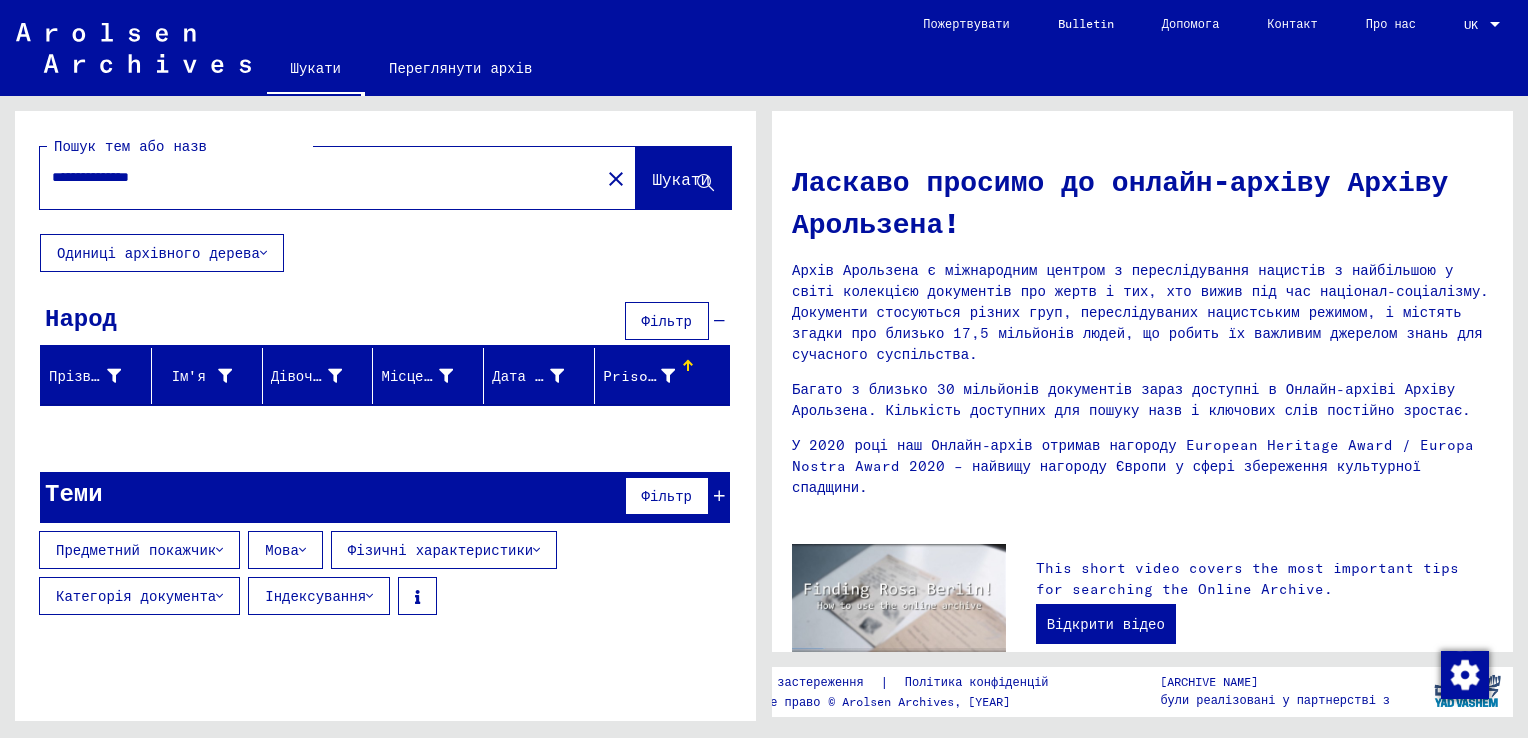 scroll, scrollTop: 0, scrollLeft: 0, axis: both 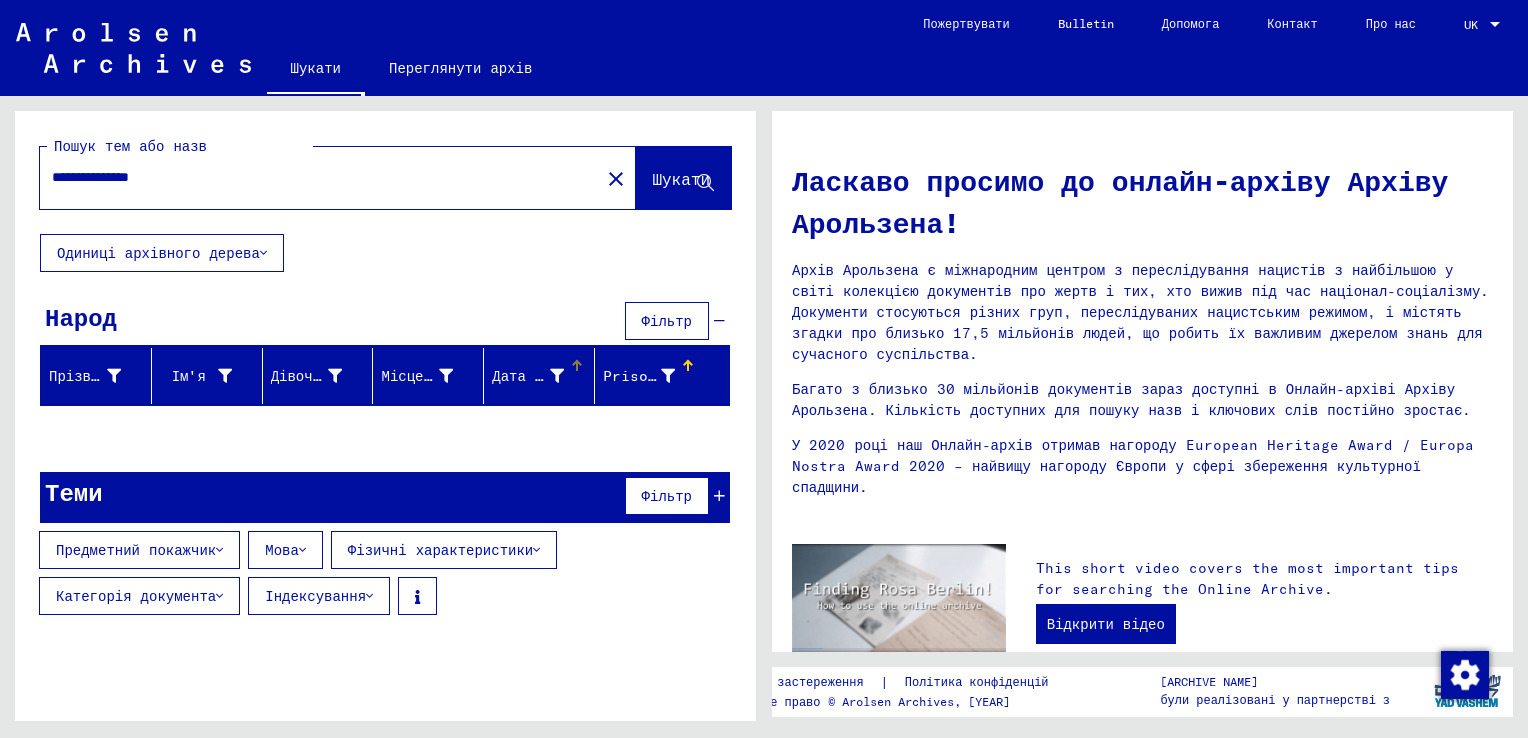 click on "Дата народження" at bounding box center [555, 376] 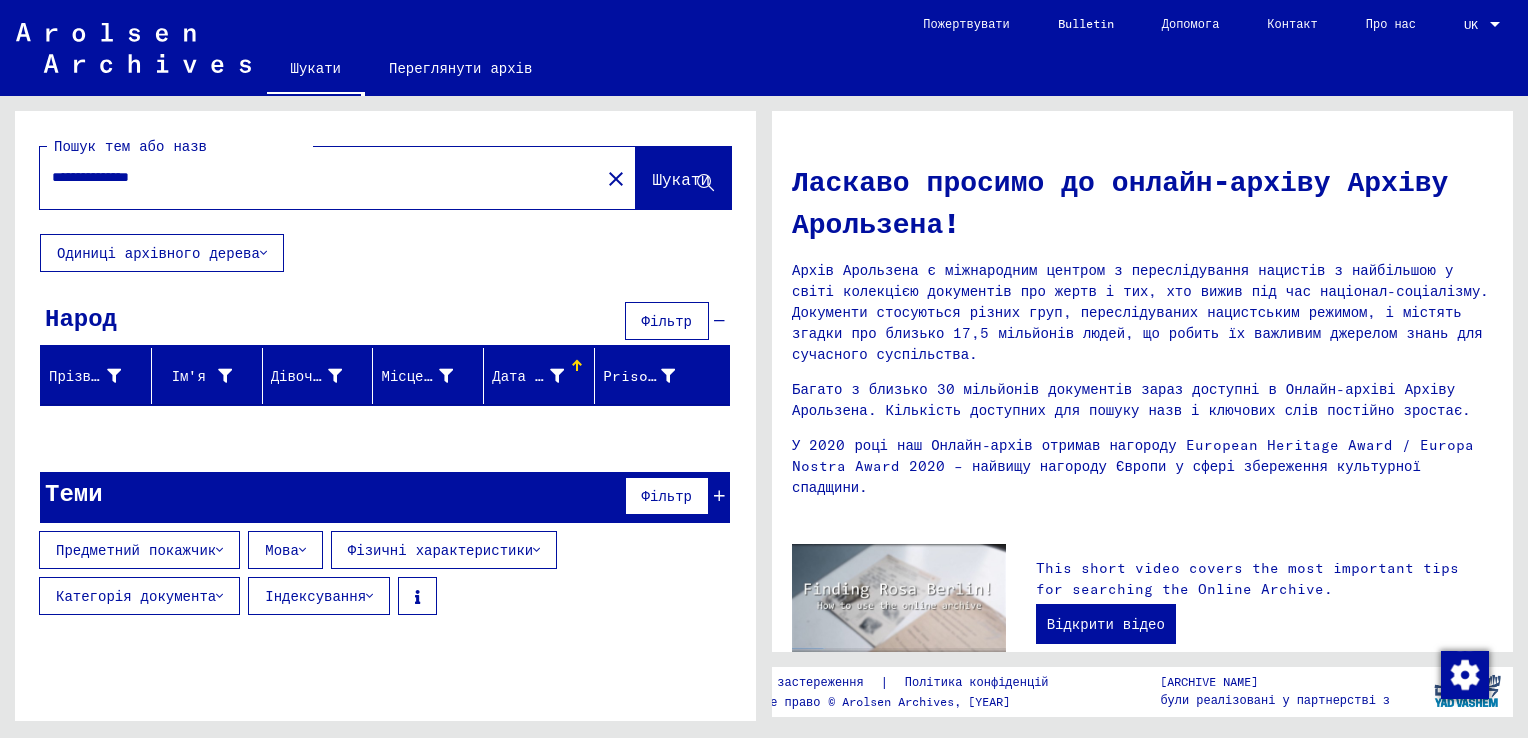 click on "Народ" at bounding box center [81, 317] 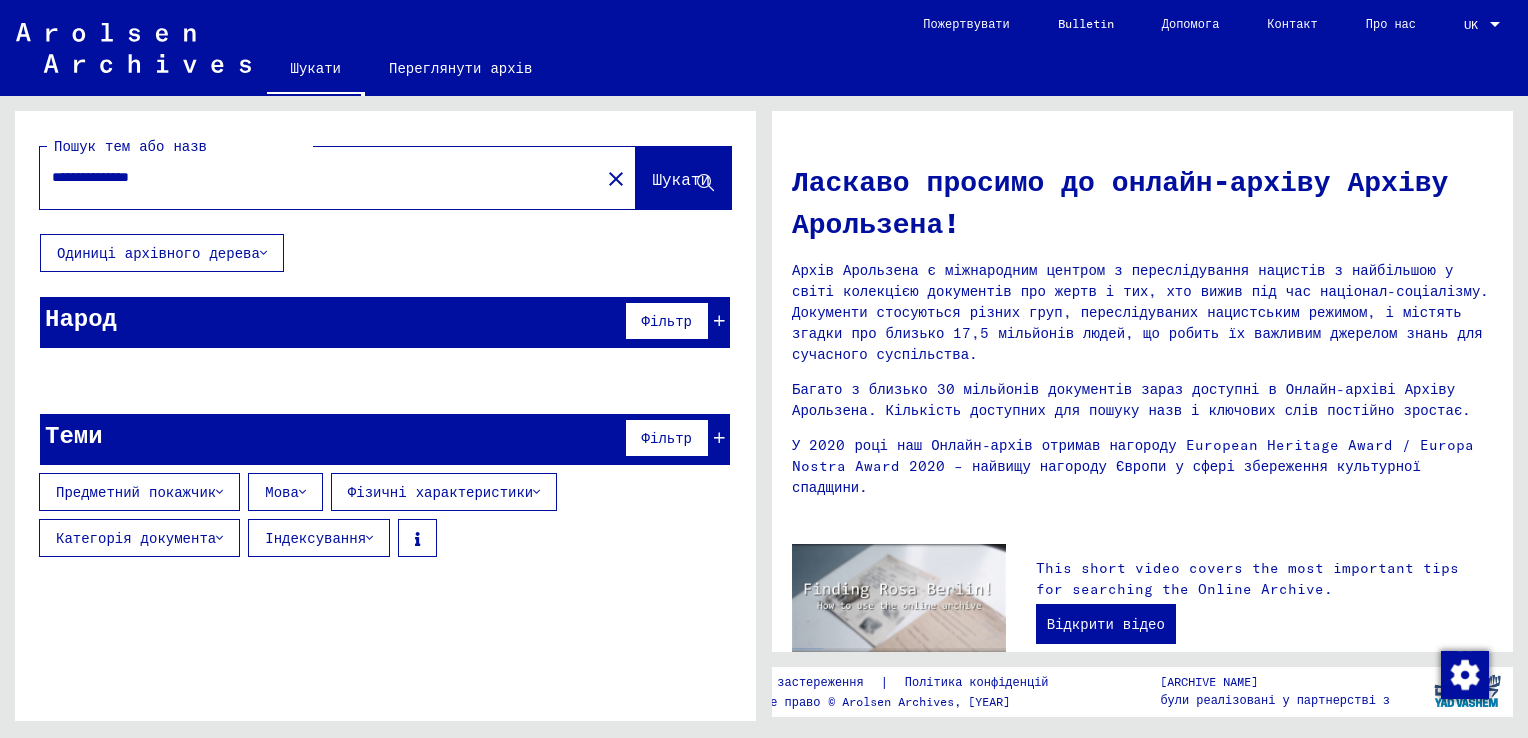 click on "Теми" at bounding box center [74, 434] 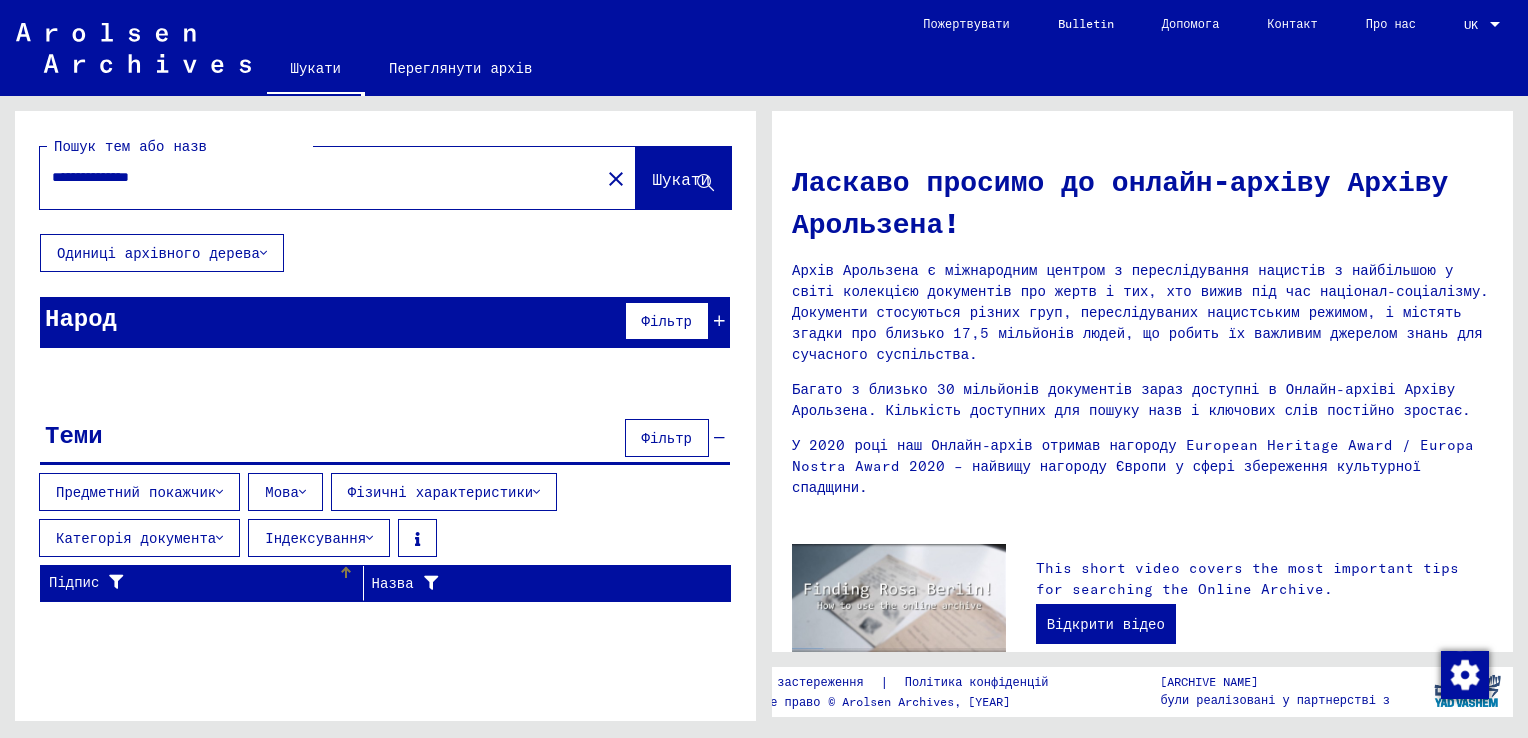 click on "Підпис" at bounding box center (193, 582) 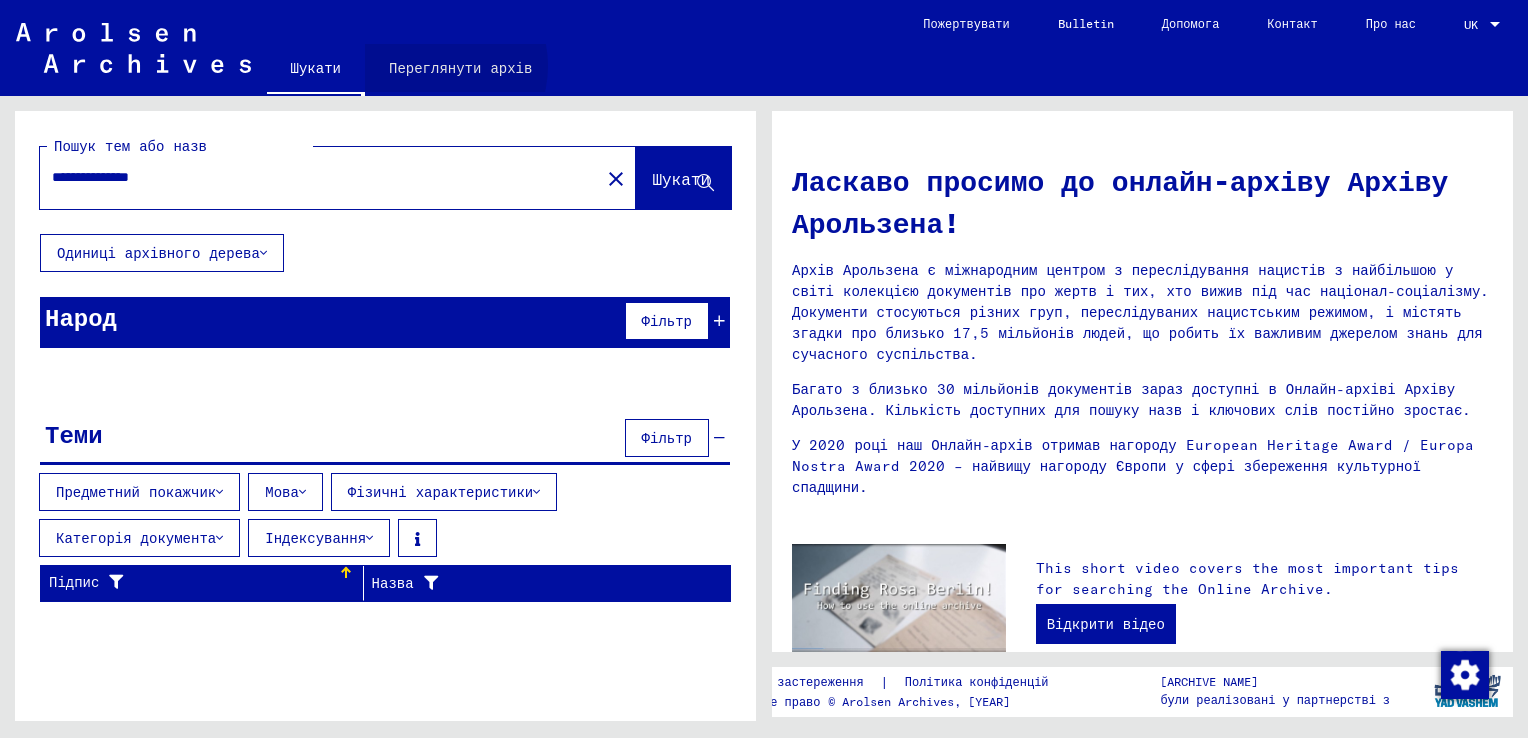 click on "Переглянути архів" 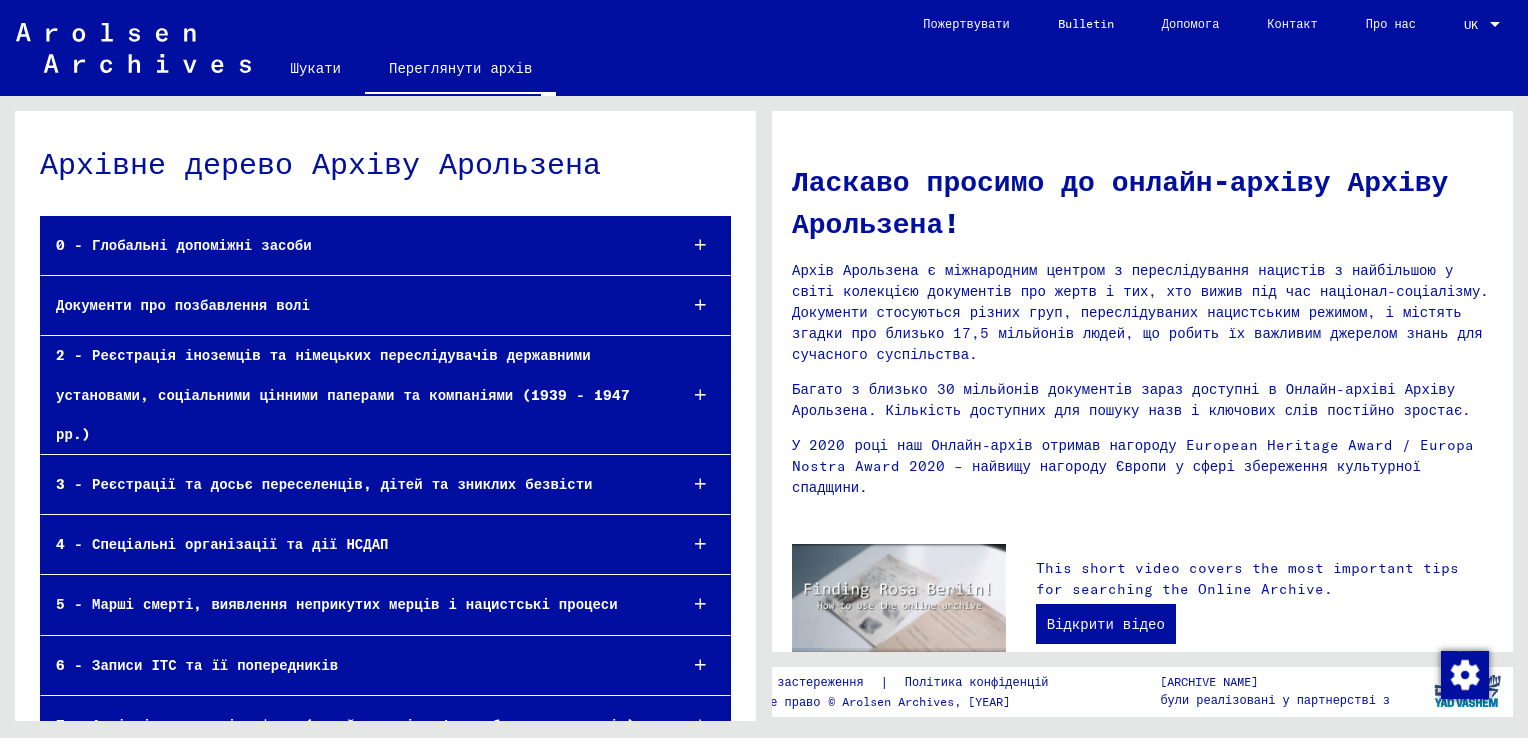 click on "Документи про позбавлення волі" at bounding box center (351, 305) 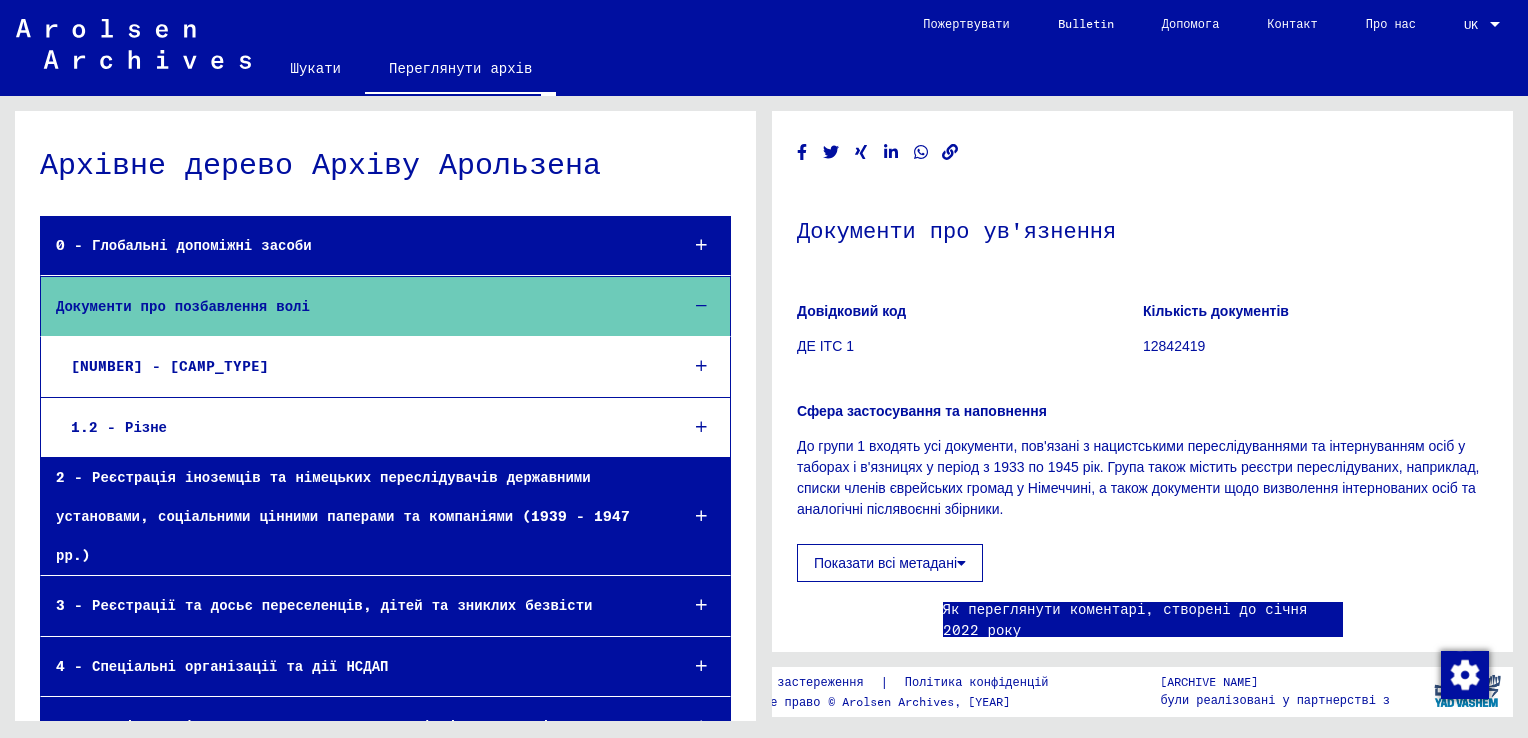 scroll, scrollTop: 0, scrollLeft: 0, axis: both 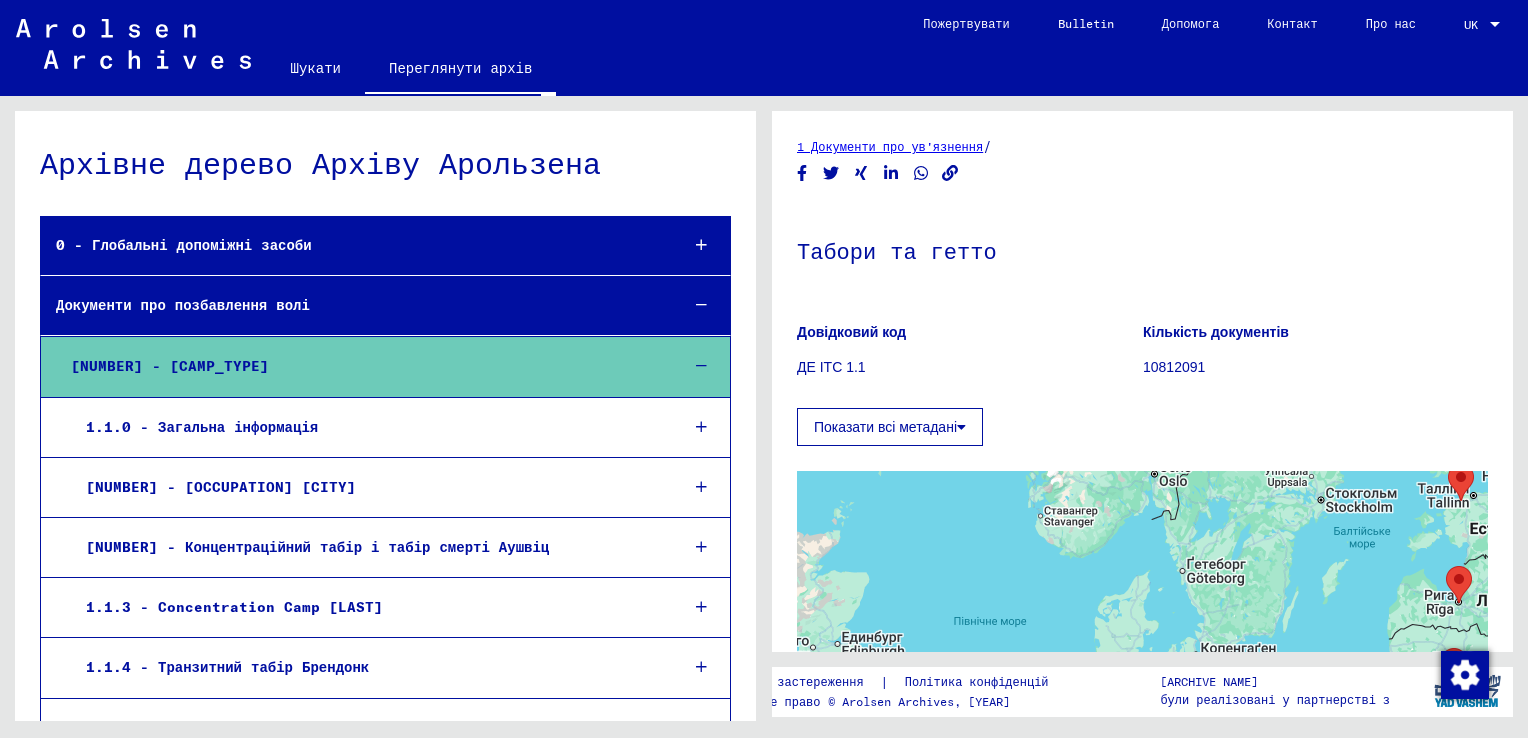 click on "1.1.0 - Загальна інформація" at bounding box center [366, 427] 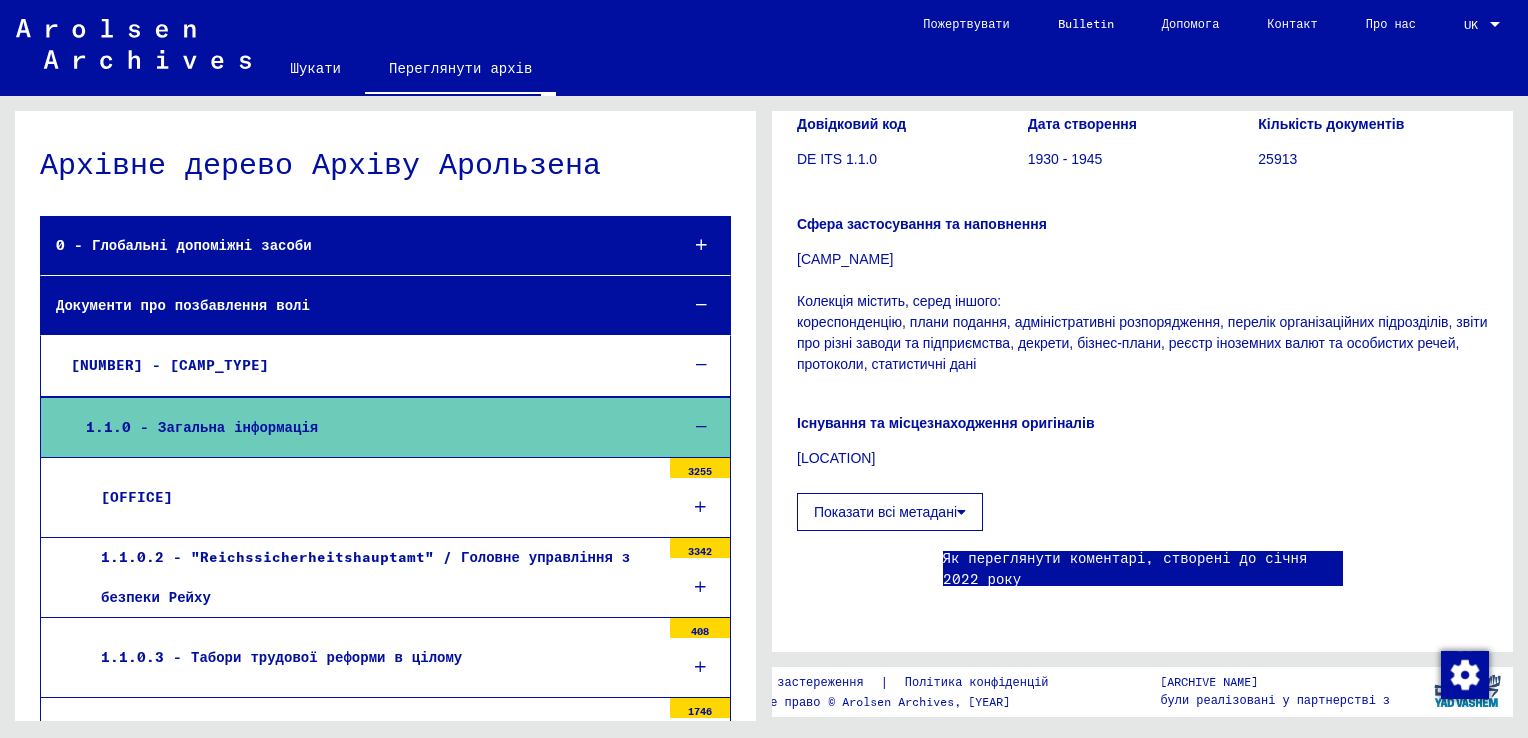 scroll, scrollTop: 283, scrollLeft: 0, axis: vertical 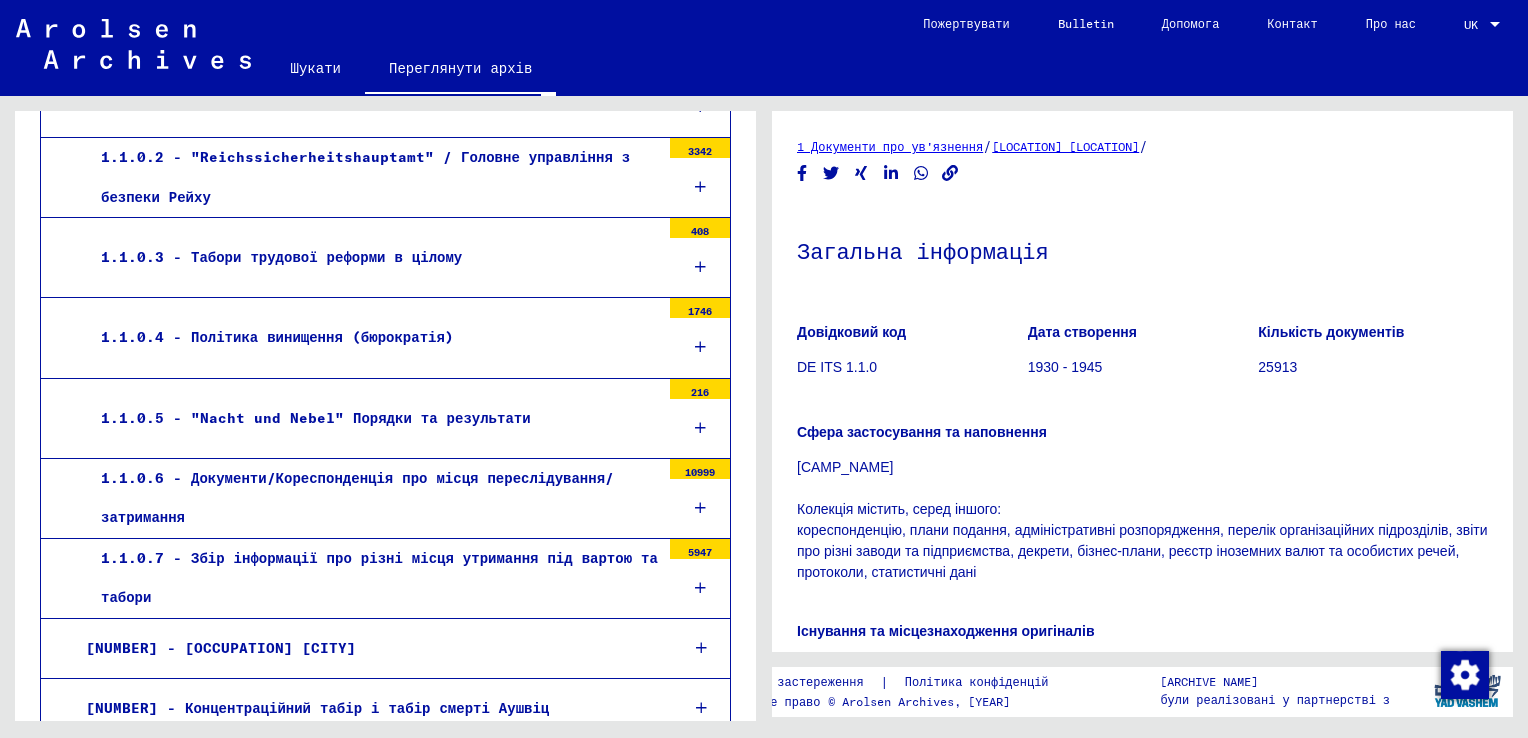click on "5947" at bounding box center [700, 549] 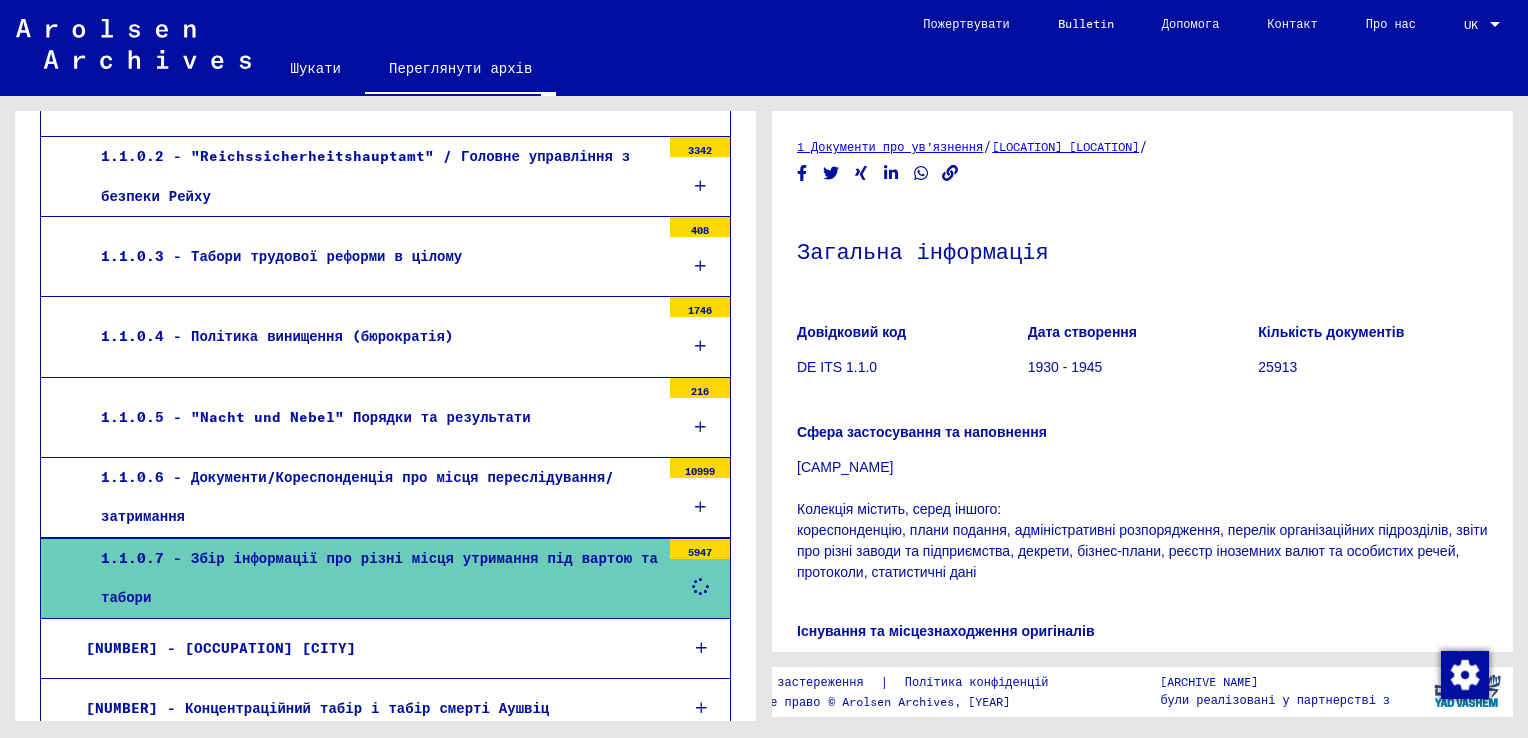 scroll, scrollTop: 399, scrollLeft: 0, axis: vertical 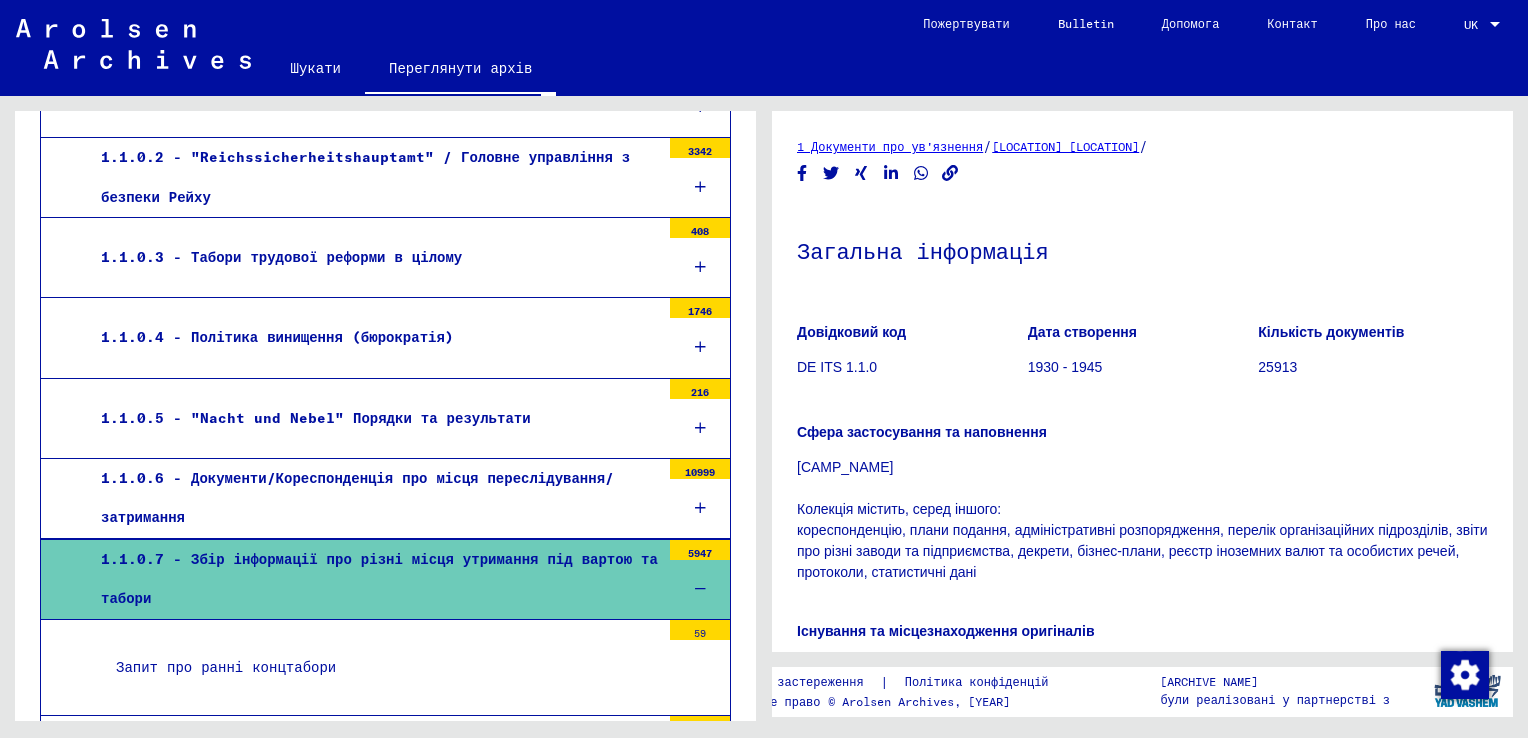 click on "5947" at bounding box center (700, 550) 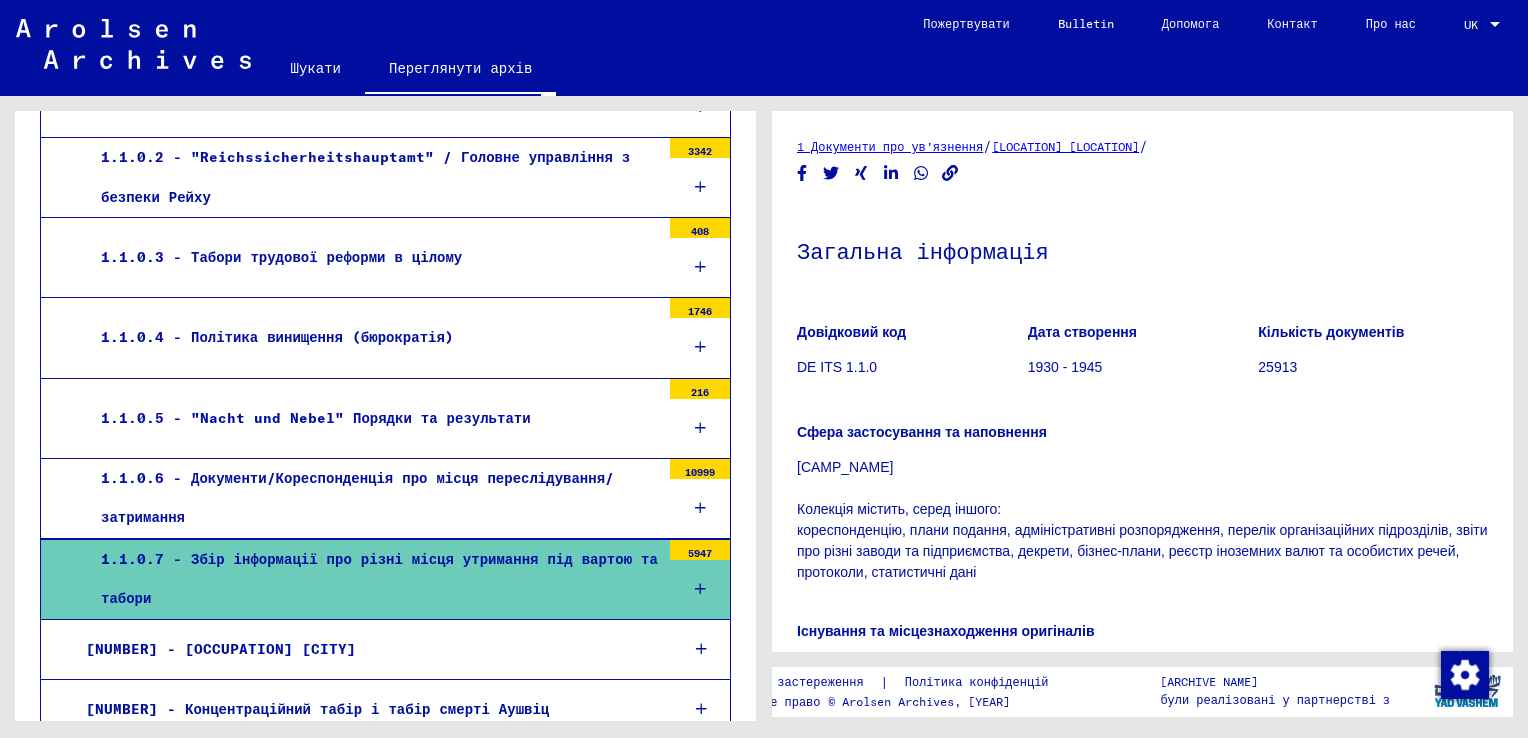 click on "1.1.0.7 - Збір інформації про різні місця утримання під вартою та табори" at bounding box center (373, 579) 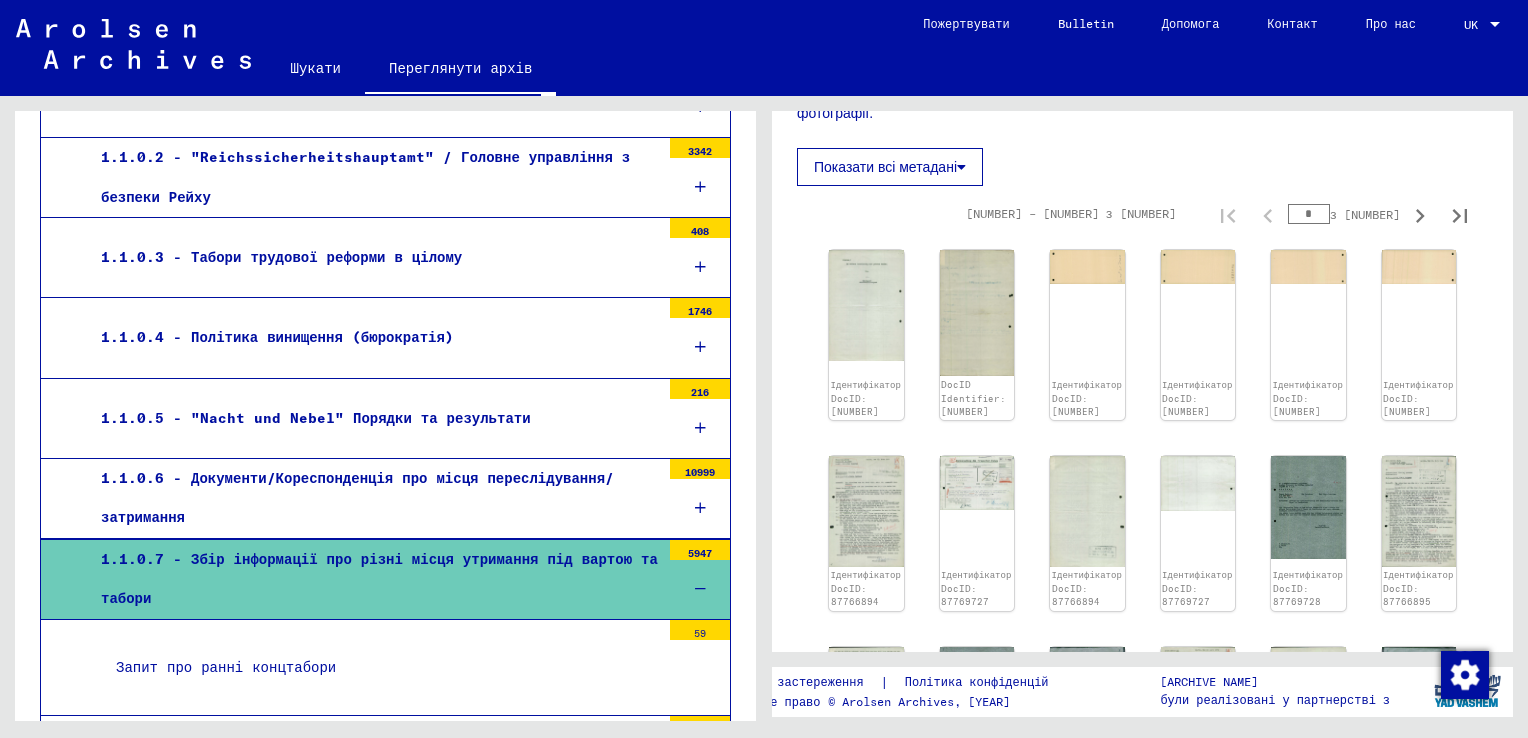 scroll, scrollTop: 700, scrollLeft: 0, axis: vertical 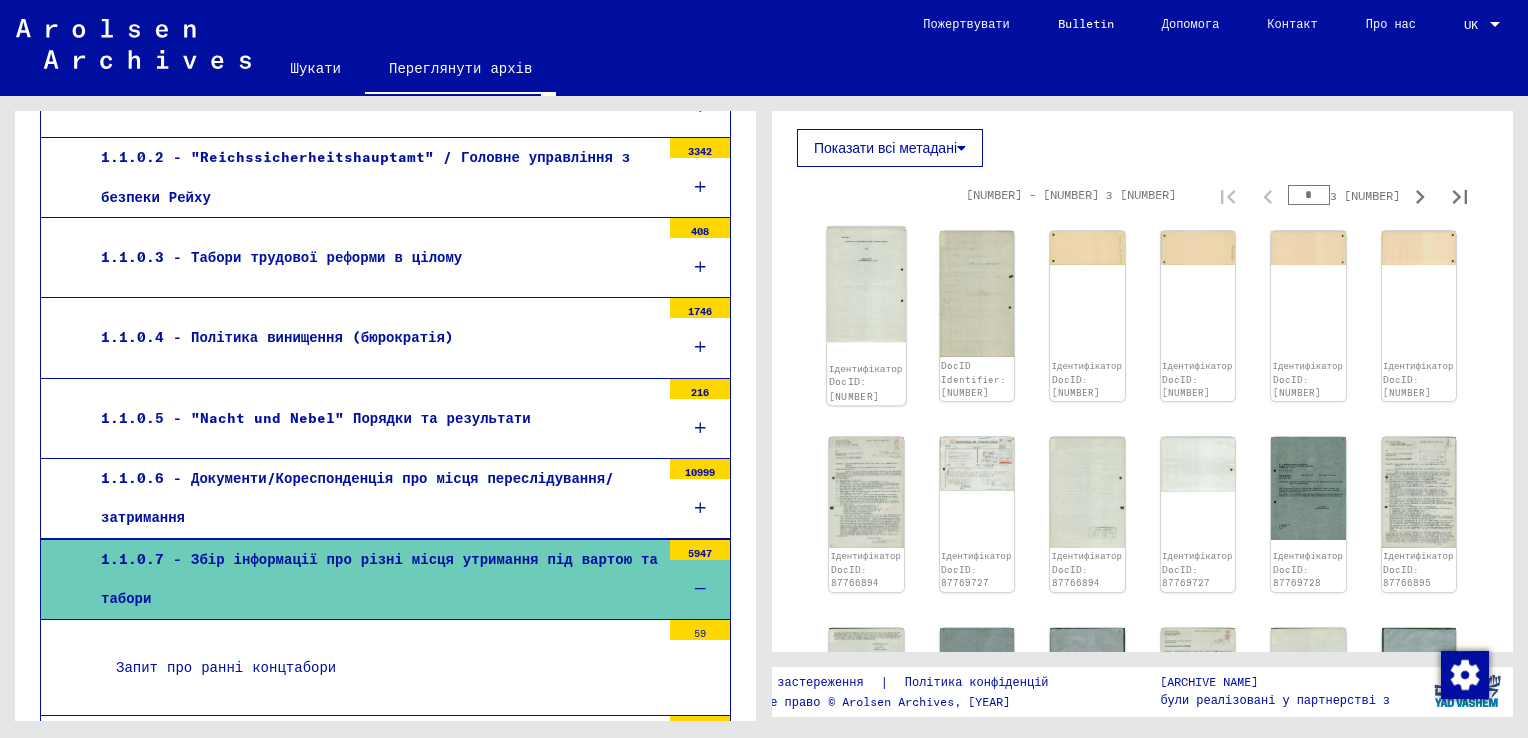 click 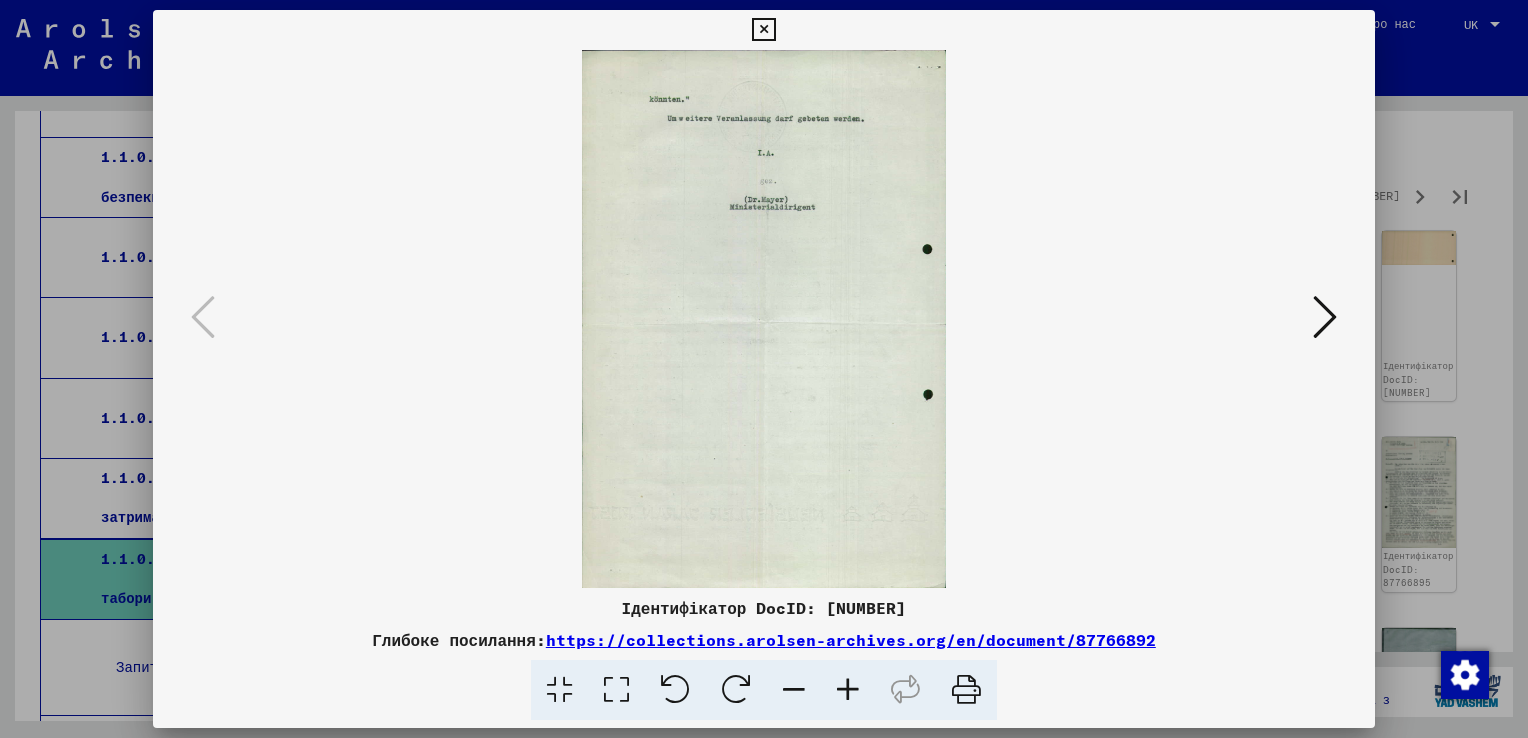 click at bounding box center (1325, 318) 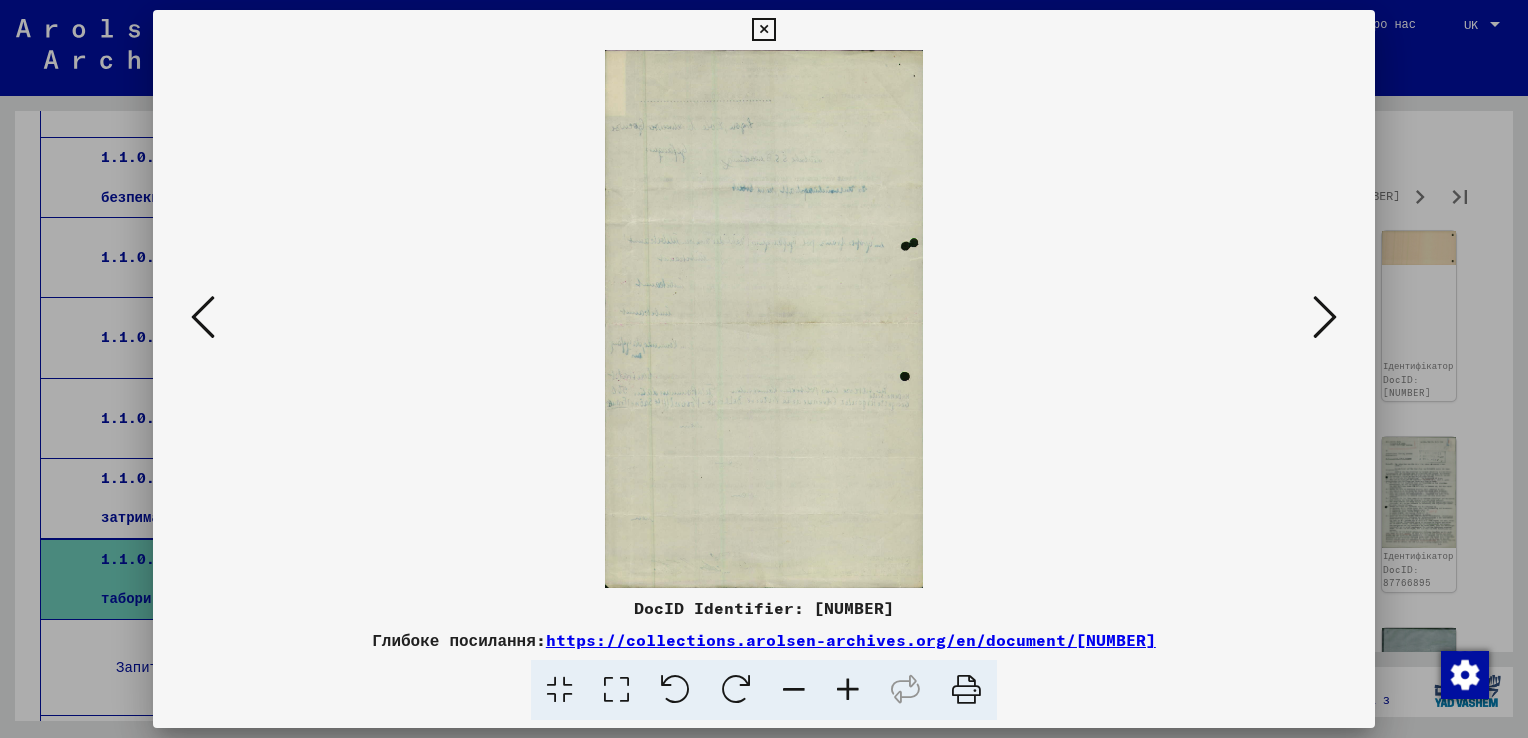 click at bounding box center (1325, 318) 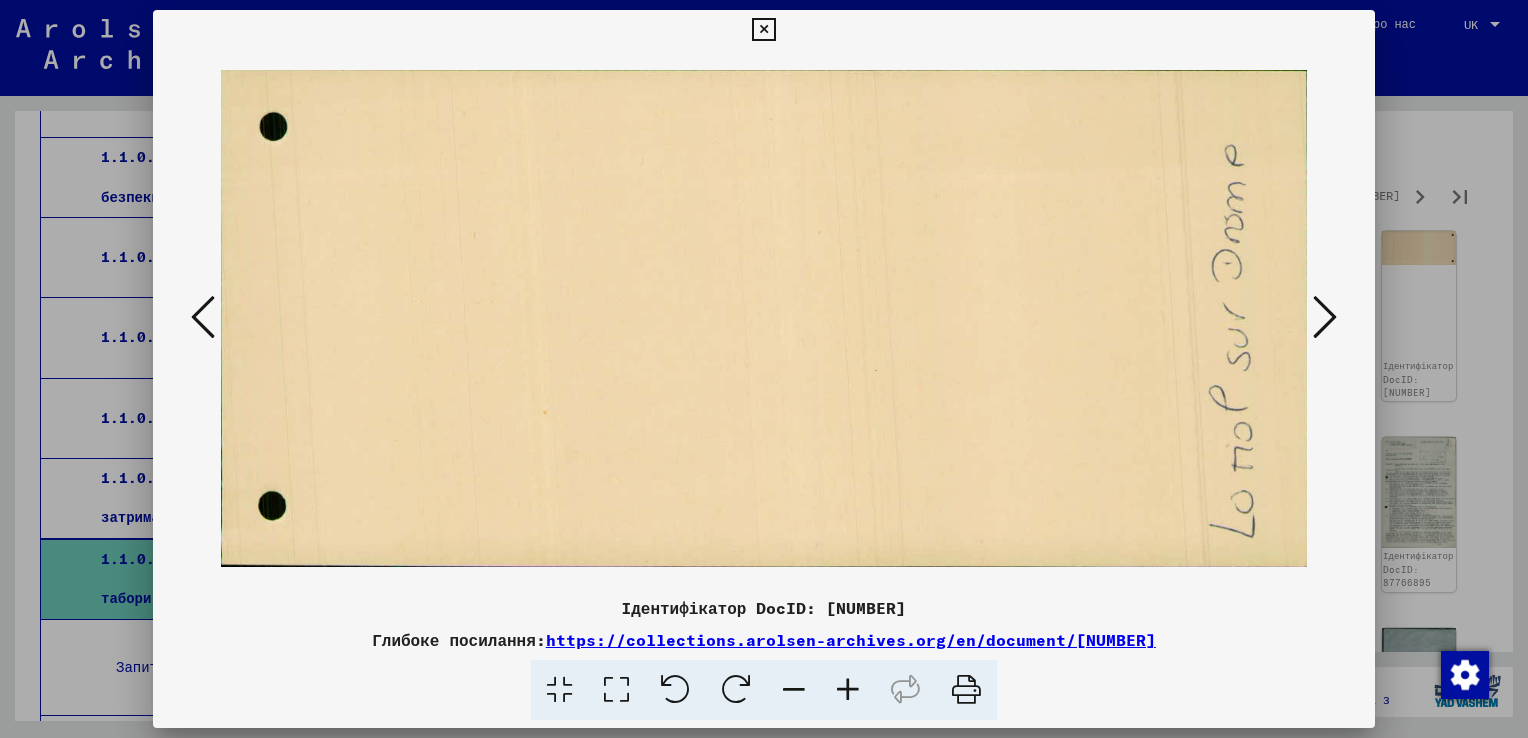 click at bounding box center [1325, 318] 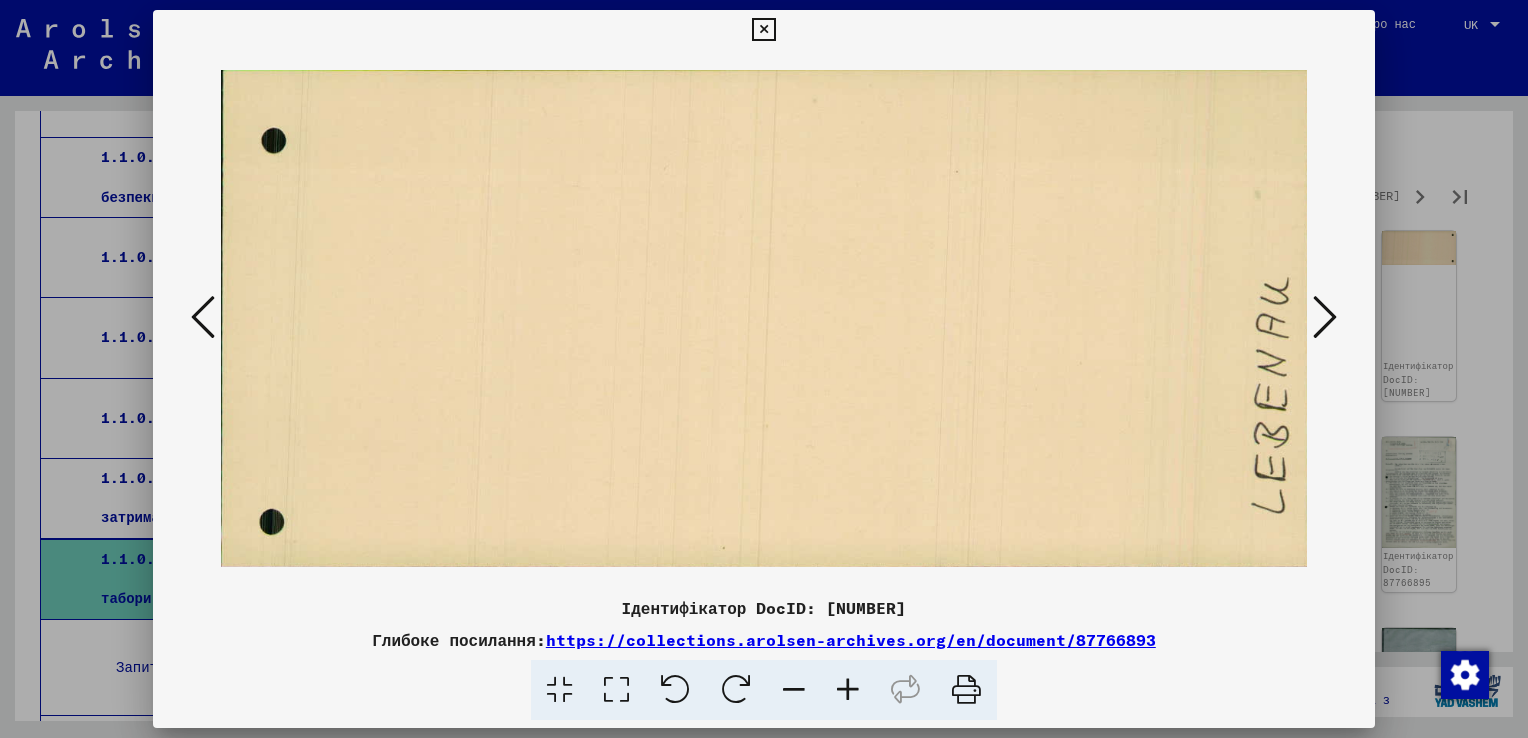 click at bounding box center (1325, 318) 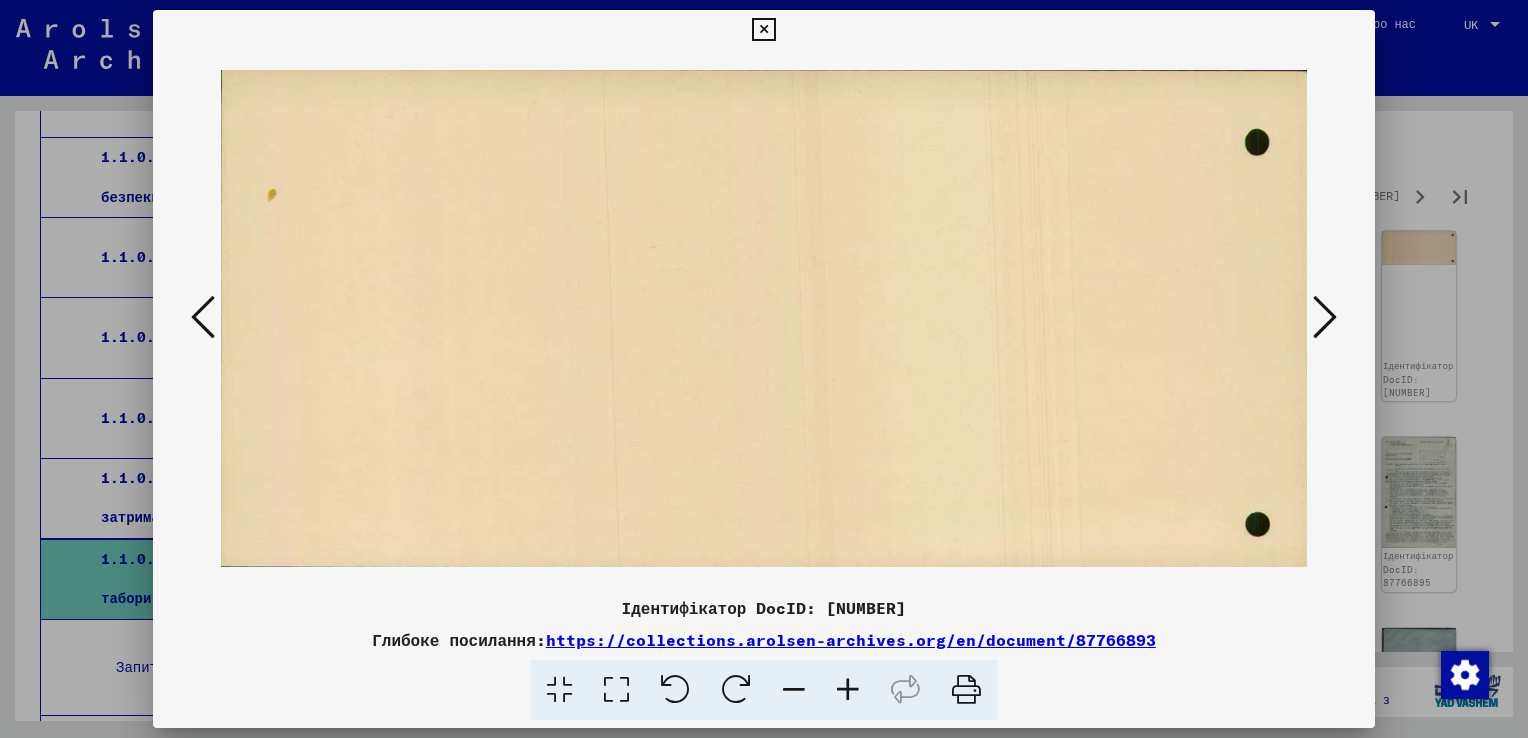 click at bounding box center (1325, 318) 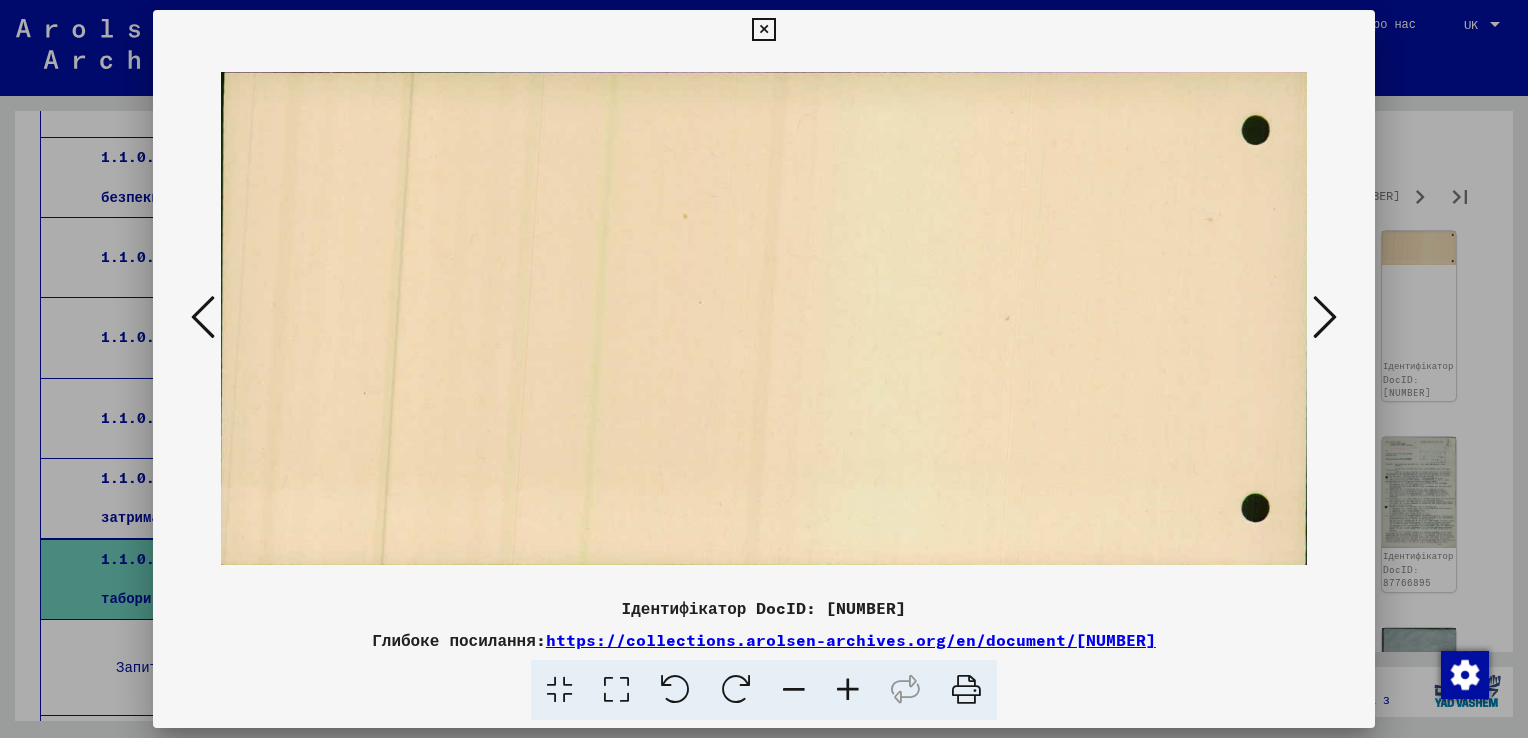 click at bounding box center [1325, 318] 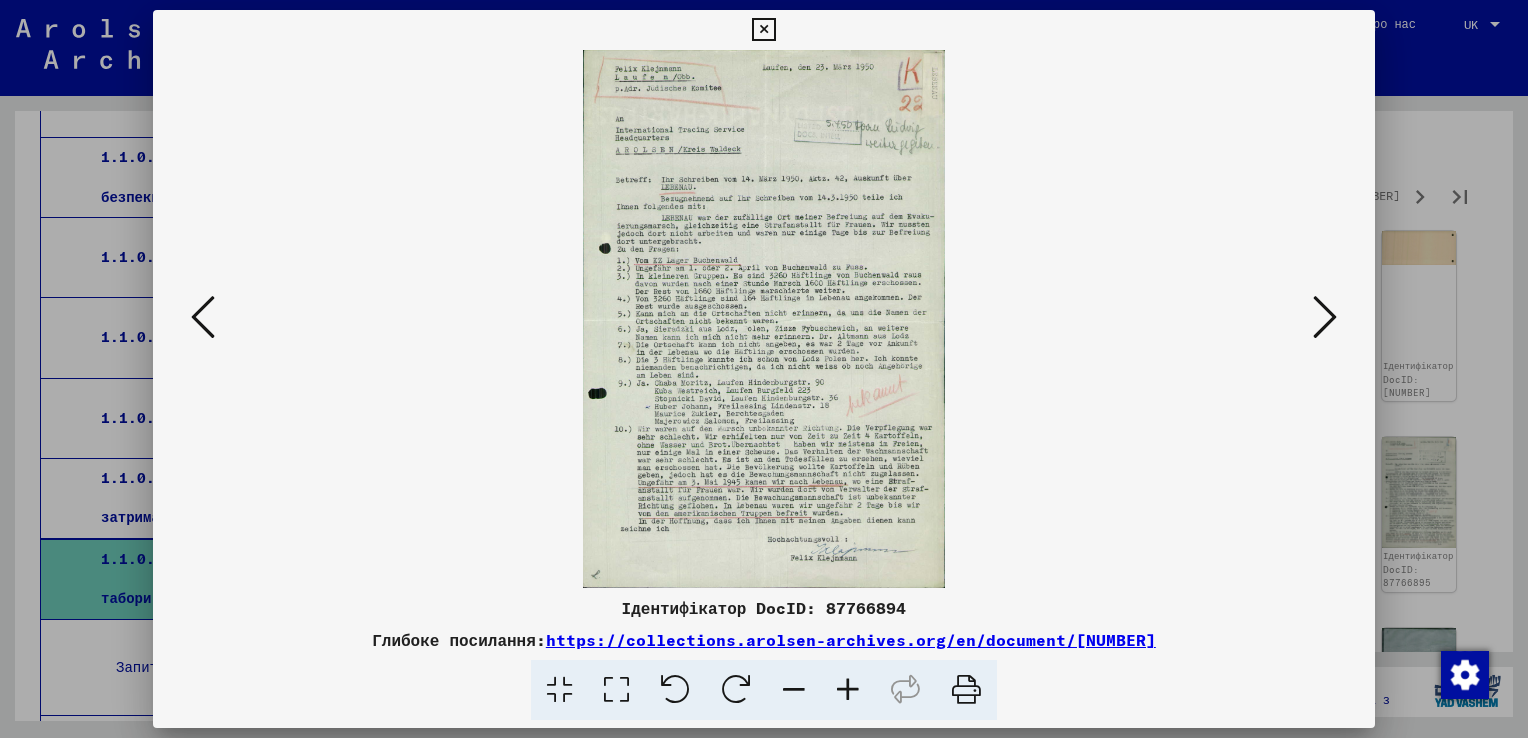 click at bounding box center (1325, 317) 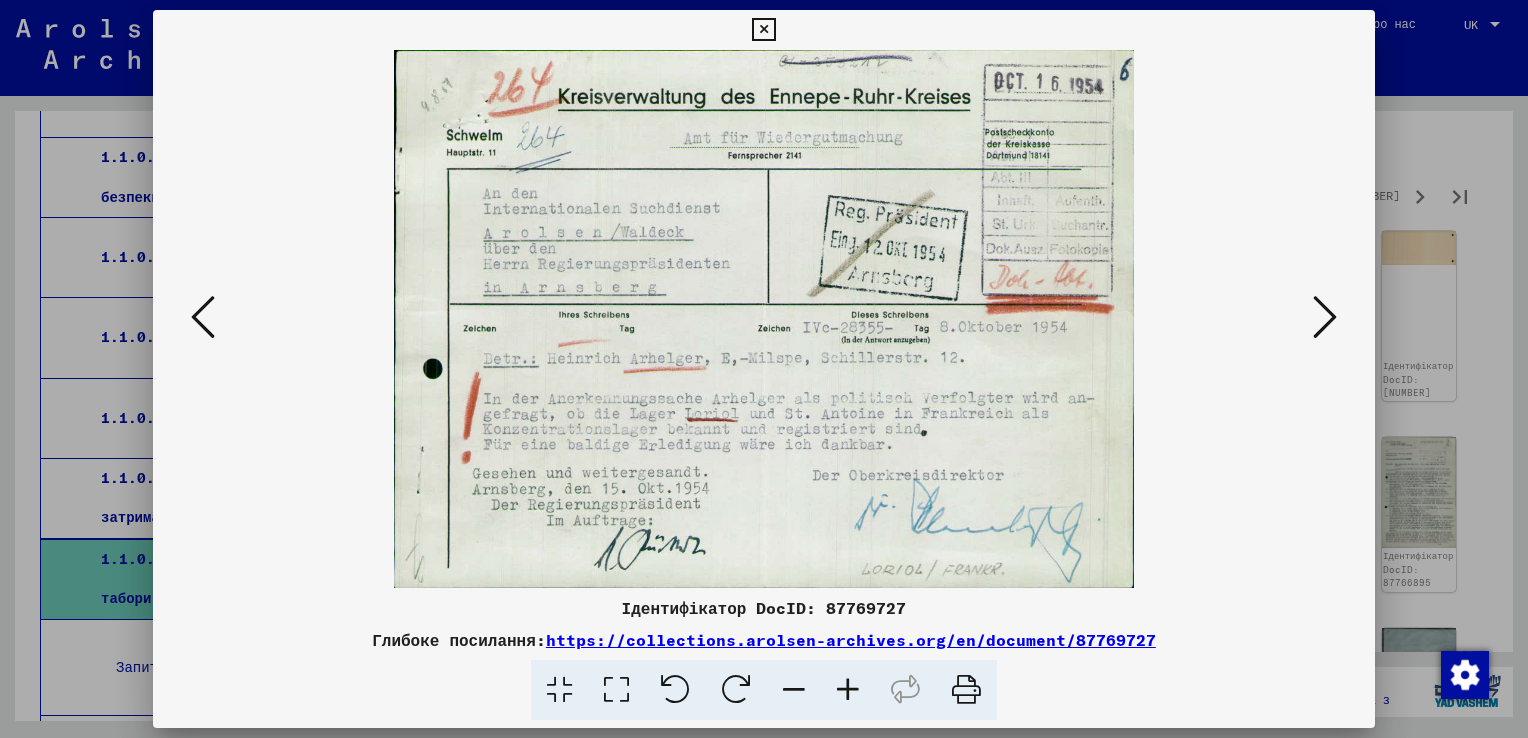 click at bounding box center [1325, 317] 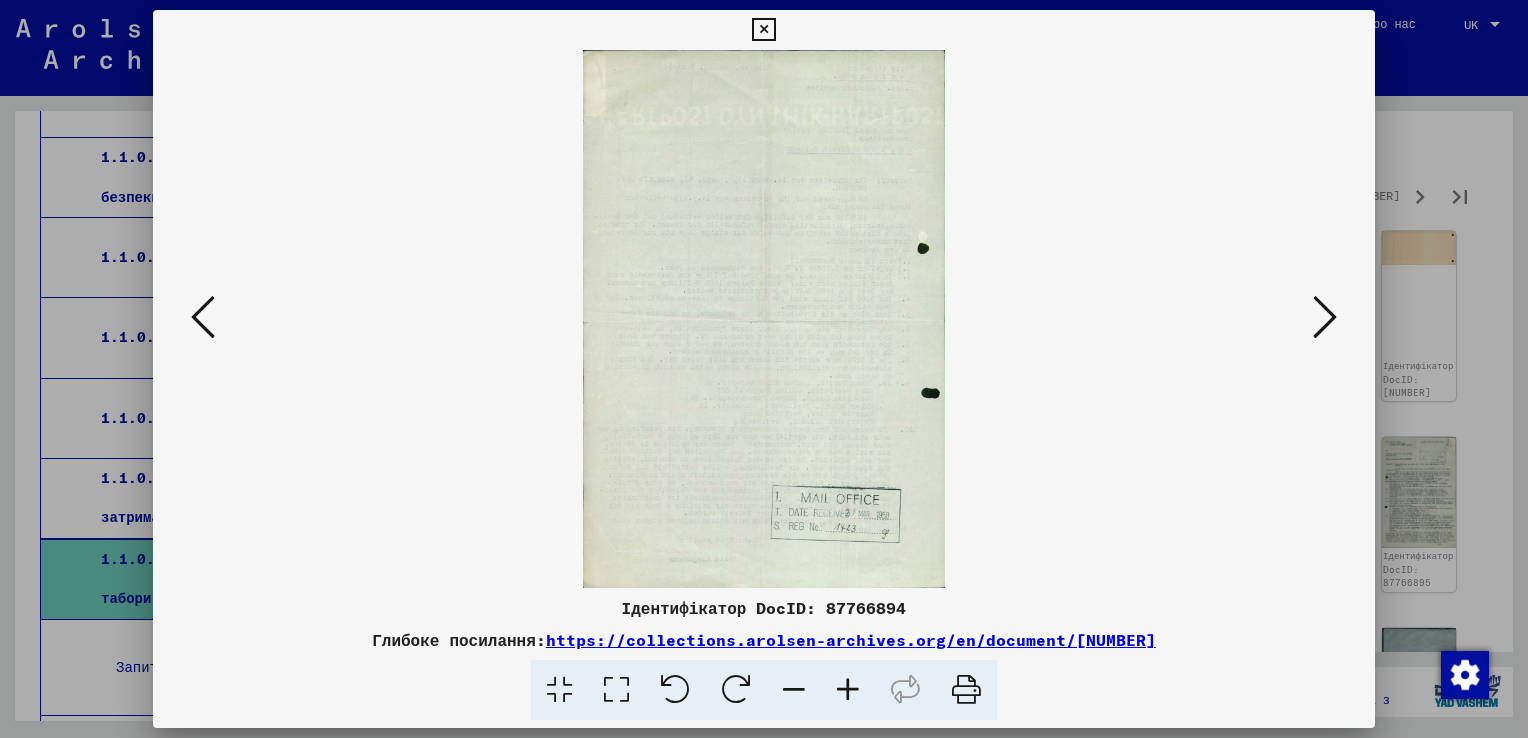 click at bounding box center [1325, 317] 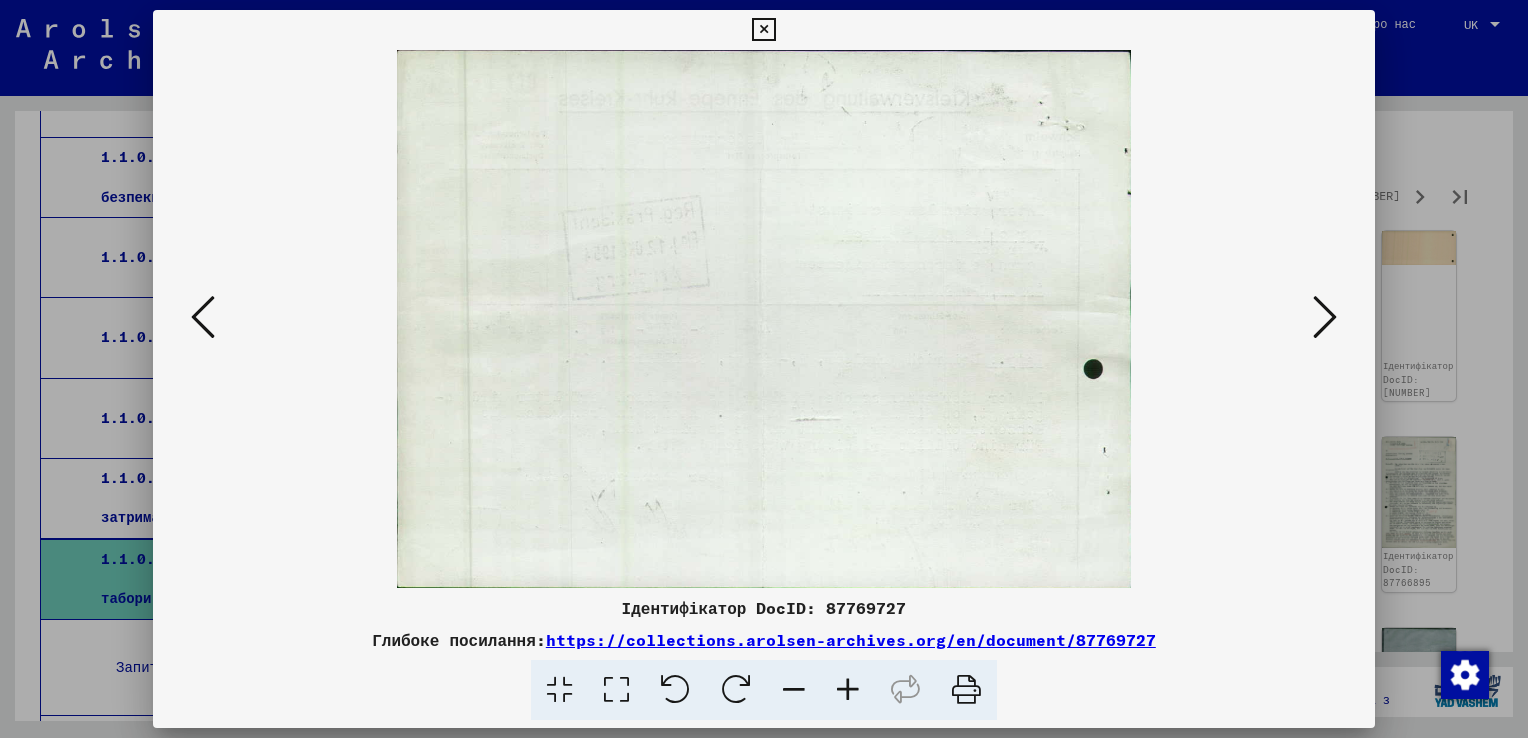 click at bounding box center (1325, 317) 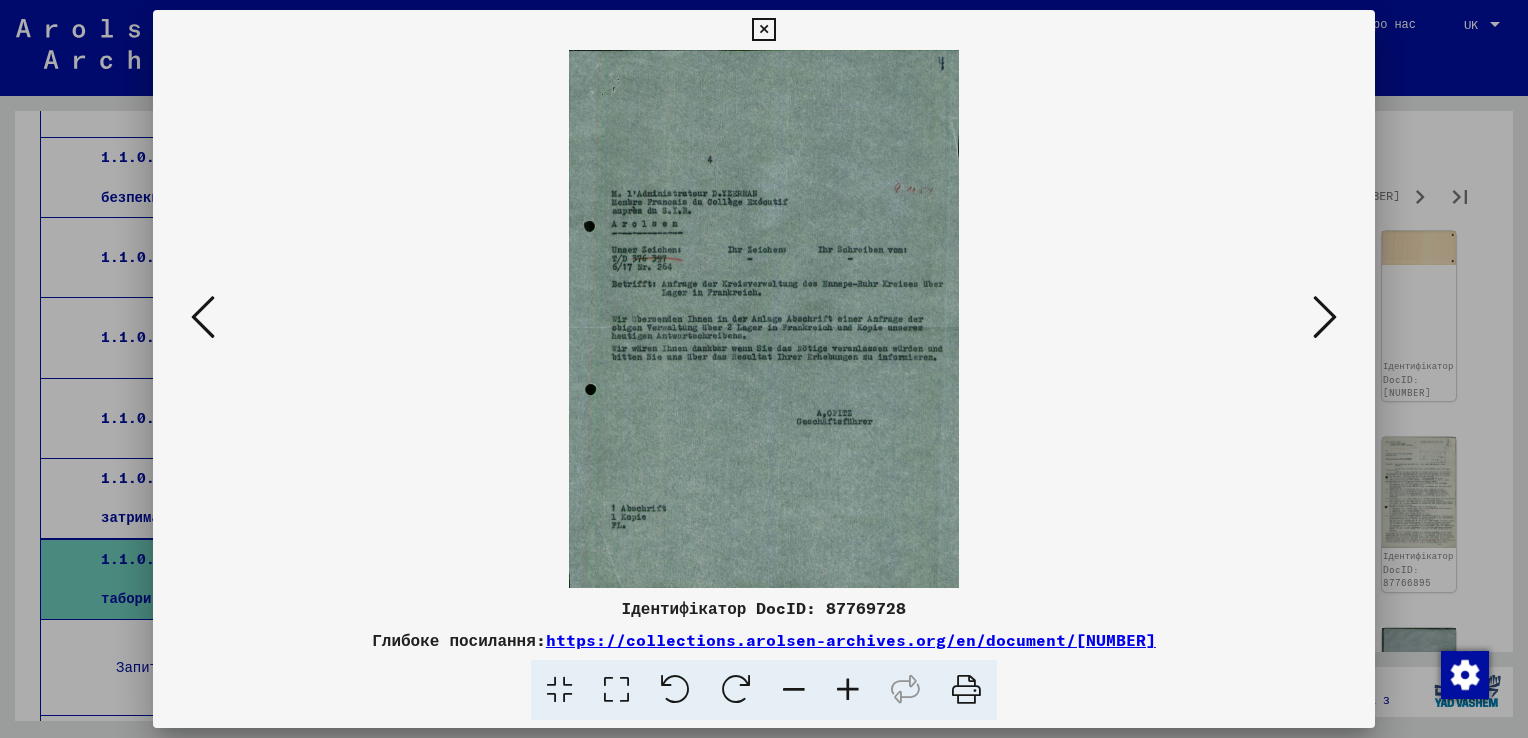 click at bounding box center [1325, 318] 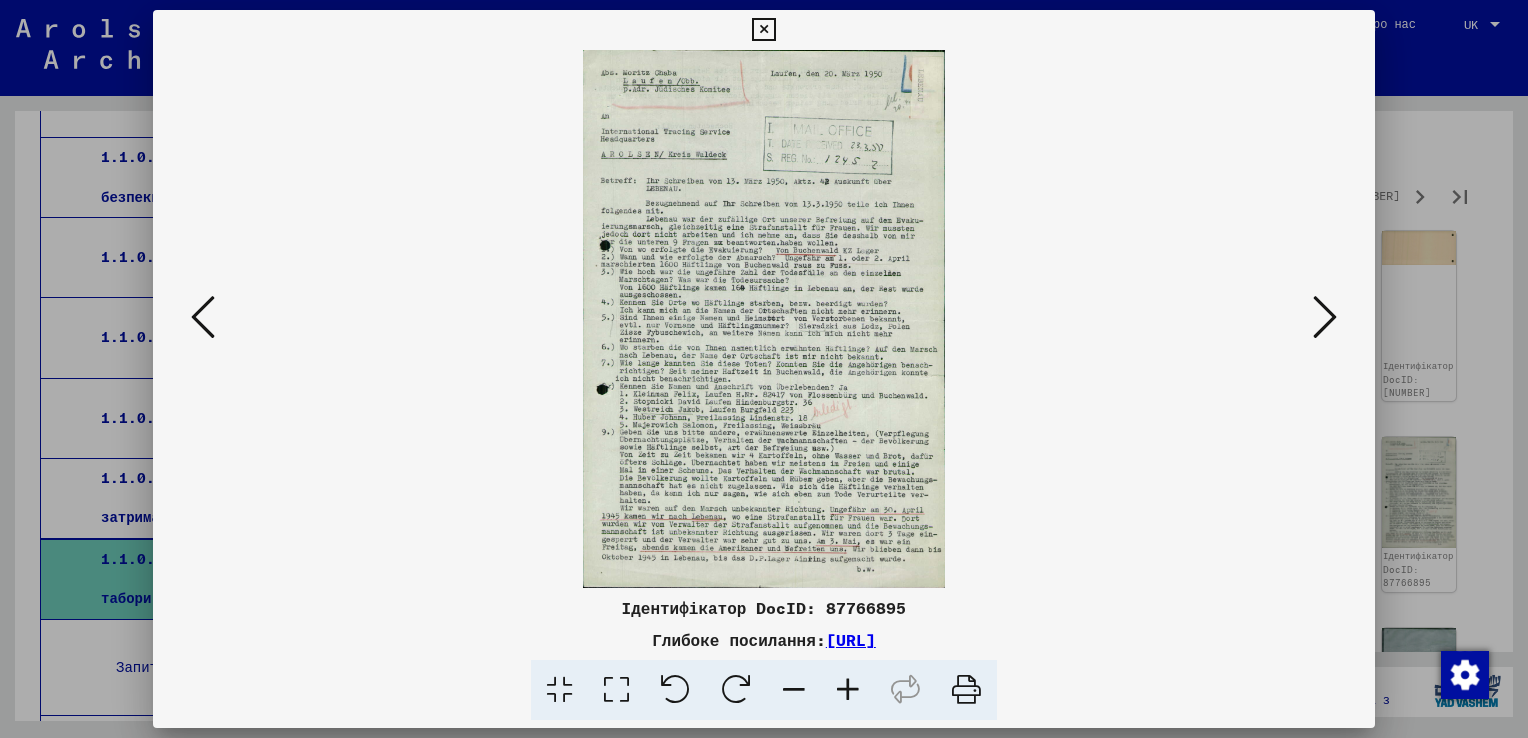 click at bounding box center (1325, 318) 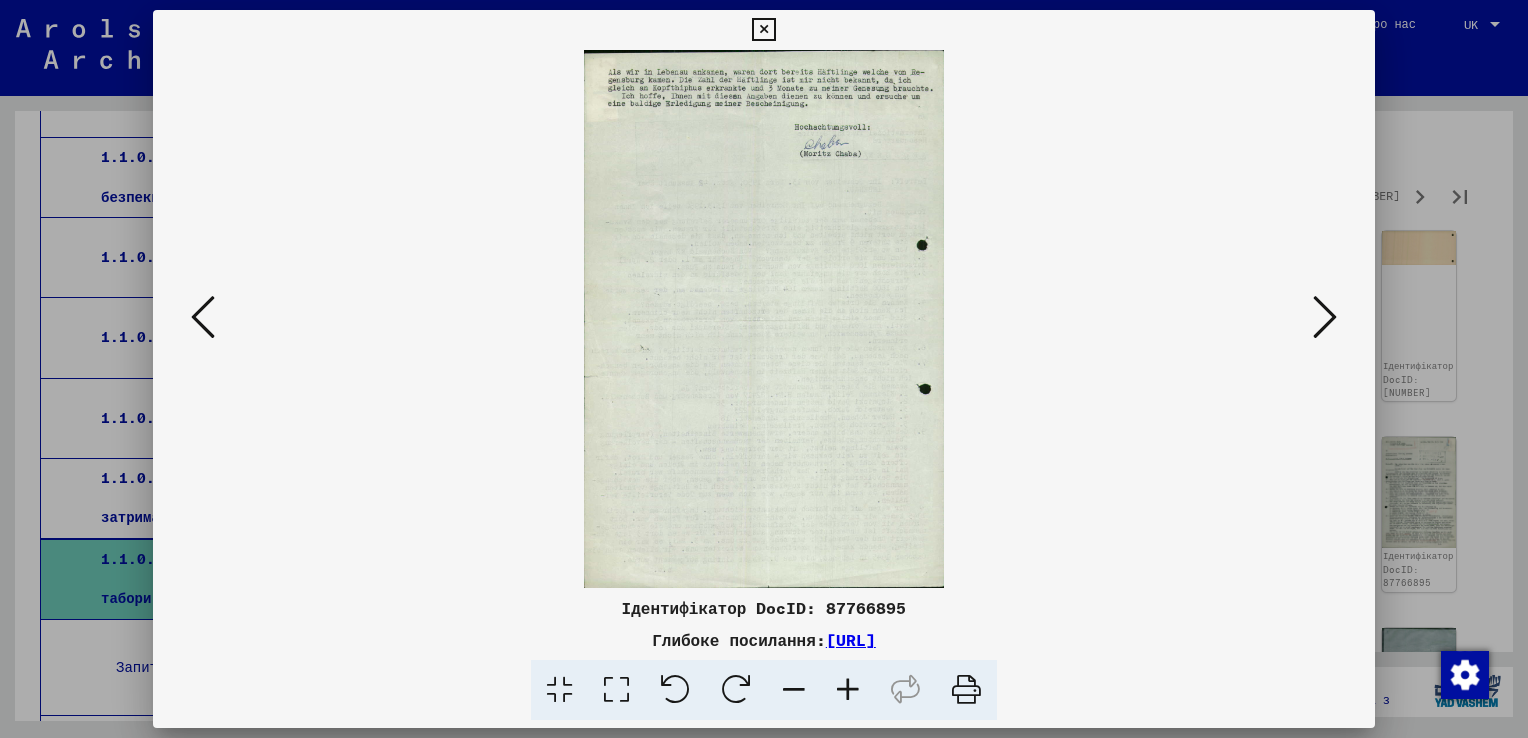 click at bounding box center [1325, 318] 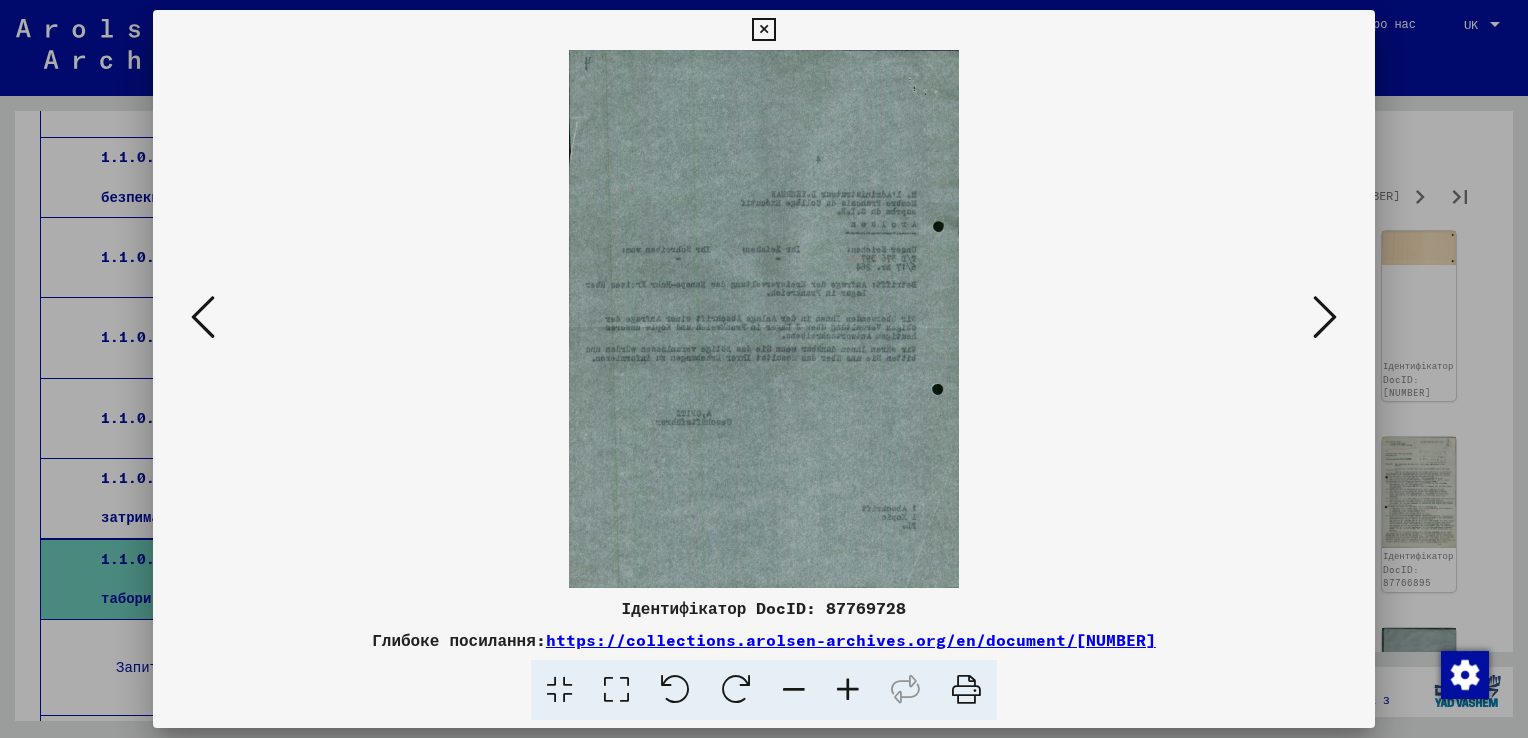 click at bounding box center [1325, 318] 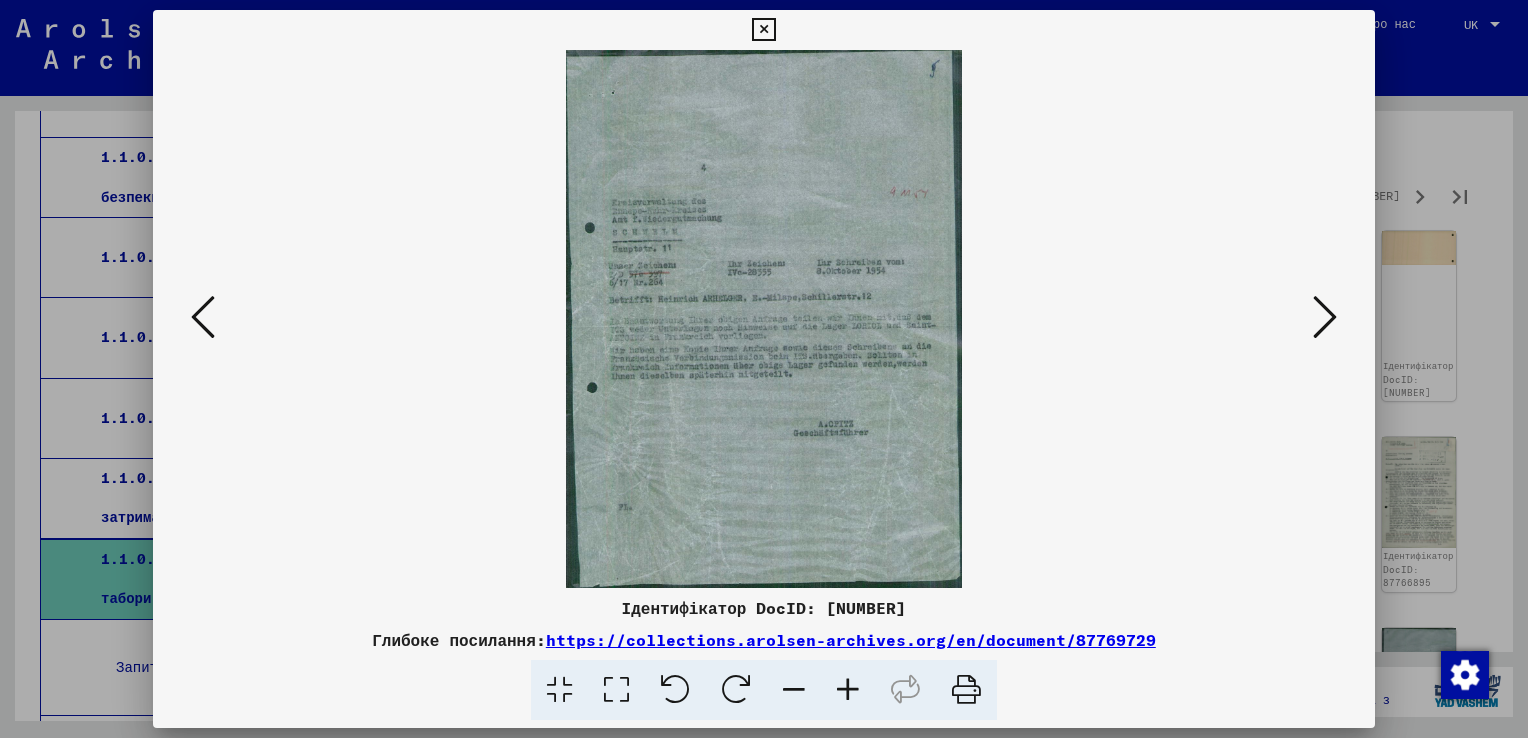 click at bounding box center [1325, 318] 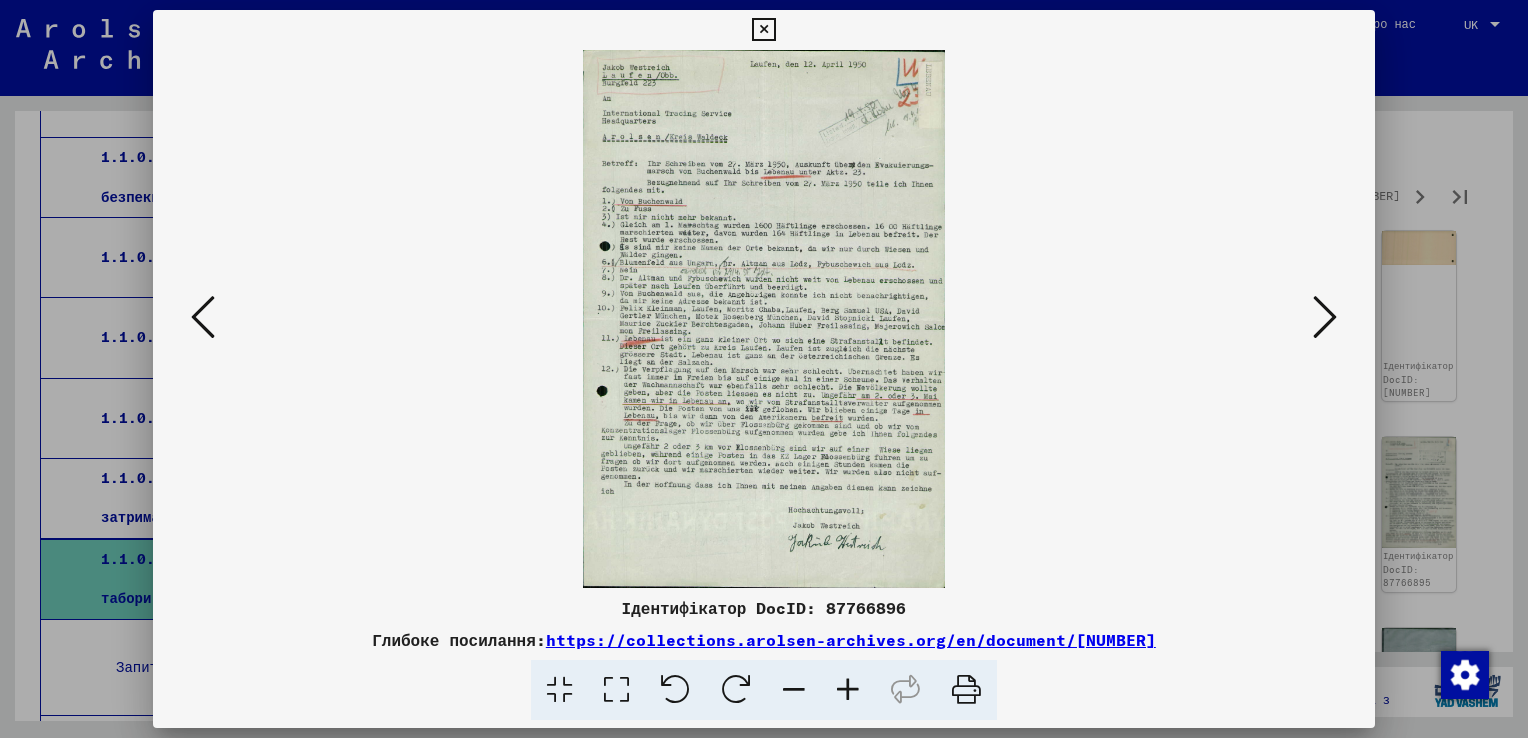 click at bounding box center [1325, 317] 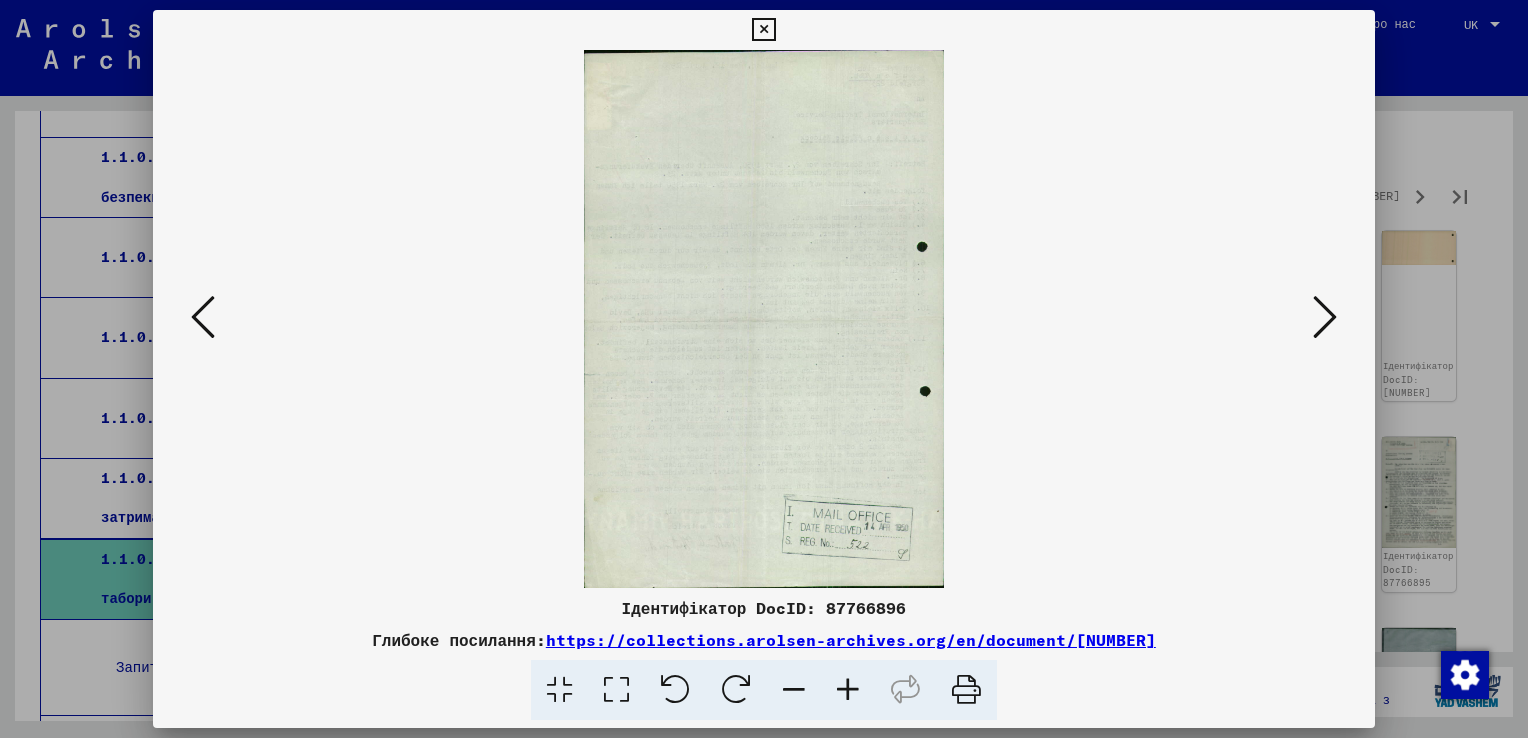 click at bounding box center [1325, 317] 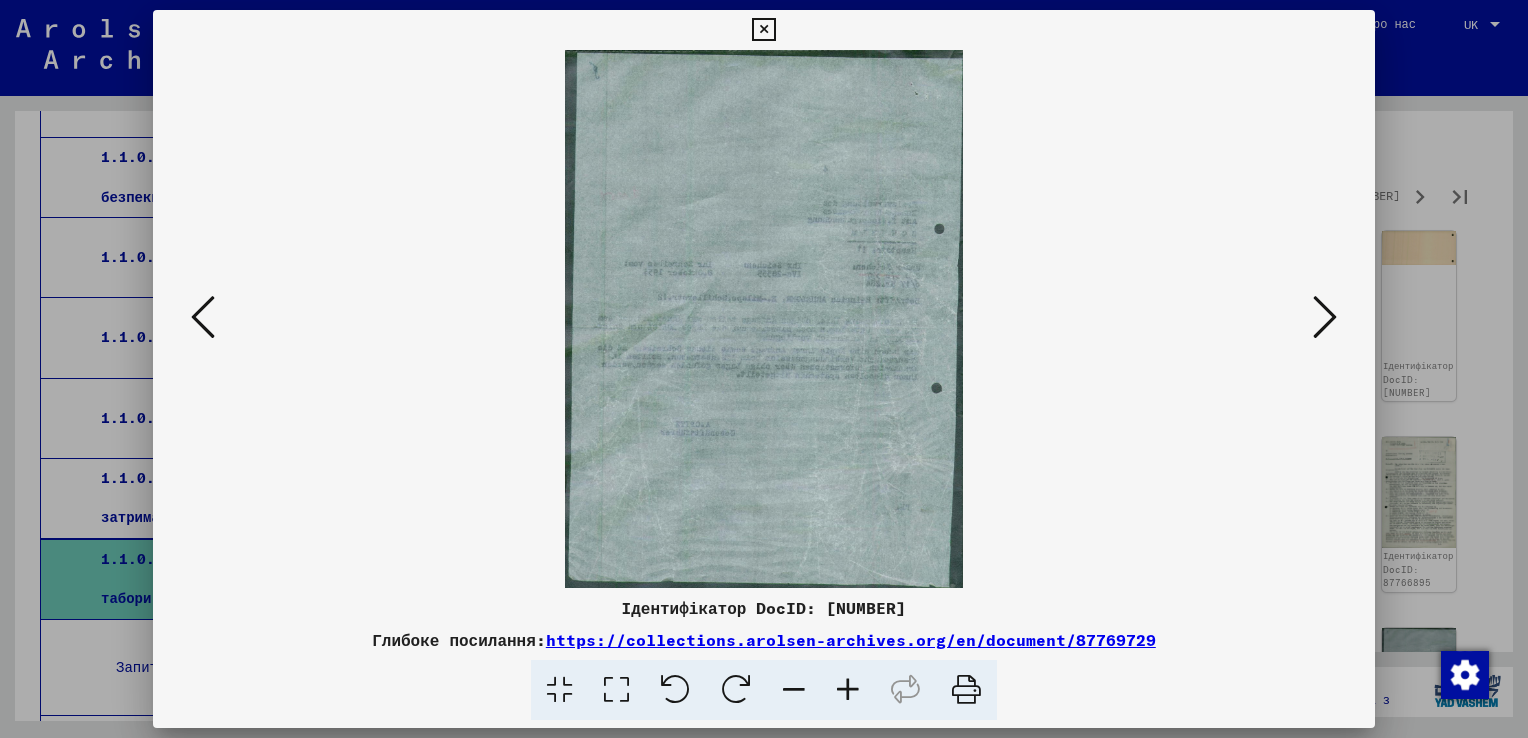 click at bounding box center (1325, 317) 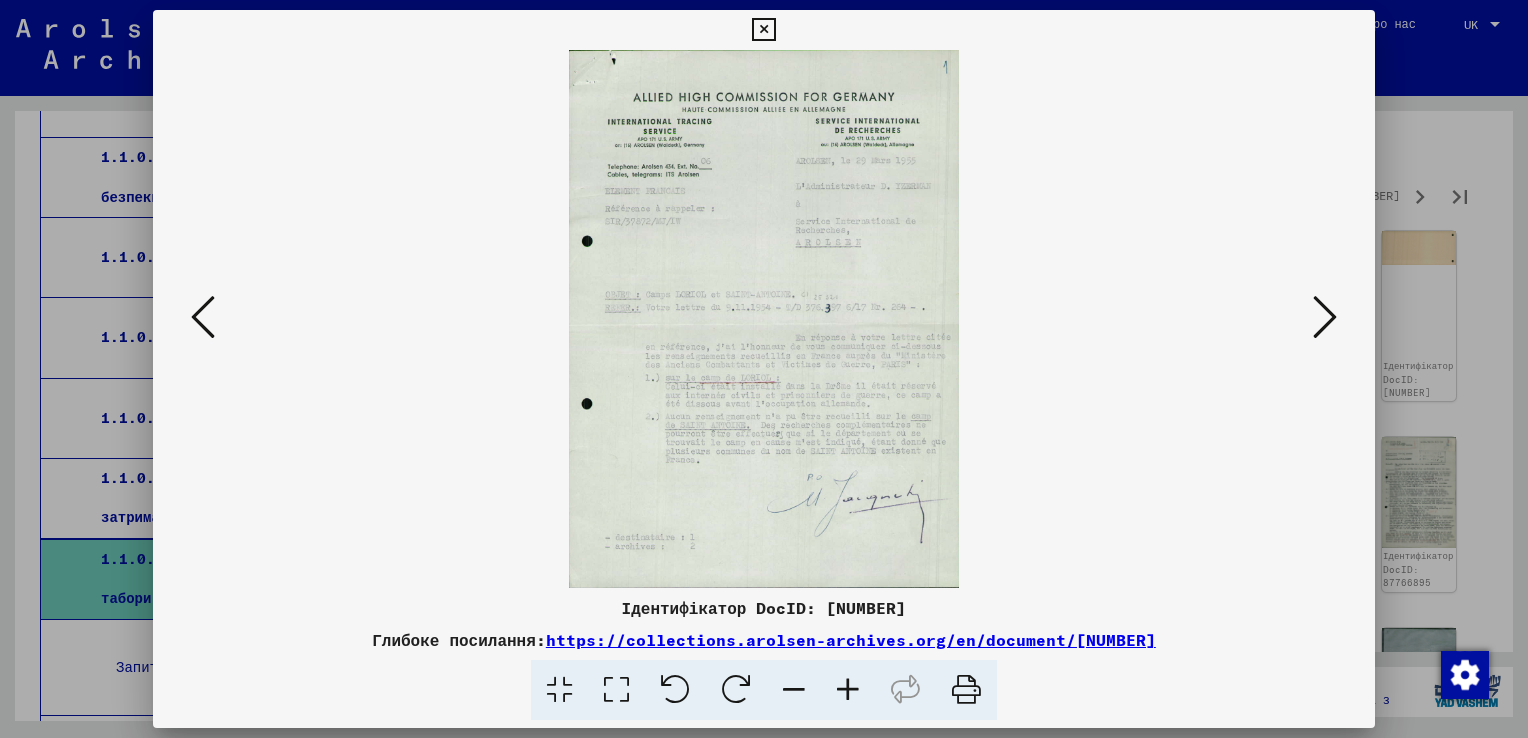 click at bounding box center [1325, 317] 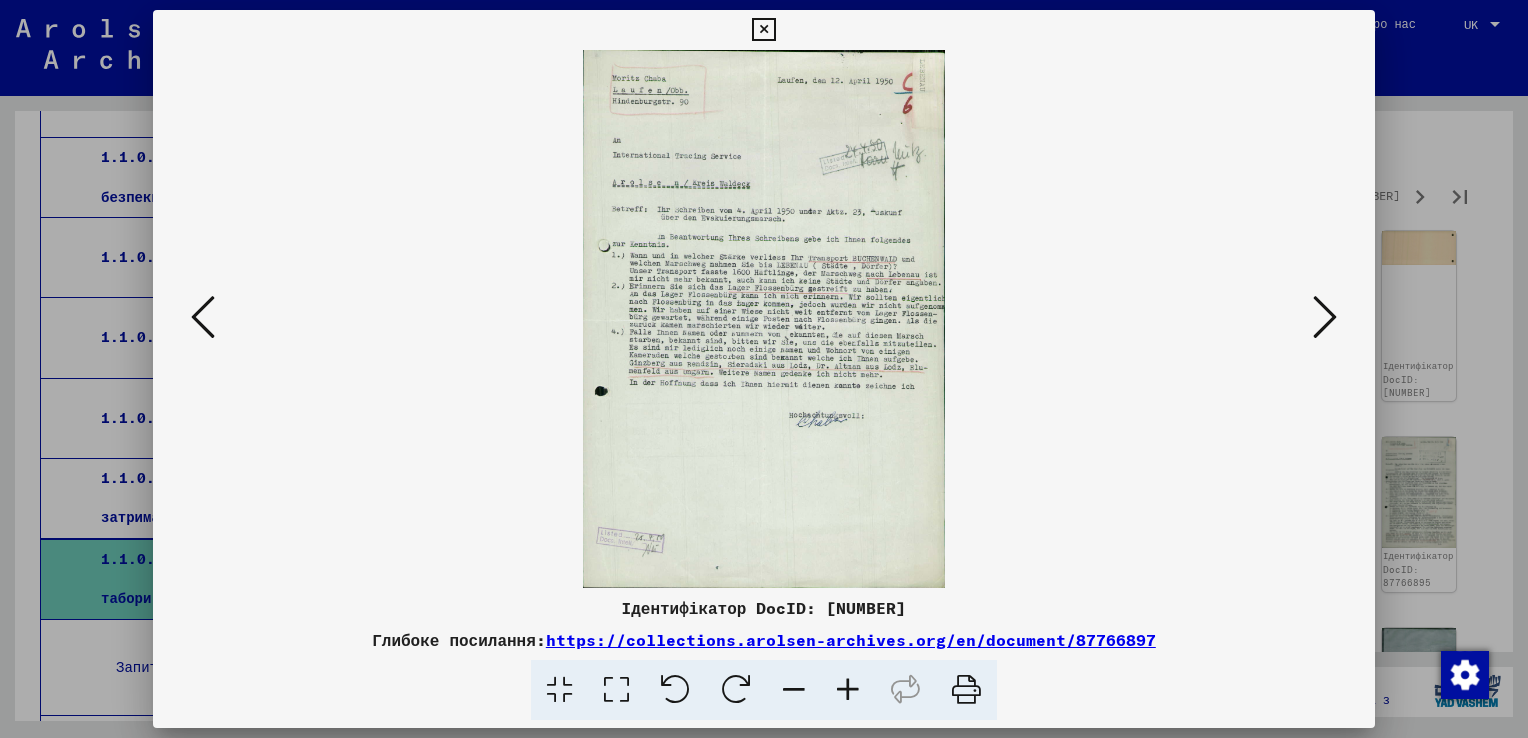click at bounding box center (1325, 317) 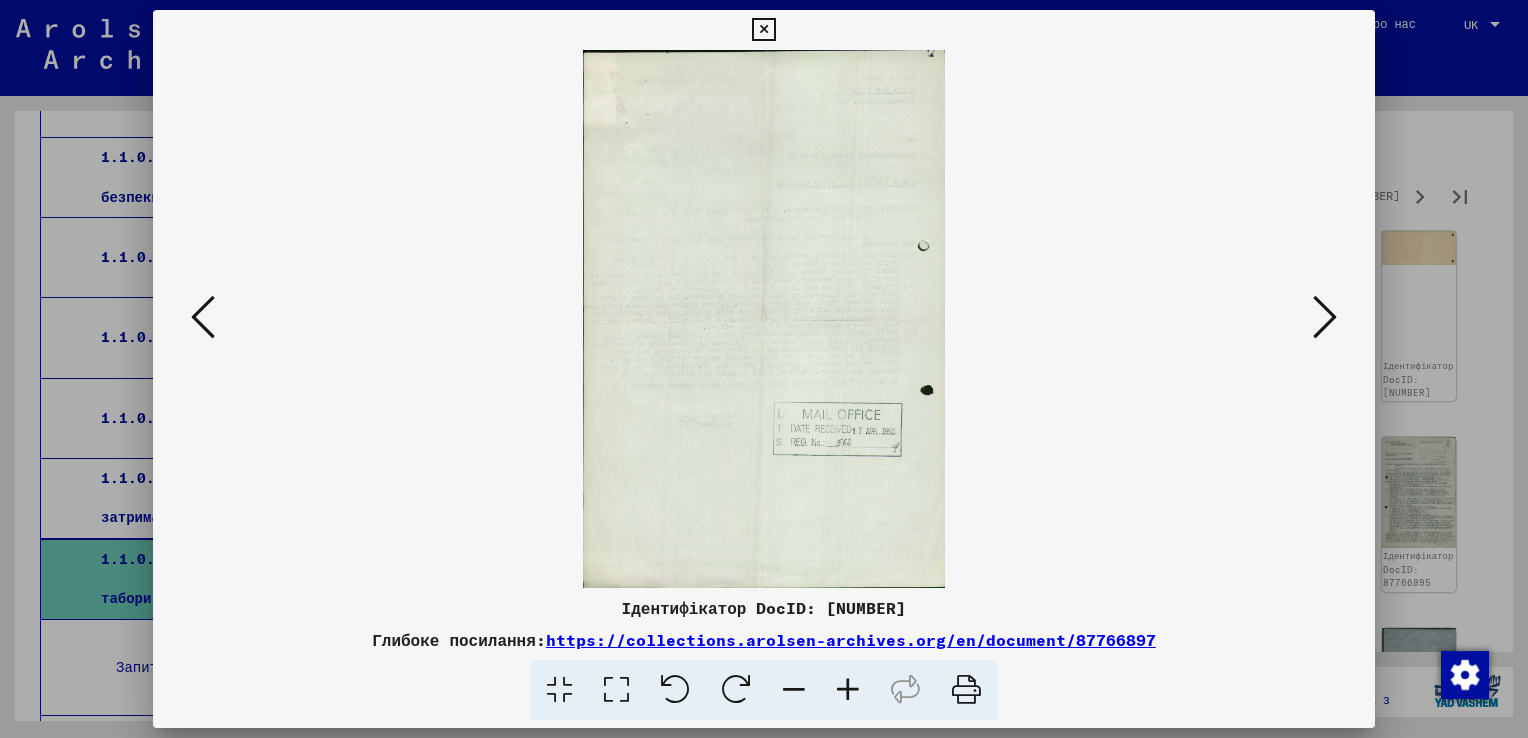 click at bounding box center [763, 30] 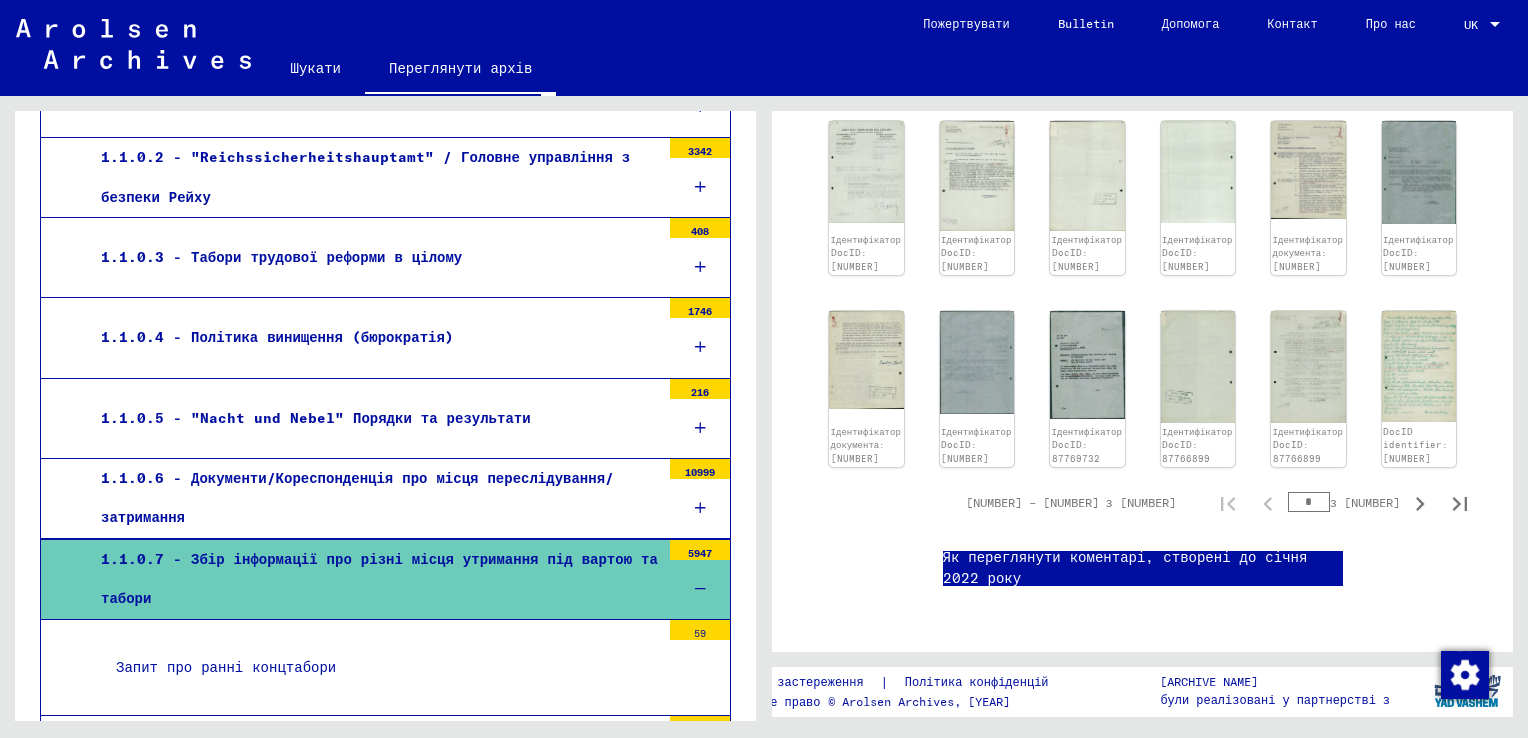 scroll, scrollTop: 1458, scrollLeft: 0, axis: vertical 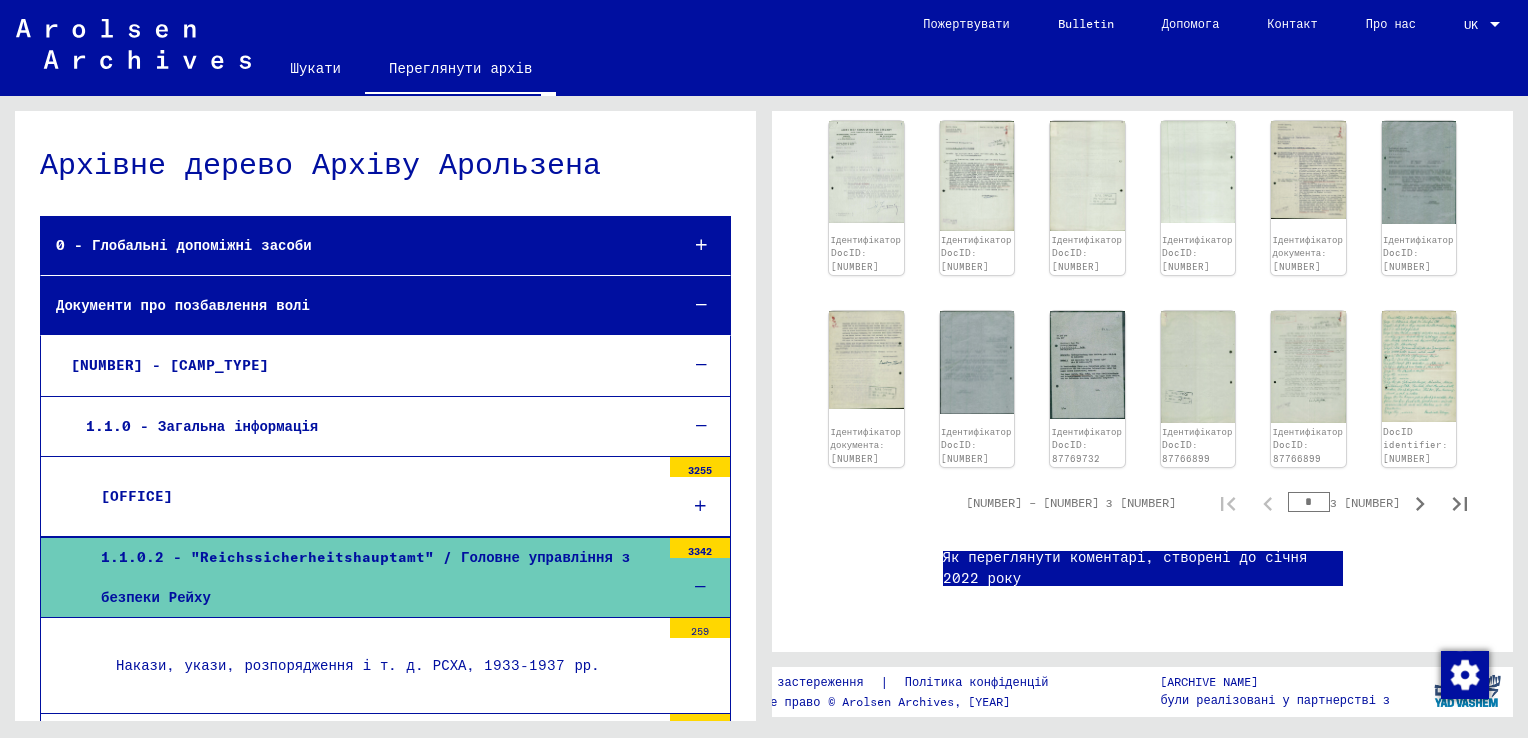 click on "1.1.0 - Загальна інформація" at bounding box center (366, 426) 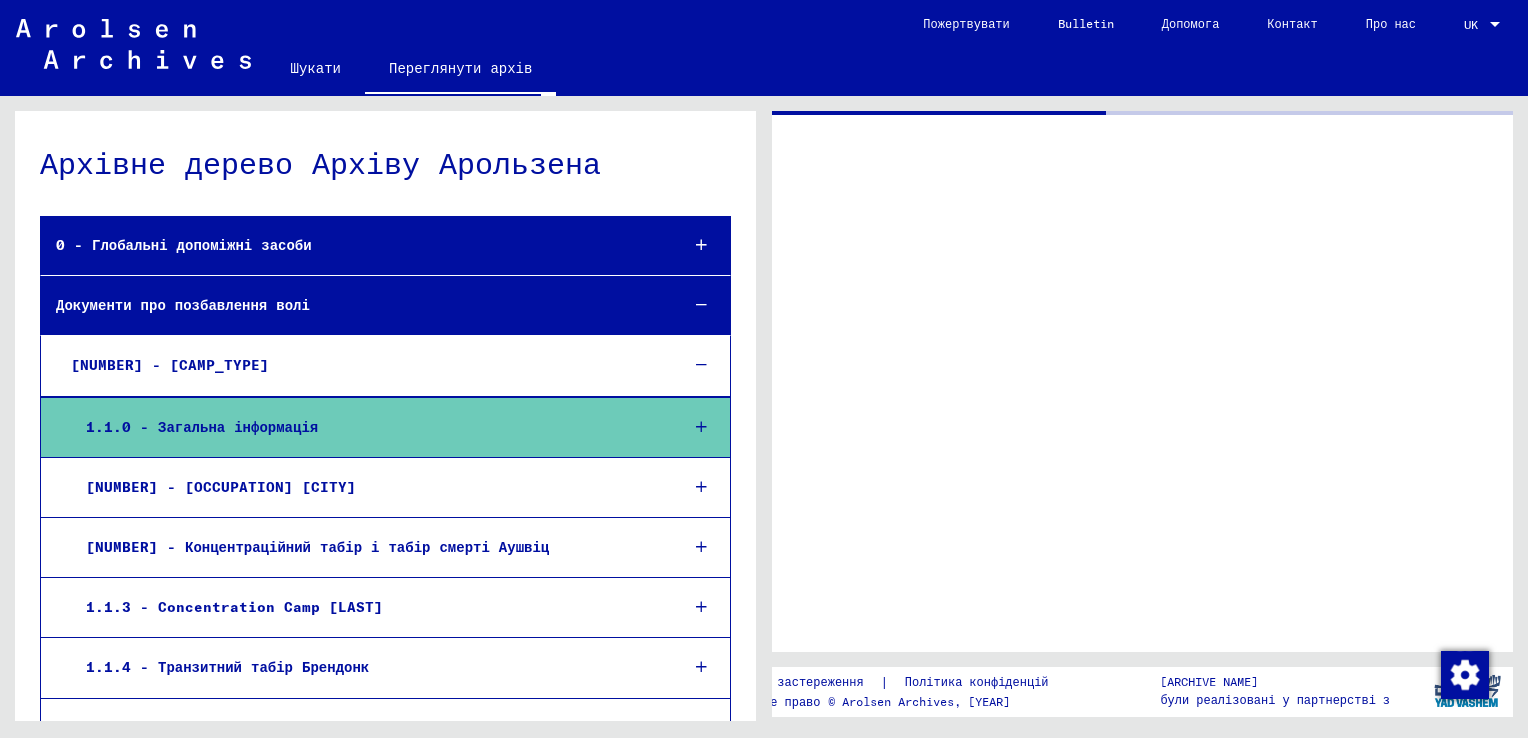 scroll, scrollTop: 0, scrollLeft: 0, axis: both 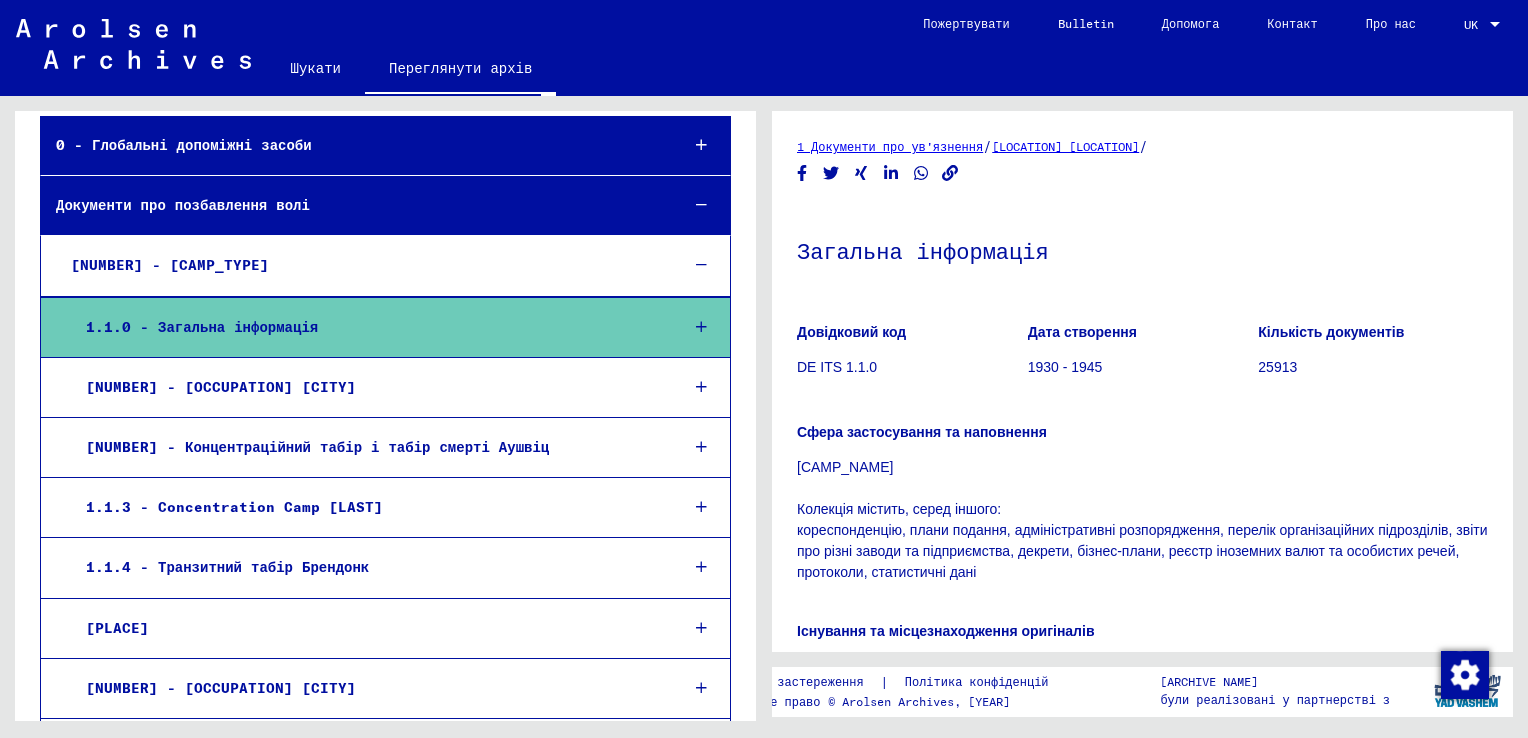 click on "1.1.3 - Concentration Camp [LAST]" at bounding box center [366, 507] 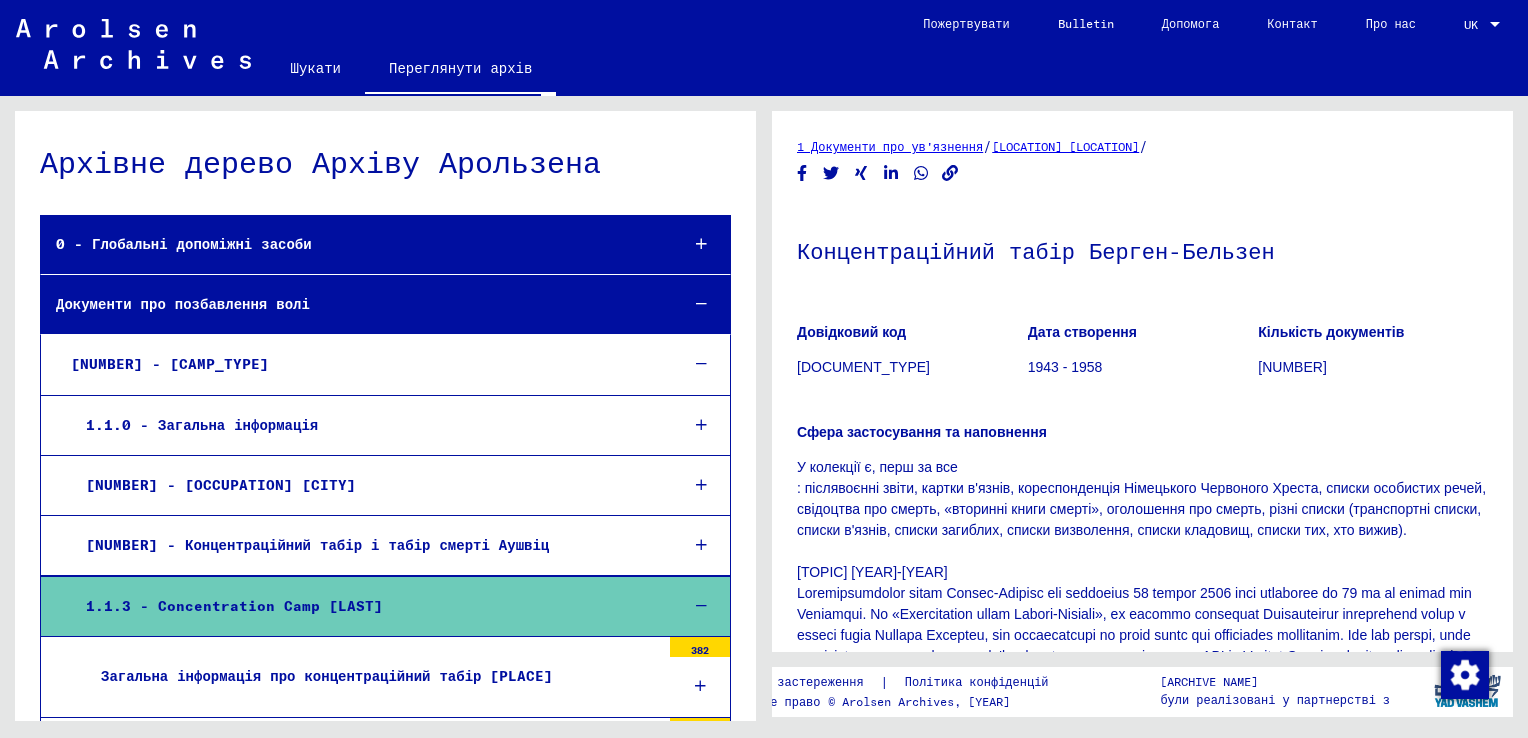 scroll, scrollTop: 0, scrollLeft: 0, axis: both 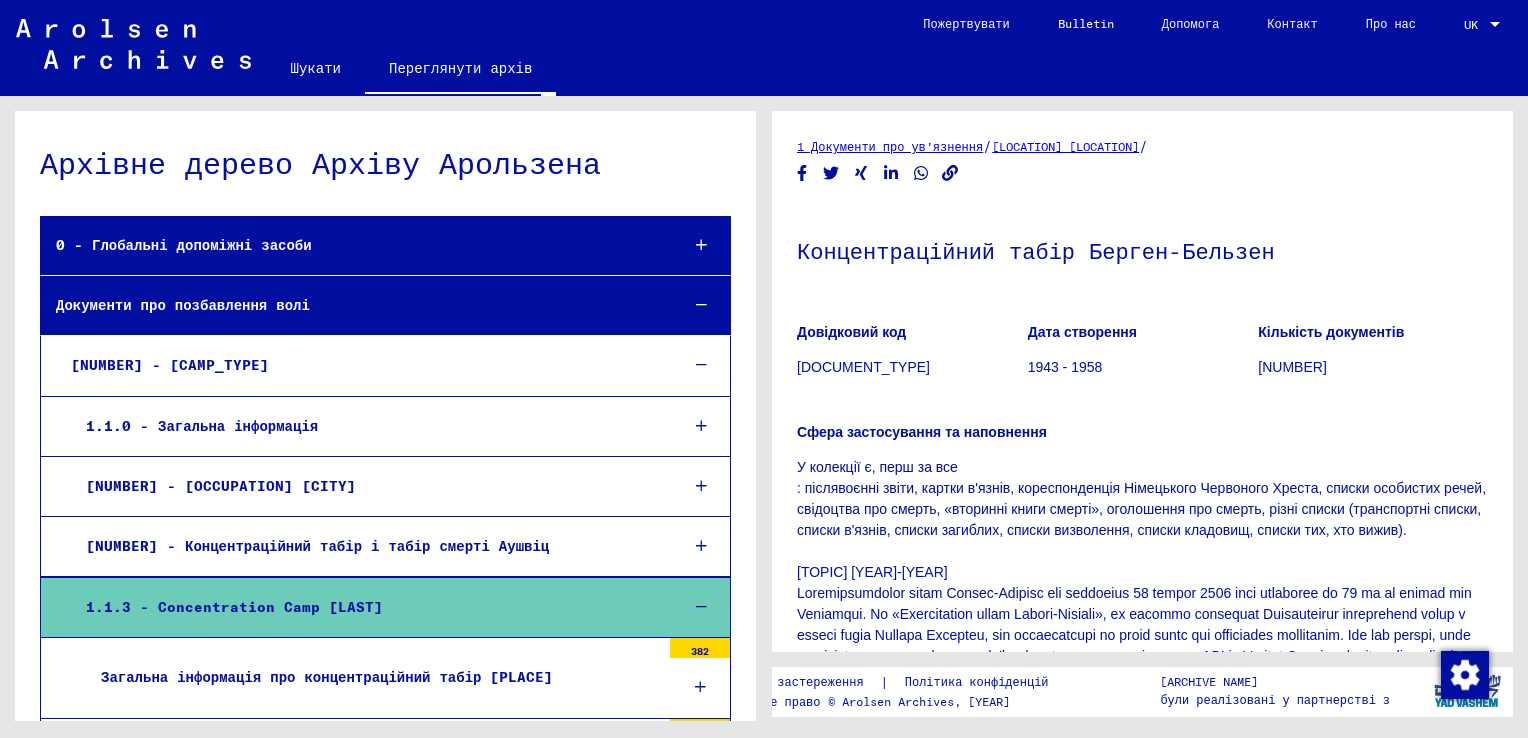 click on "Bulletin" 